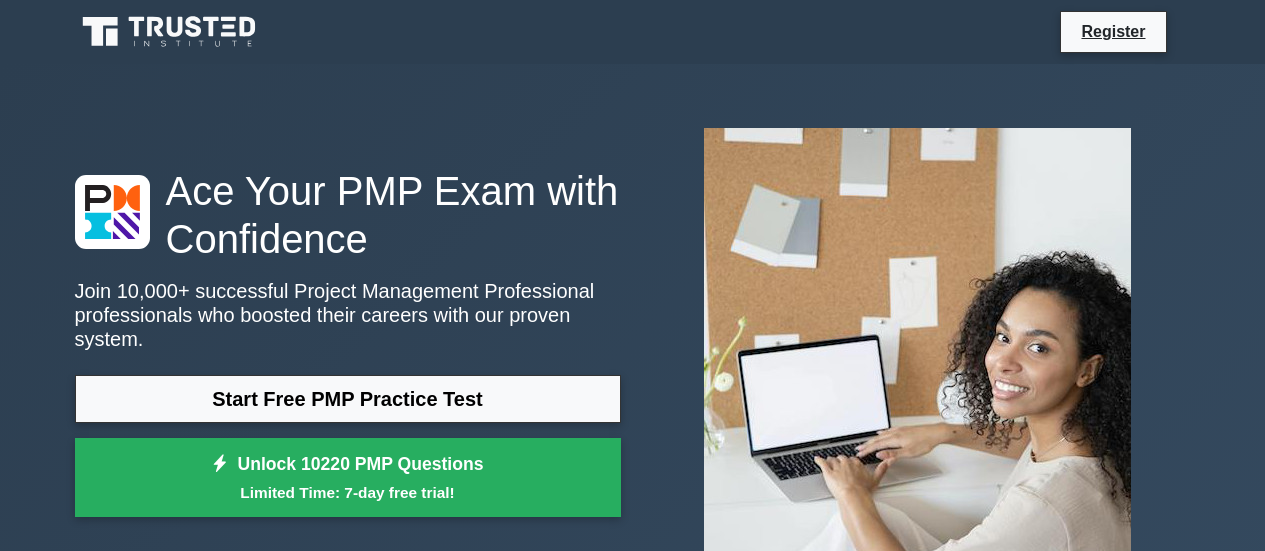 scroll, scrollTop: 0, scrollLeft: 0, axis: both 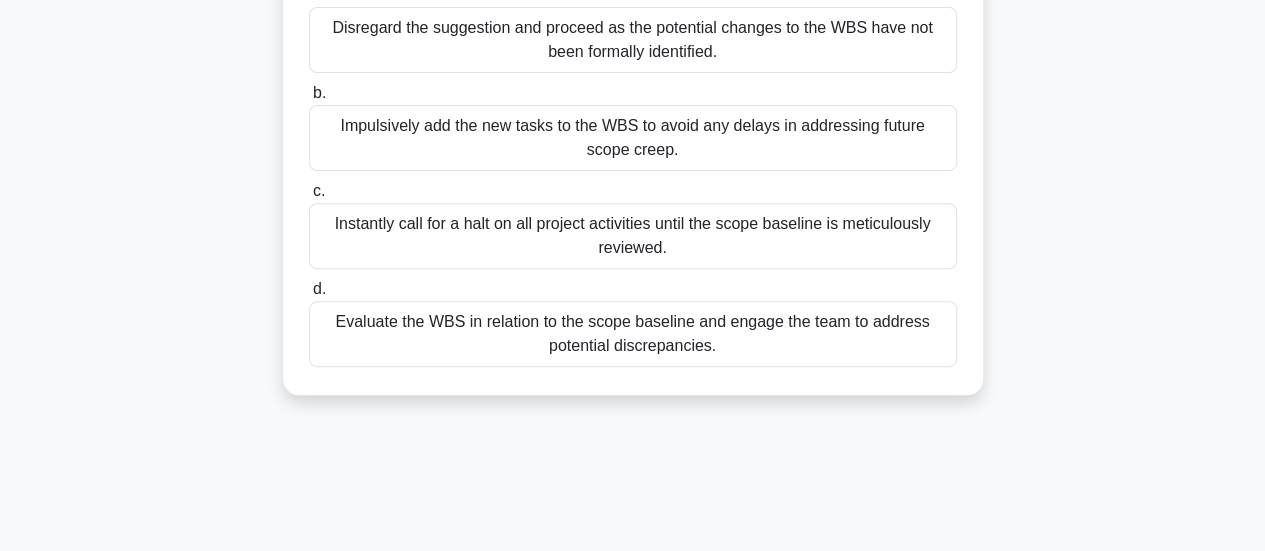 click on "Evaluate the WBS in relation to the scope baseline and engage the team to address potential discrepancies." at bounding box center (633, 334) 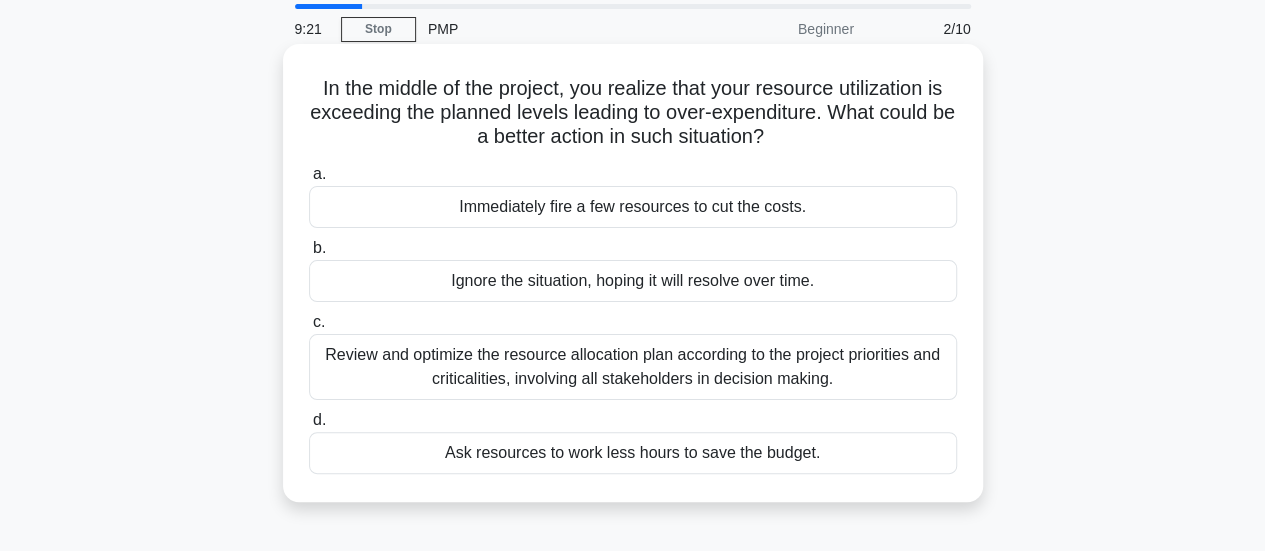 scroll, scrollTop: 100, scrollLeft: 0, axis: vertical 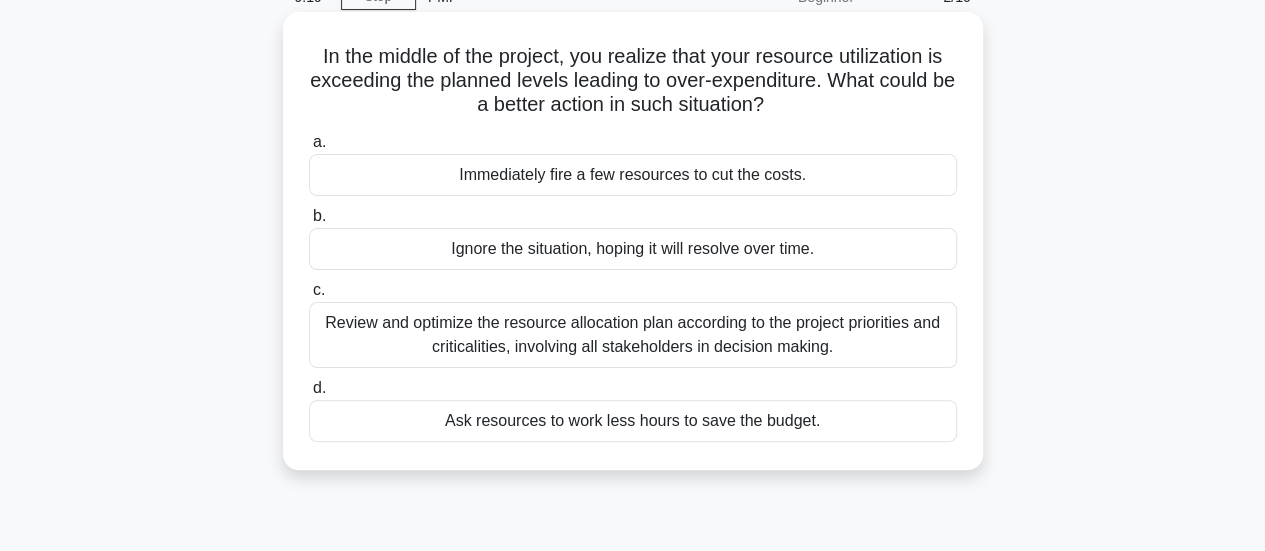 click on "Review and optimize the resource allocation plan according to the project priorities and criticalities, involving all stakeholders in decision making." at bounding box center (633, 335) 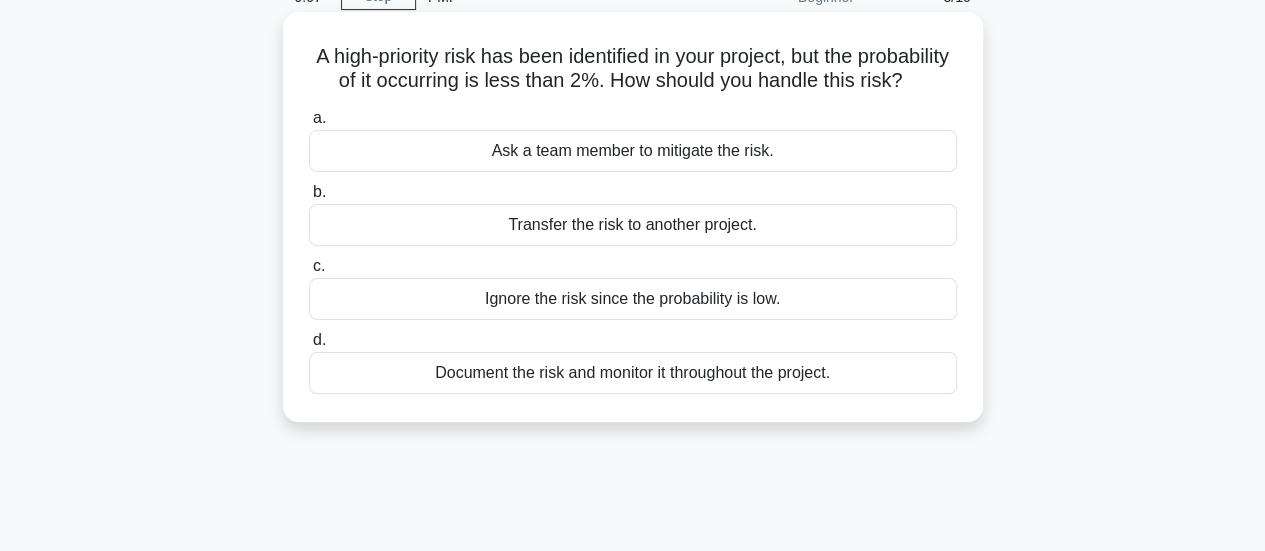 scroll, scrollTop: 200, scrollLeft: 0, axis: vertical 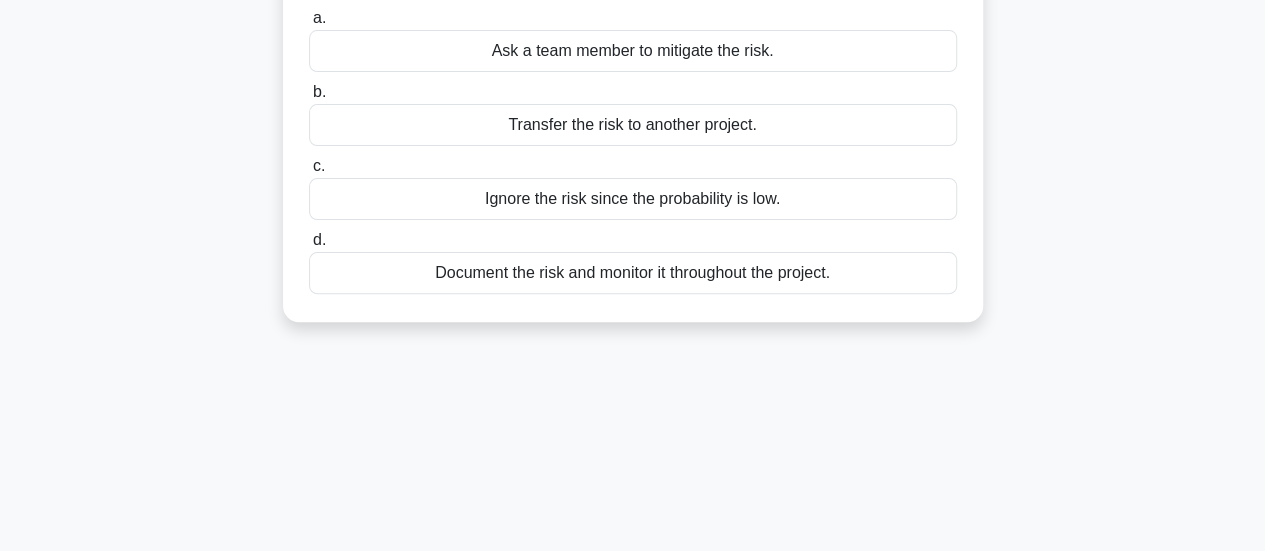click on "Document the risk and monitor it throughout the project." at bounding box center [633, 273] 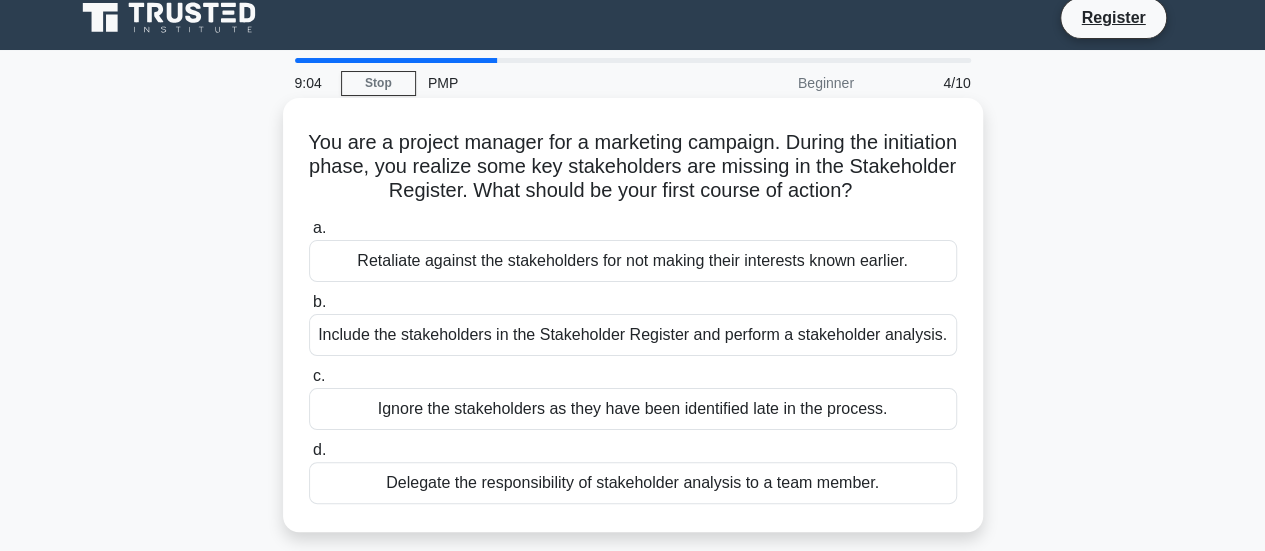 scroll, scrollTop: 32, scrollLeft: 0, axis: vertical 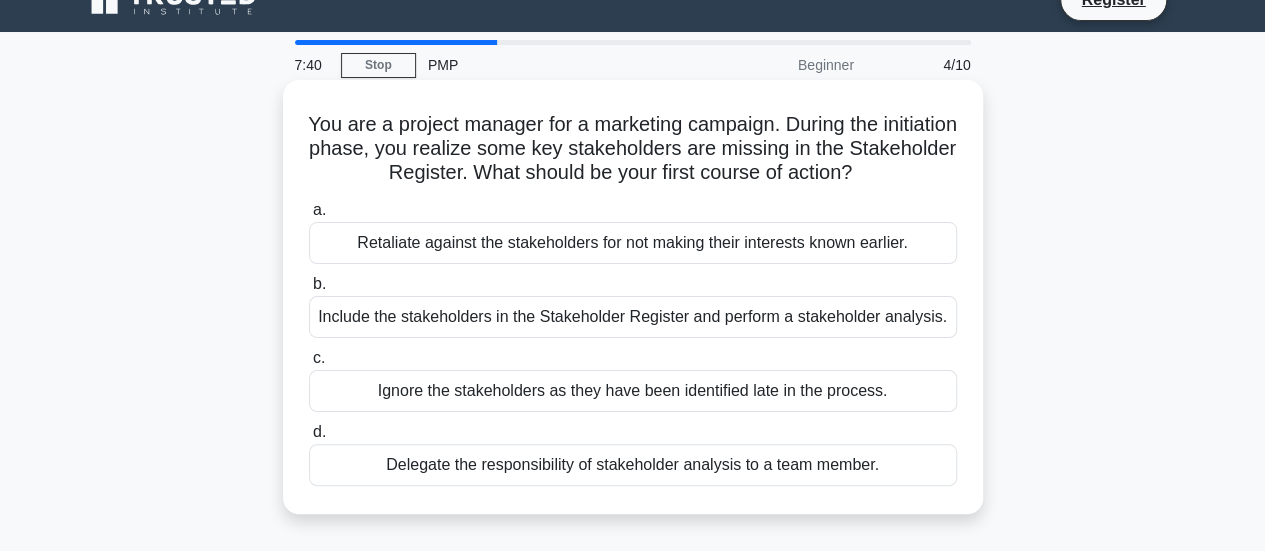 click on "Include the stakeholders in the Stakeholder Register and perform a stakeholder analysis." at bounding box center (633, 317) 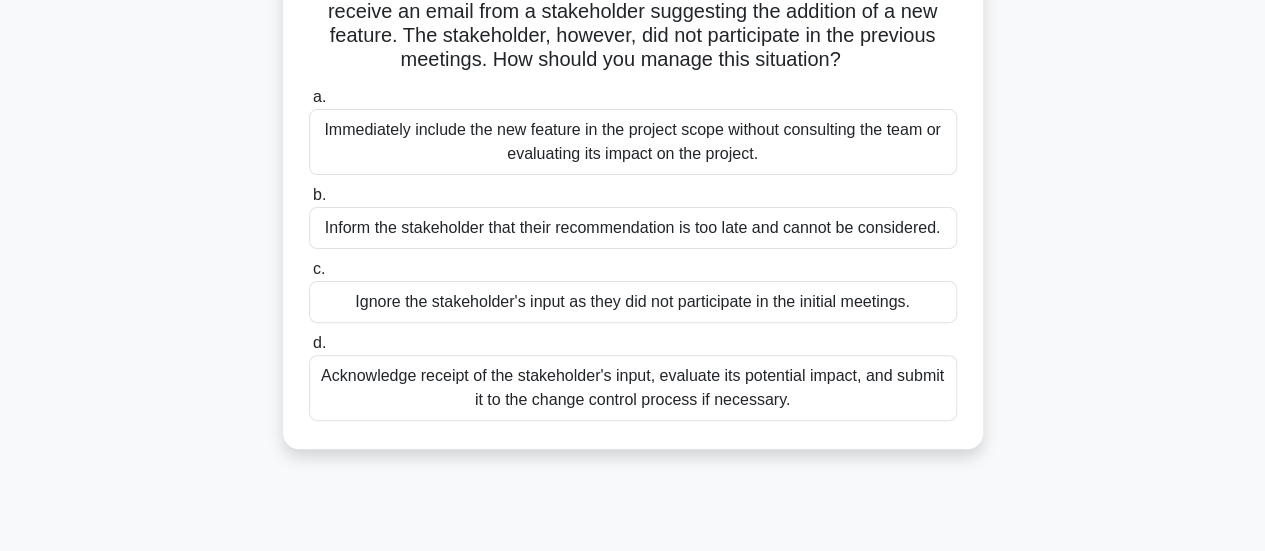 scroll, scrollTop: 200, scrollLeft: 0, axis: vertical 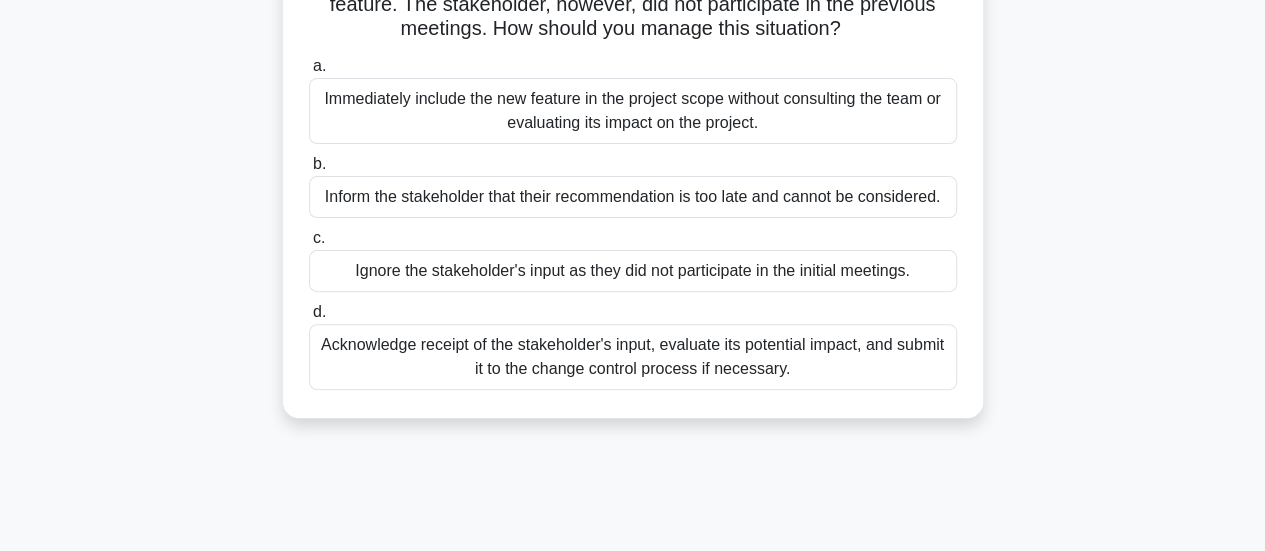 click on "Acknowledge receipt of the stakeholder's input, evaluate its potential impact, and submit it to the change control process if necessary." at bounding box center [633, 357] 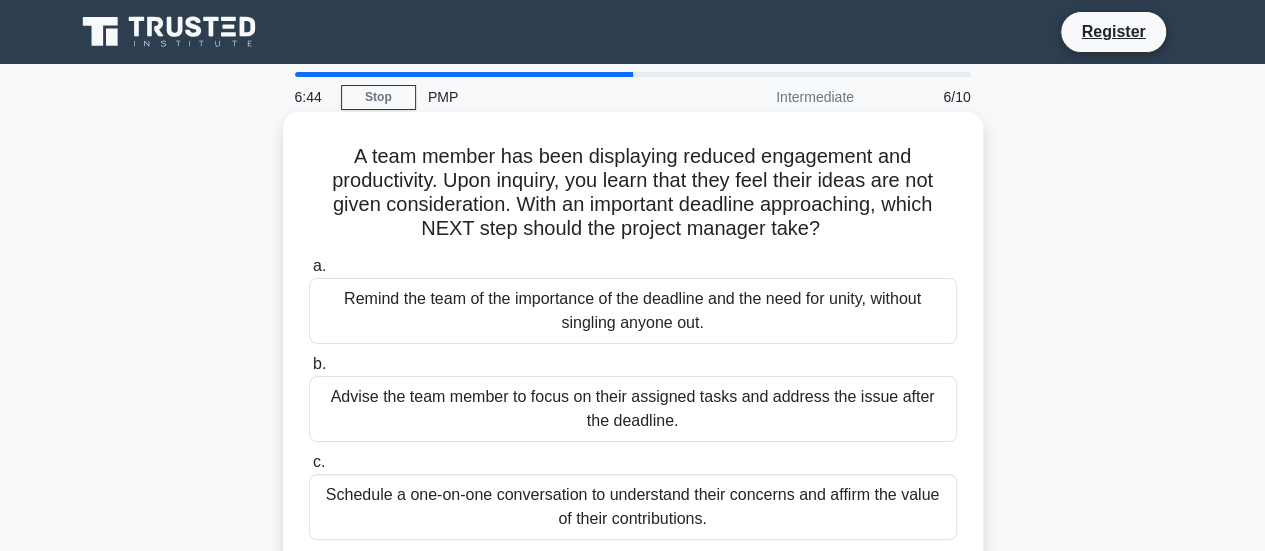 scroll, scrollTop: 0, scrollLeft: 0, axis: both 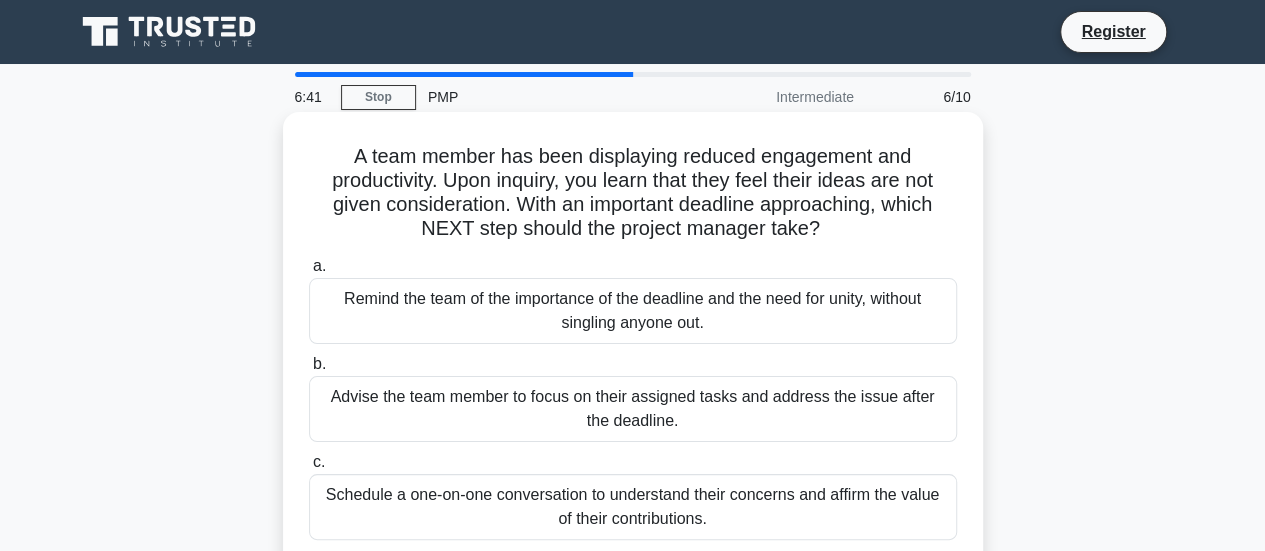click on "Remind the team of the importance of the deadline and the need for unity, without singling anyone out." at bounding box center (633, 311) 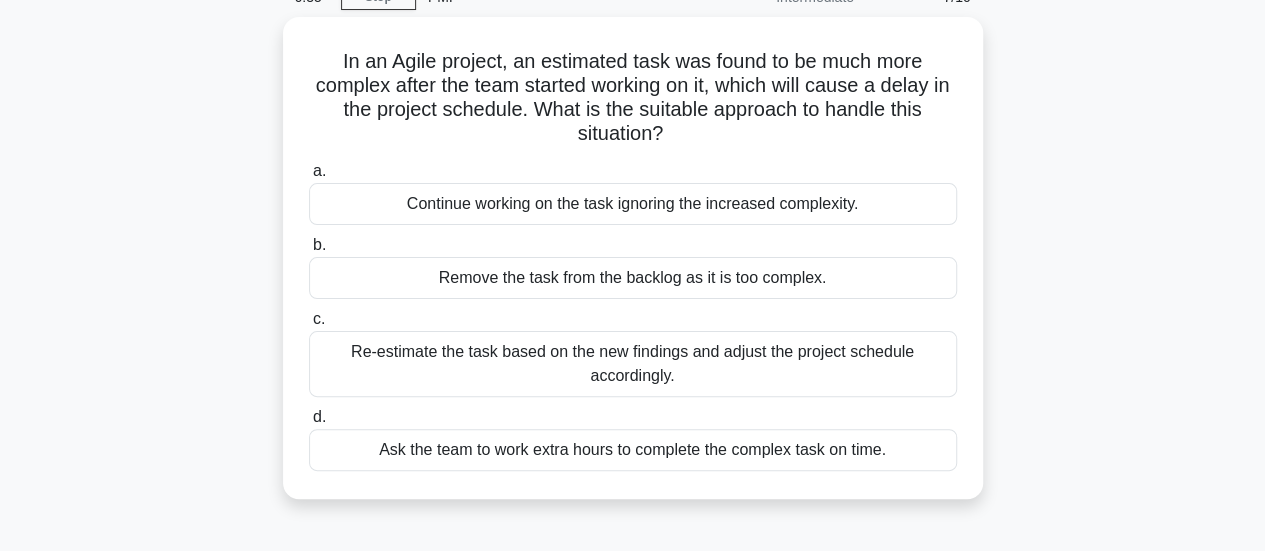scroll, scrollTop: 200, scrollLeft: 0, axis: vertical 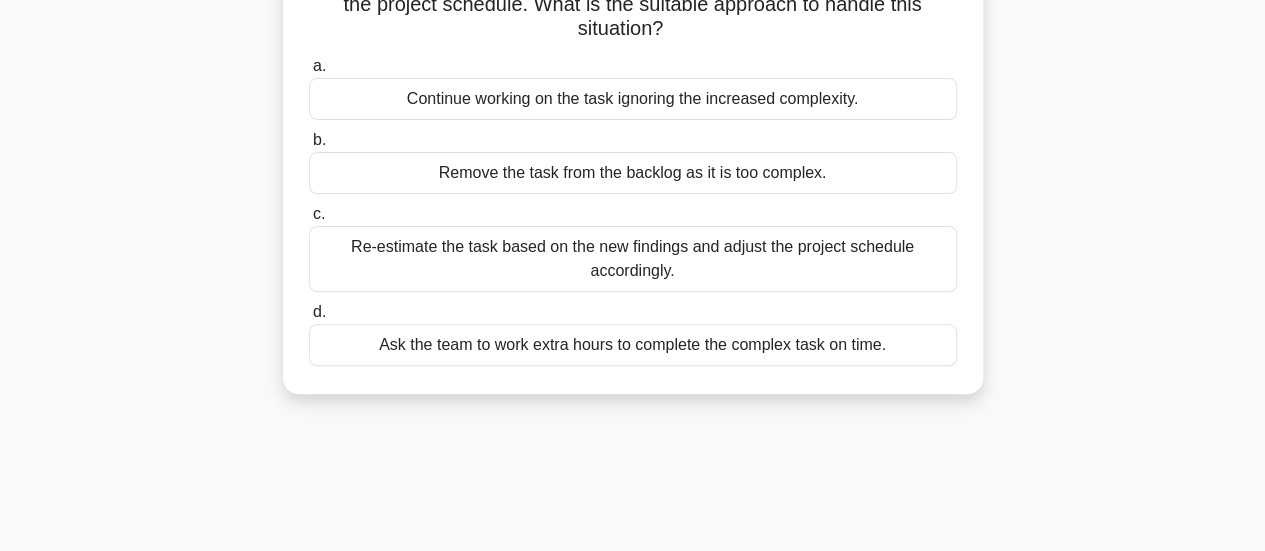 click on "Re-estimate the task based on the new findings and adjust the project schedule accordingly." at bounding box center (633, 259) 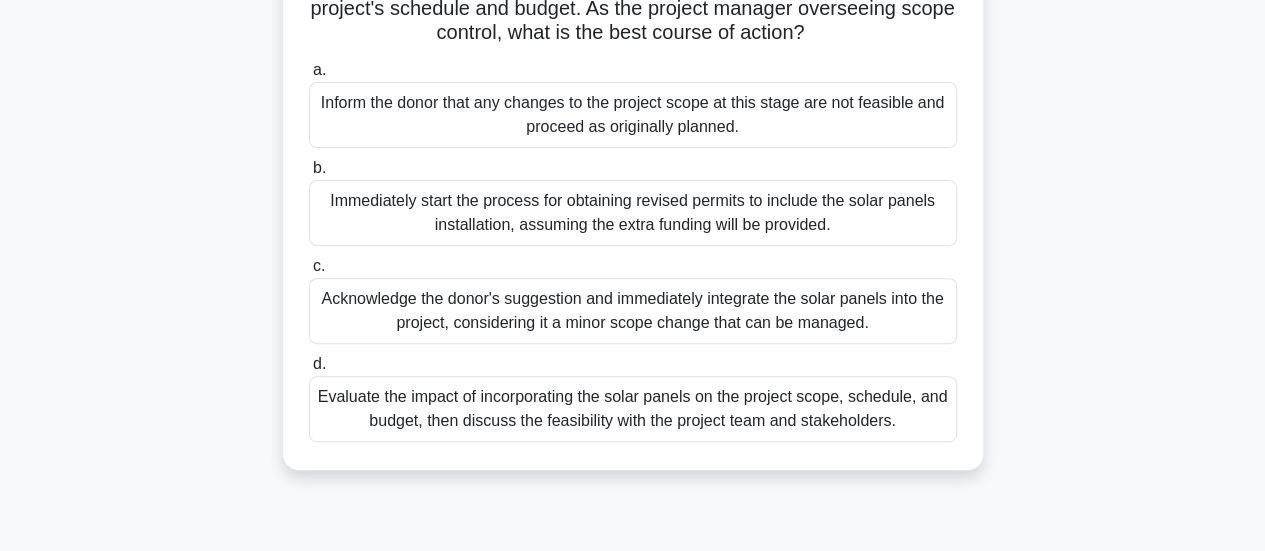 scroll, scrollTop: 300, scrollLeft: 0, axis: vertical 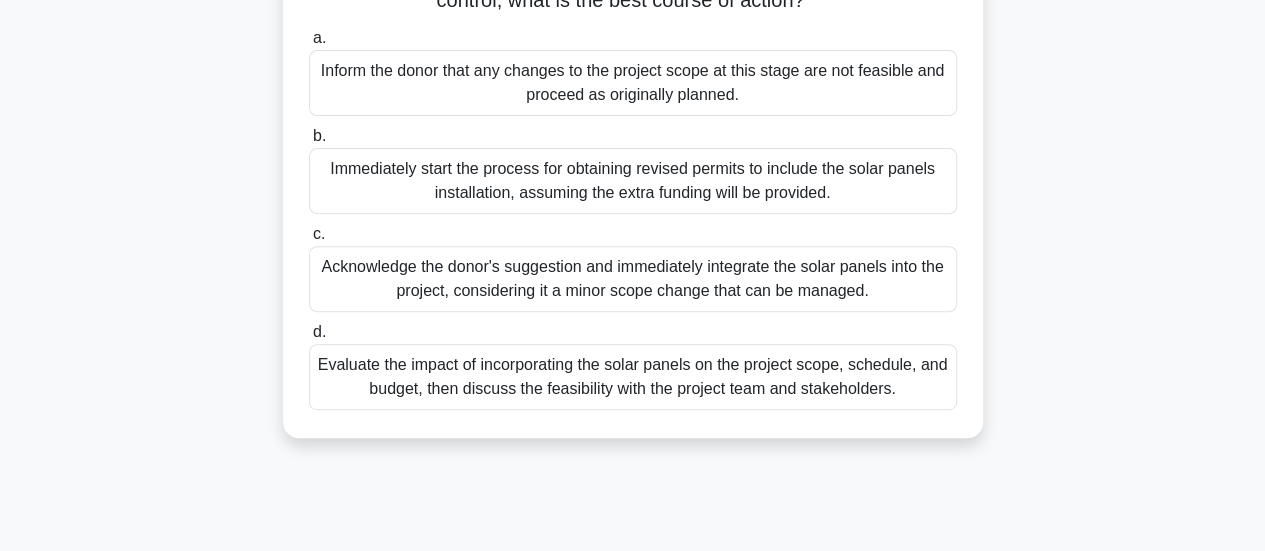 click on "Evaluate the impact of incorporating the solar panels on the project scope, schedule, and budget, then discuss the feasibility with the project team and stakeholders." at bounding box center [633, 377] 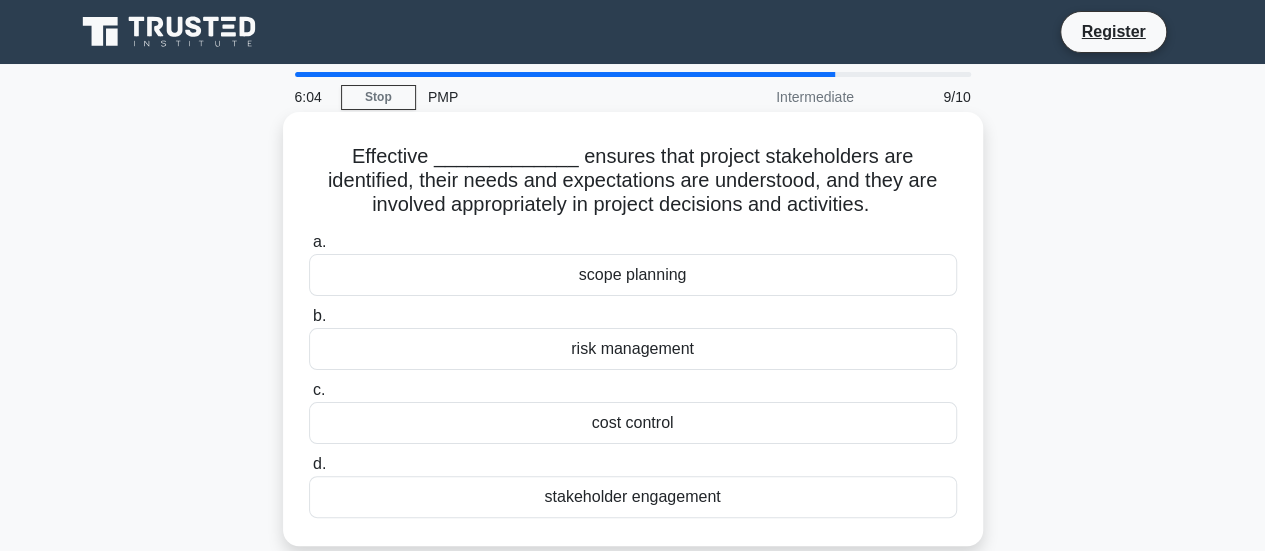 scroll, scrollTop: 100, scrollLeft: 0, axis: vertical 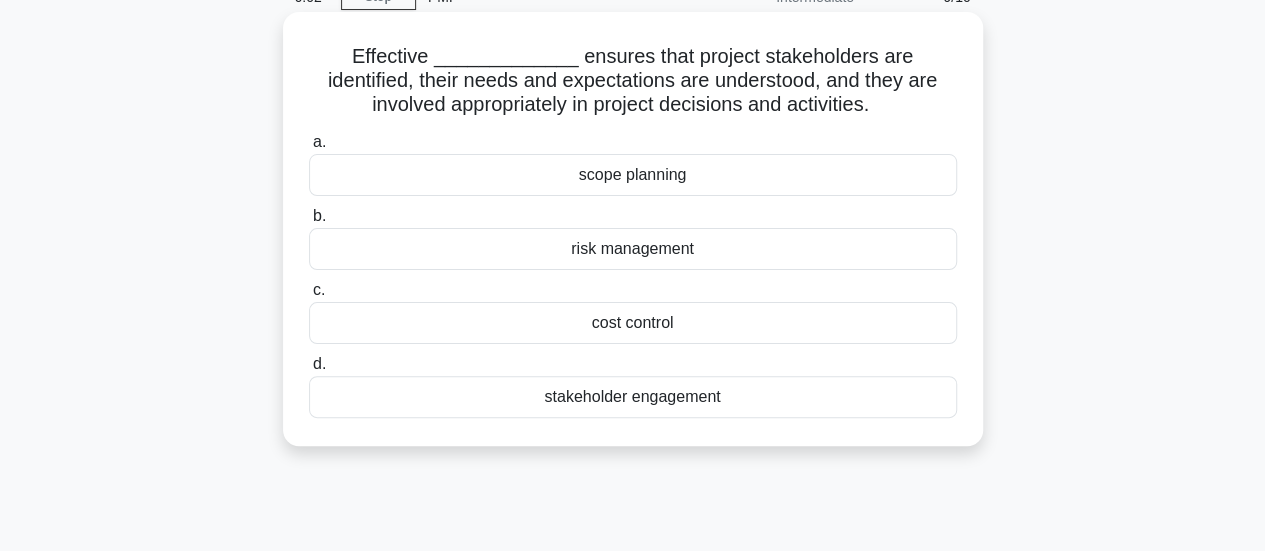 click on "stakeholder engagement" at bounding box center (633, 397) 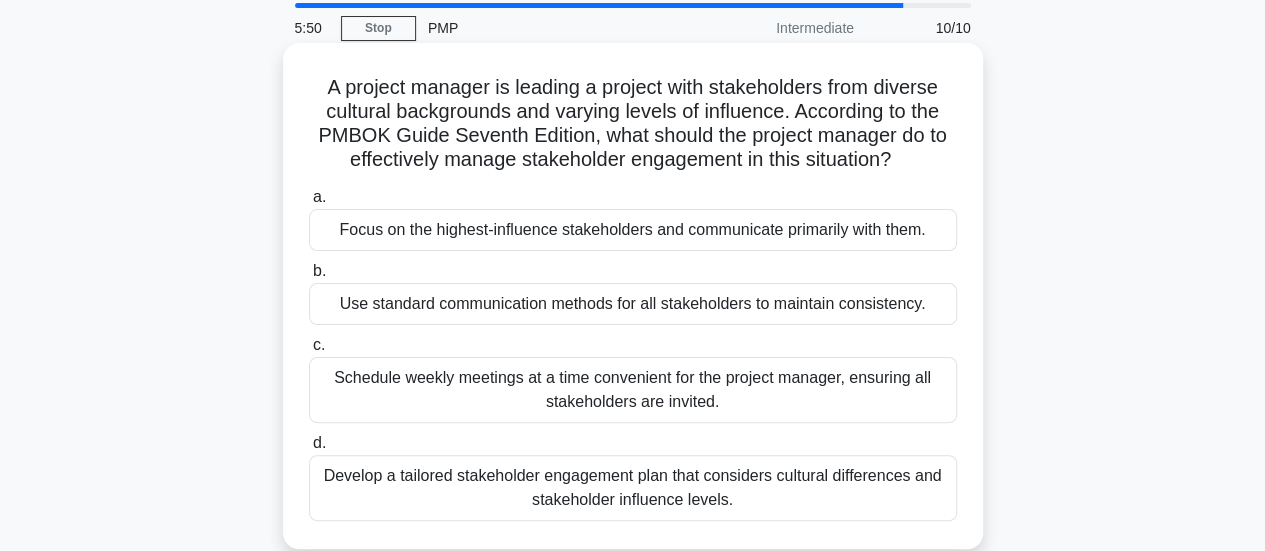scroll, scrollTop: 100, scrollLeft: 0, axis: vertical 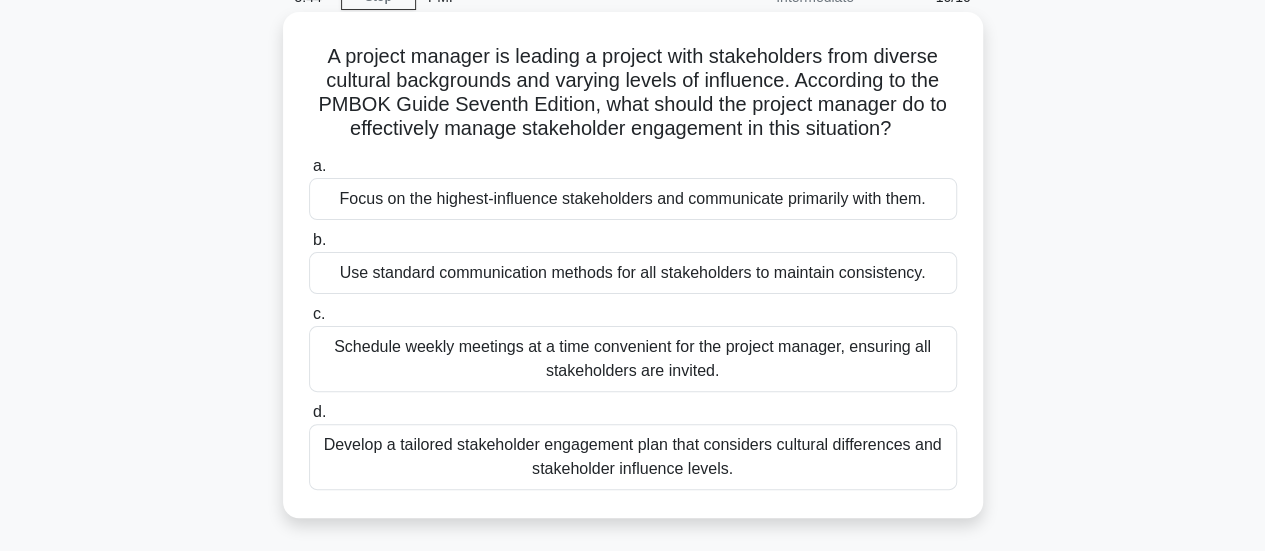 click on "Develop a tailored stakeholder engagement plan that considers cultural differences and stakeholder influence levels." at bounding box center [633, 457] 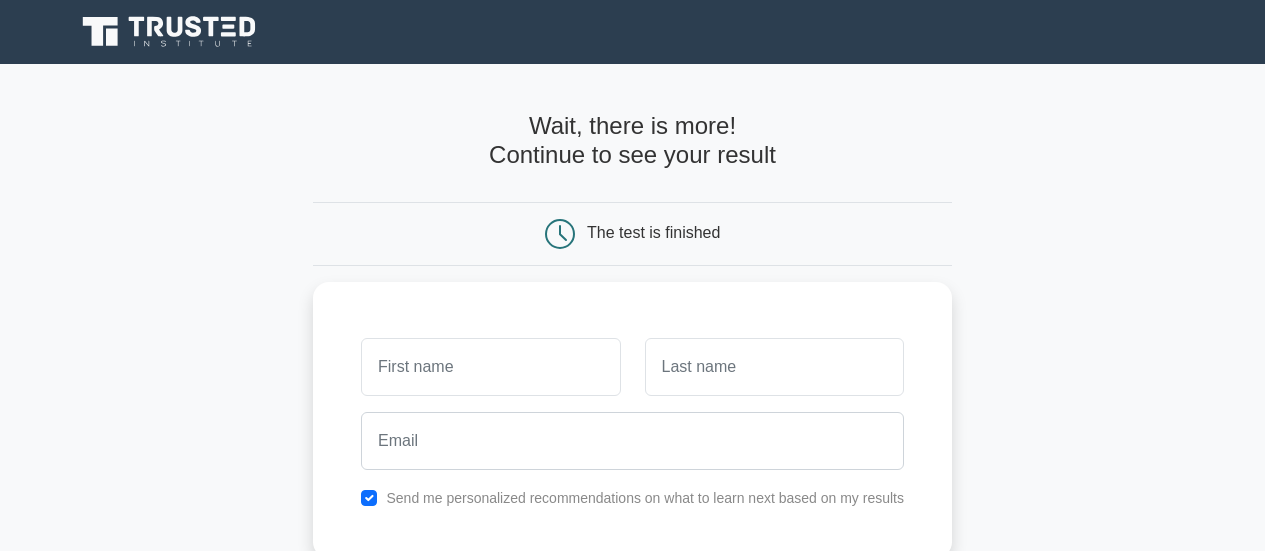 scroll, scrollTop: 0, scrollLeft: 0, axis: both 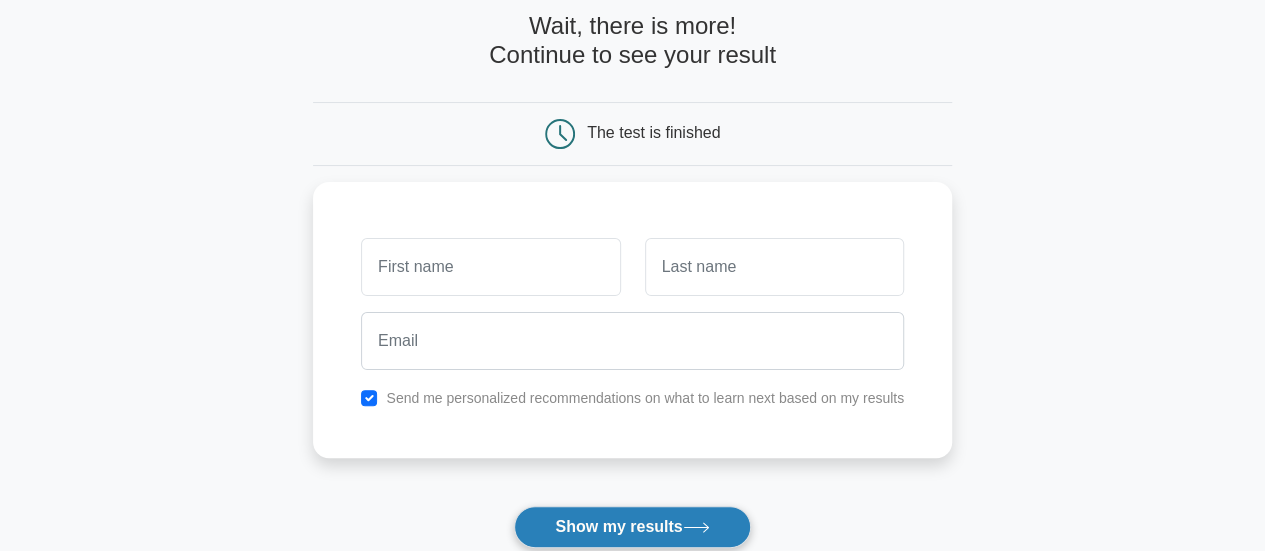 click on "Show my results" at bounding box center (632, 527) 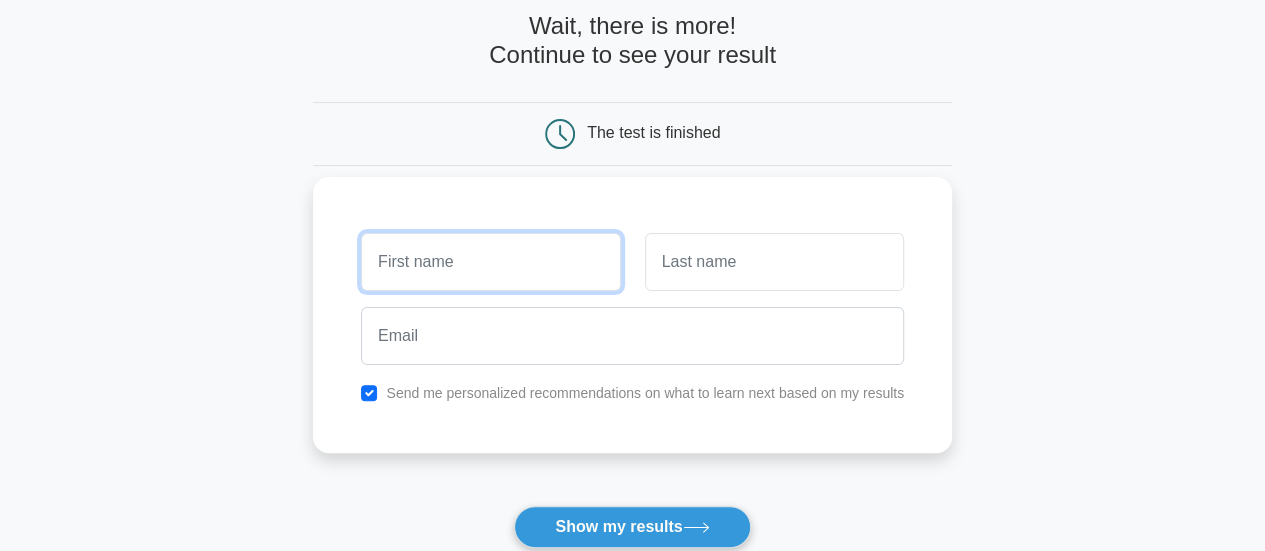 click at bounding box center (490, 262) 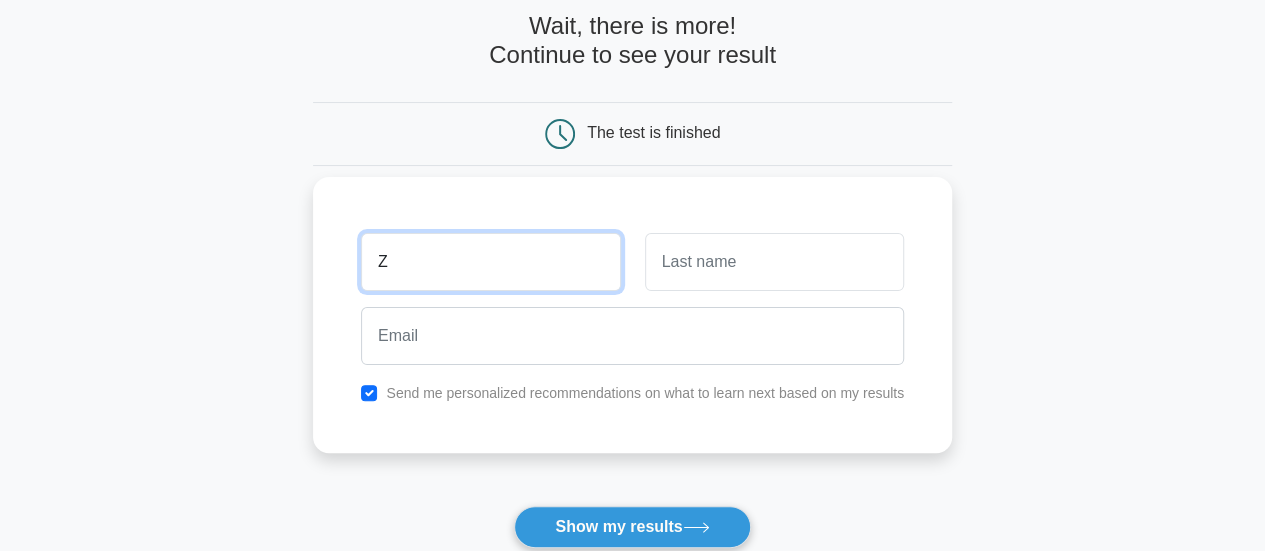 type on "Z" 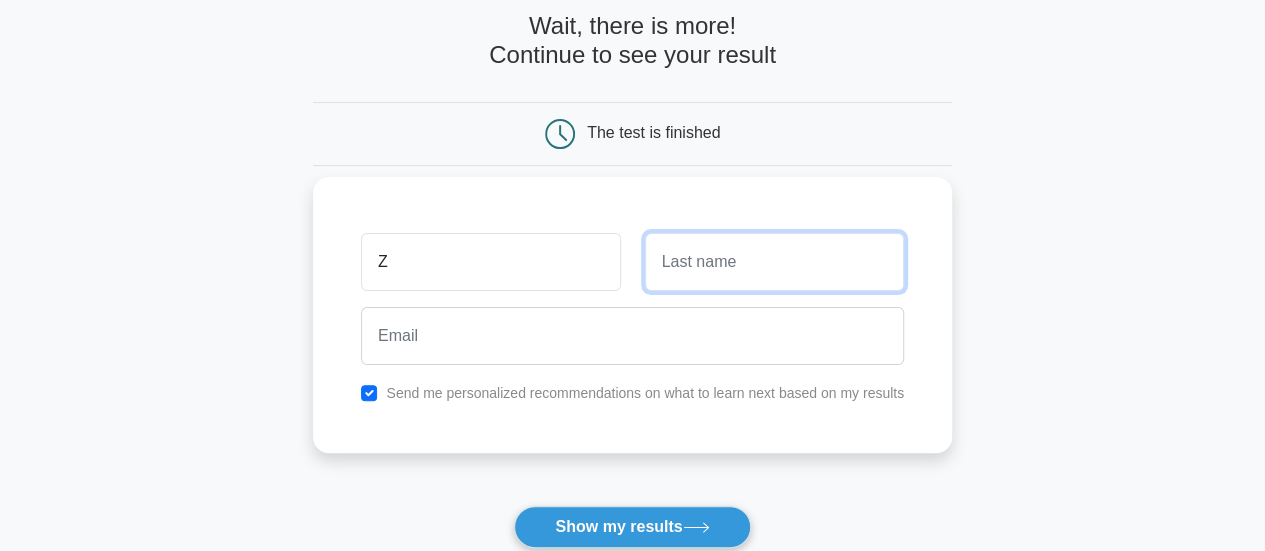 click at bounding box center [774, 262] 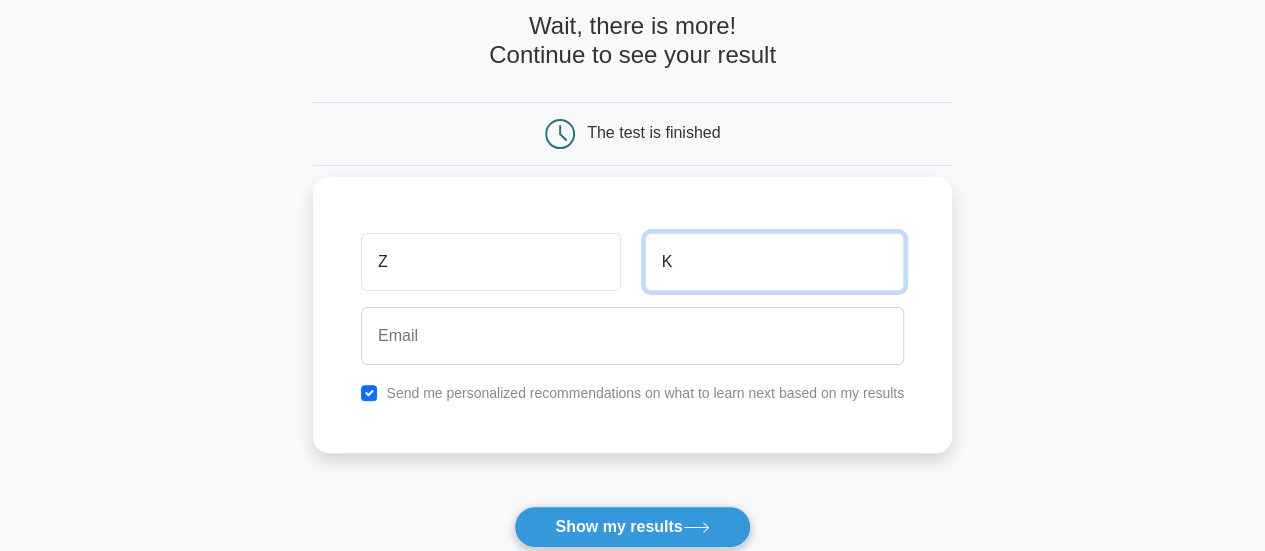 type on "K" 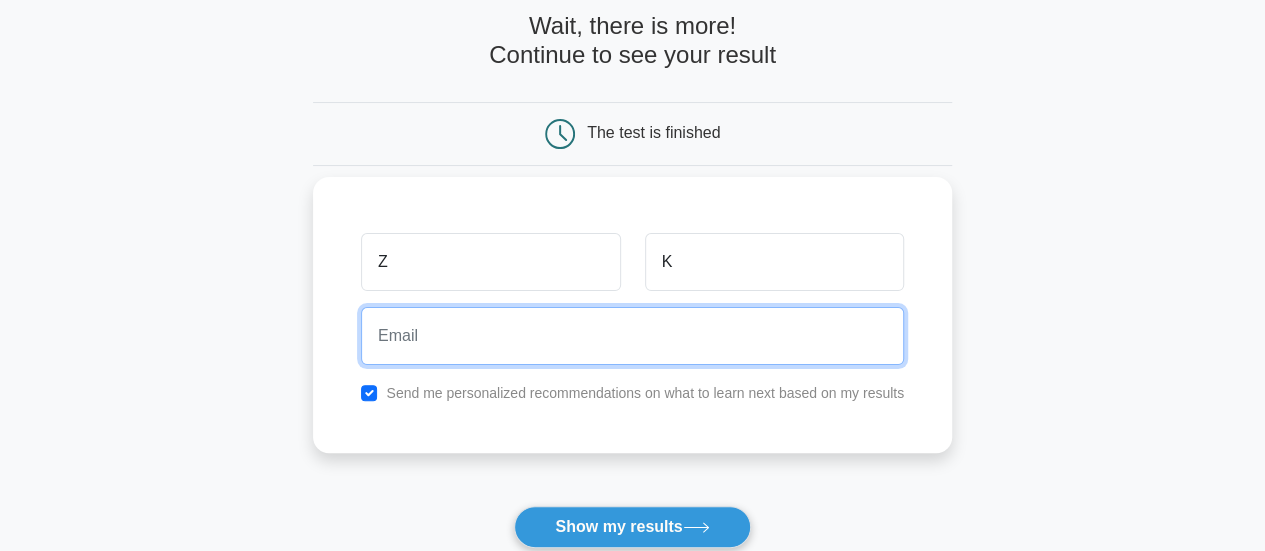 click at bounding box center (632, 336) 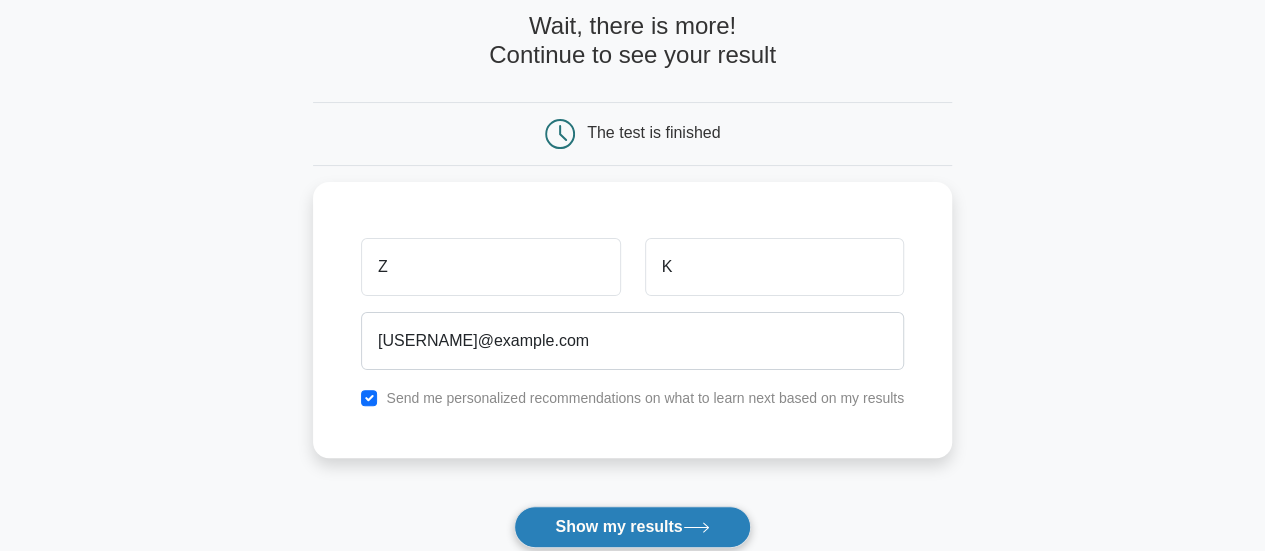 click on "Show my results" at bounding box center (632, 527) 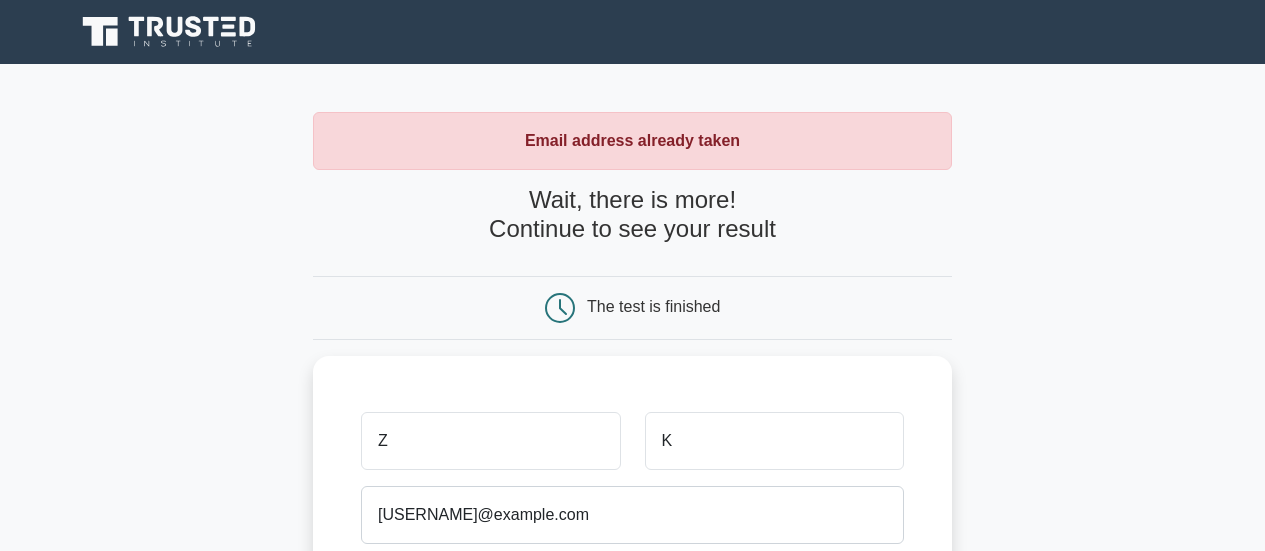 scroll, scrollTop: 0, scrollLeft: 0, axis: both 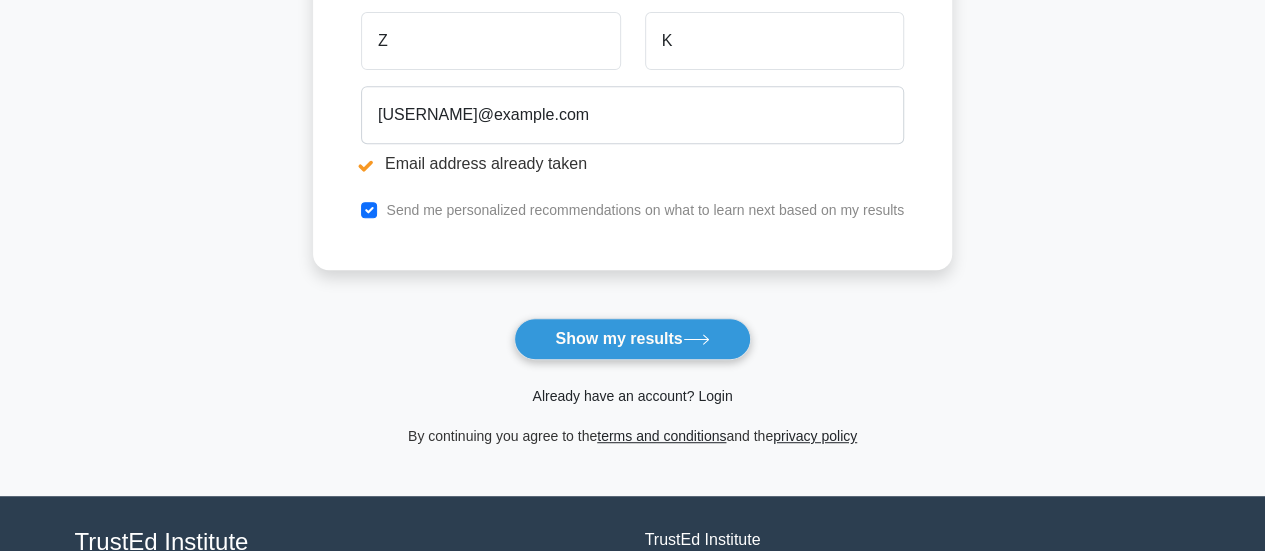 click on "Already have an account? Login" at bounding box center [632, 396] 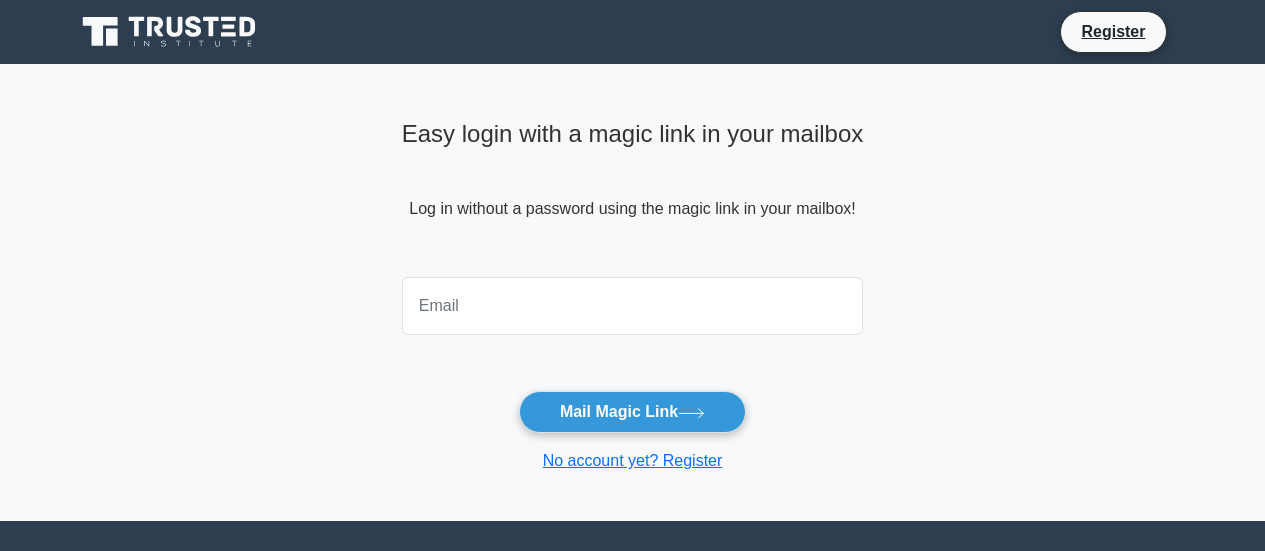 scroll, scrollTop: 0, scrollLeft: 0, axis: both 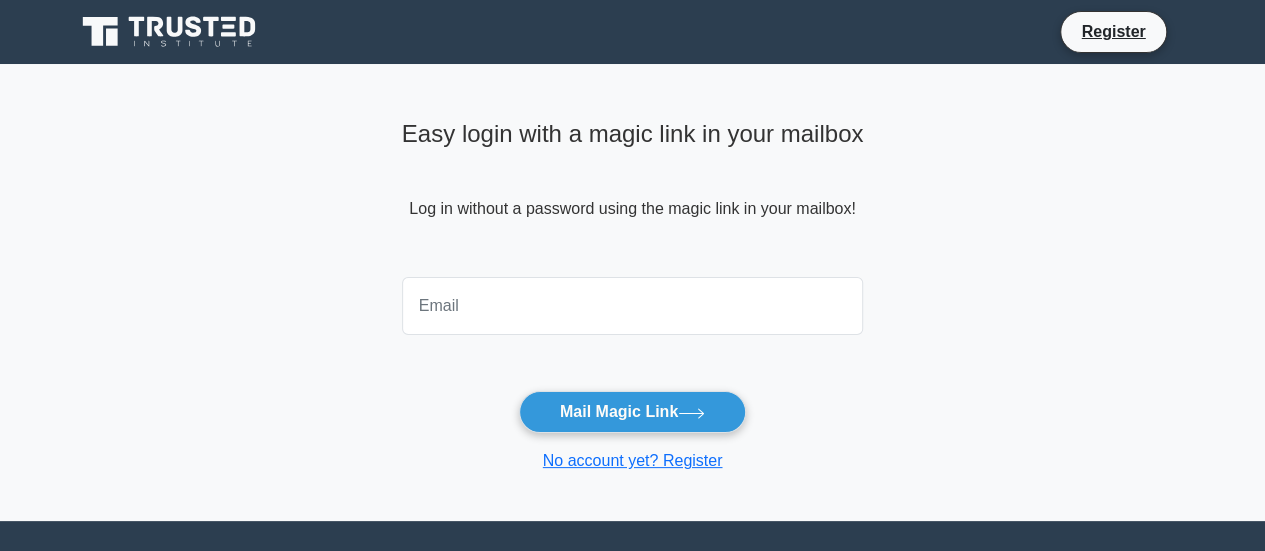 click at bounding box center (633, 306) 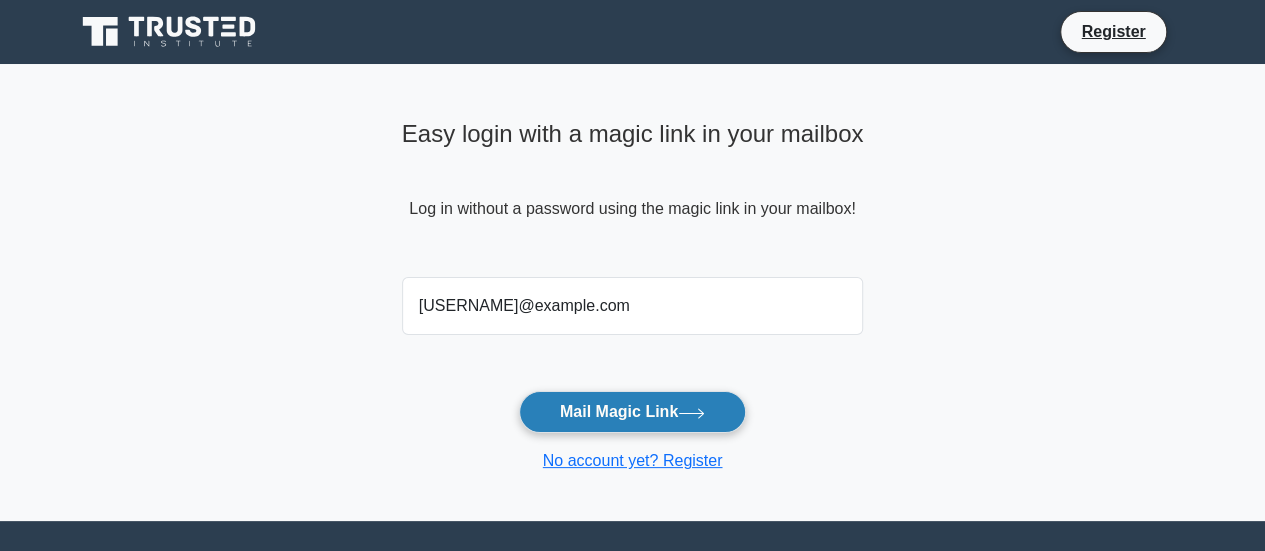 scroll, scrollTop: 100, scrollLeft: 0, axis: vertical 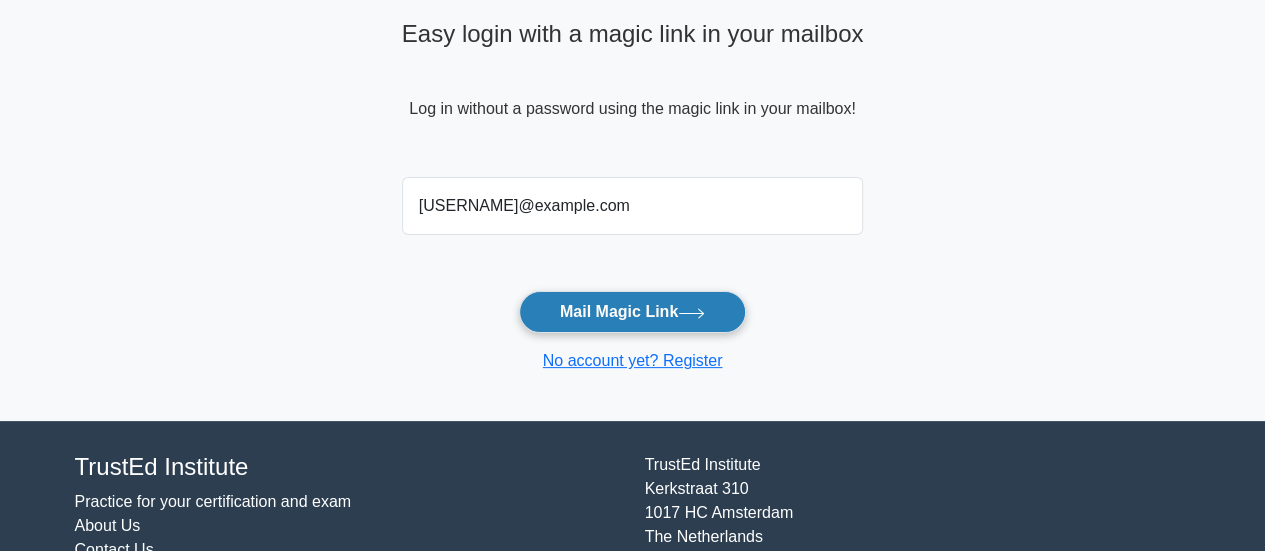 click on "Mail Magic Link" at bounding box center [632, 312] 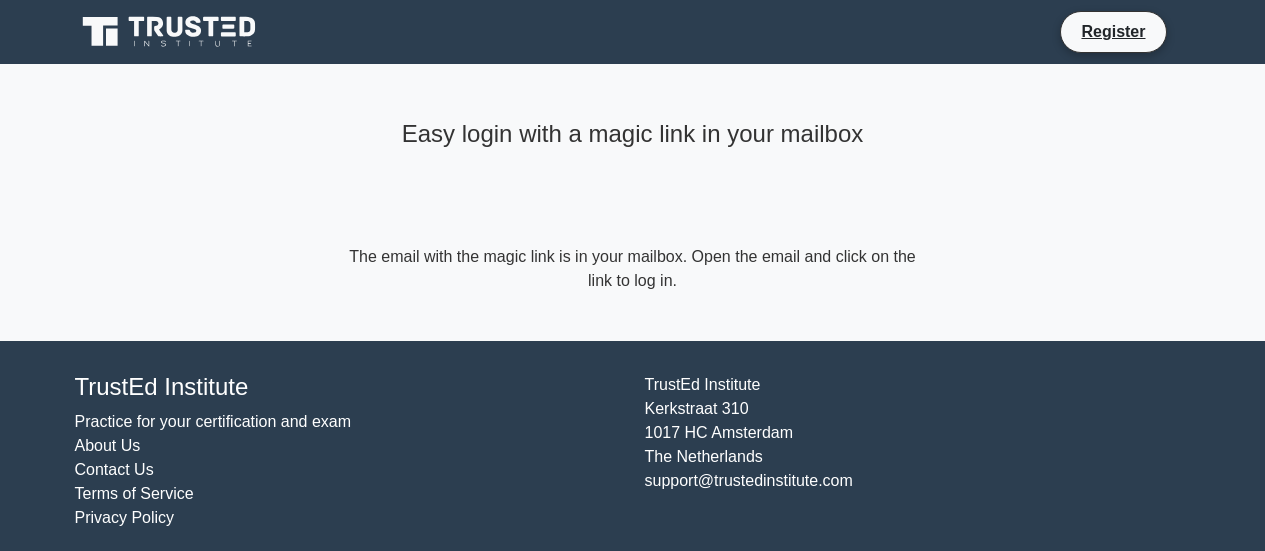 scroll, scrollTop: 0, scrollLeft: 0, axis: both 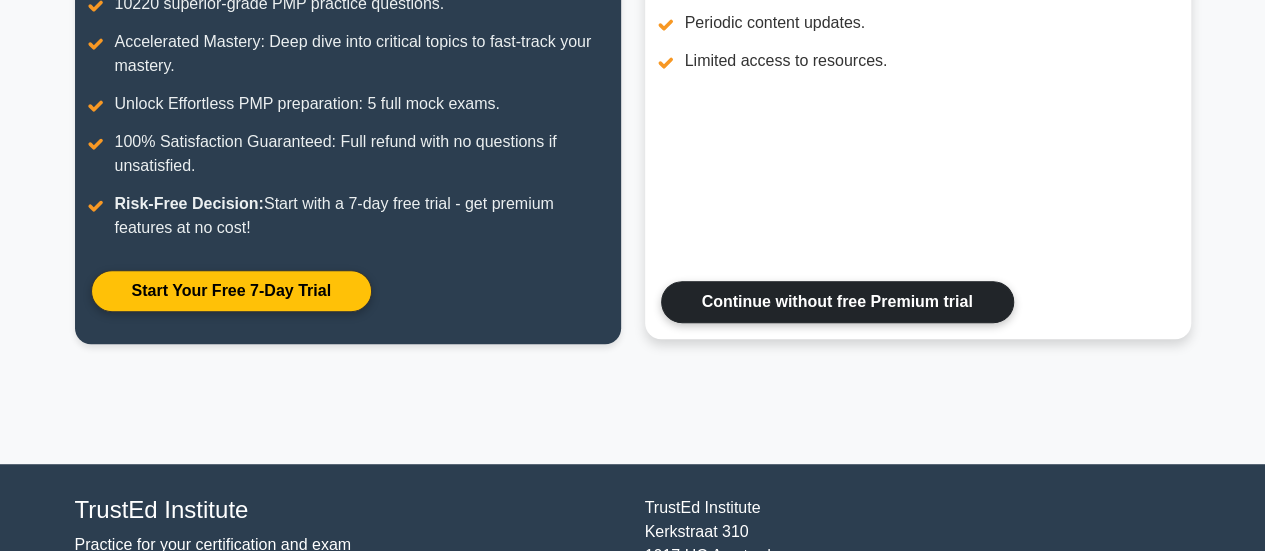 click on "Continue without free Premium trial" at bounding box center [837, 302] 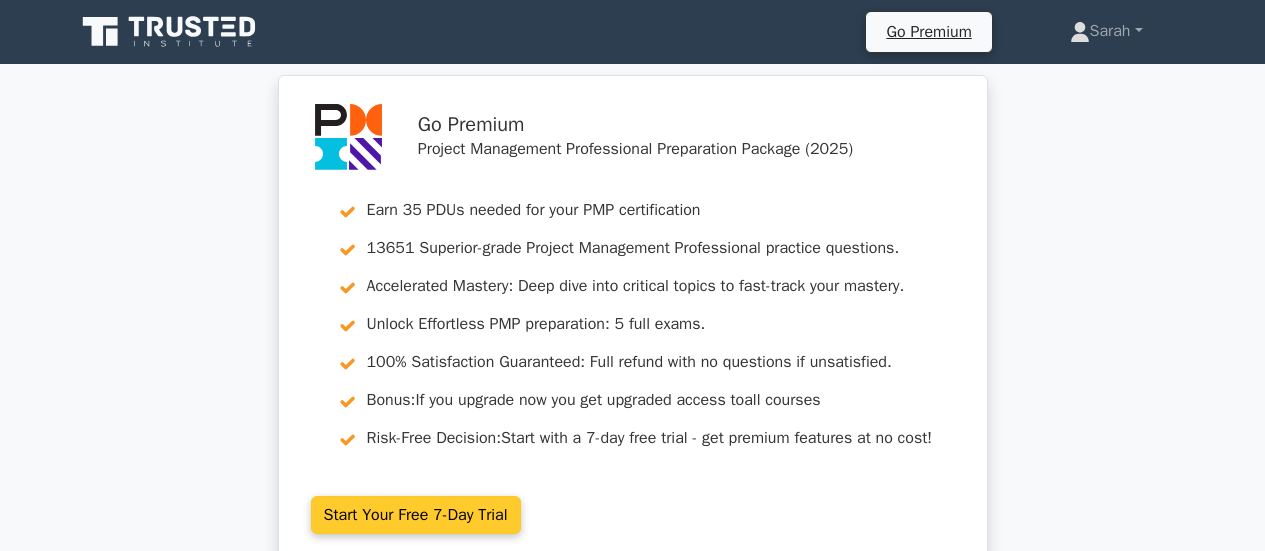 scroll, scrollTop: 0, scrollLeft: 0, axis: both 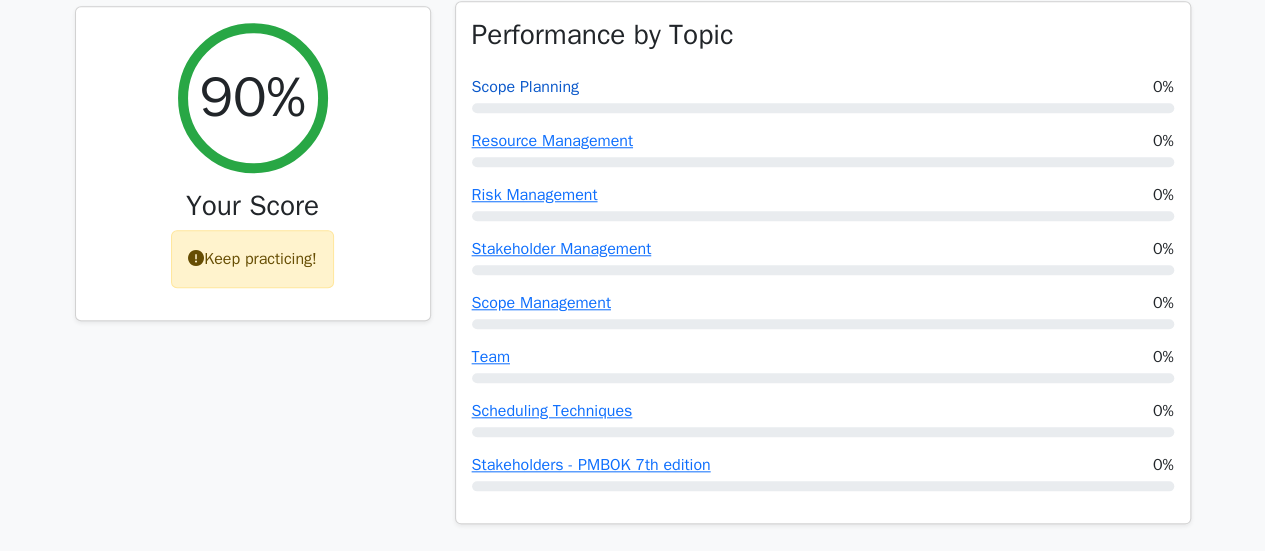 click on "Scope Planning" at bounding box center (525, 87) 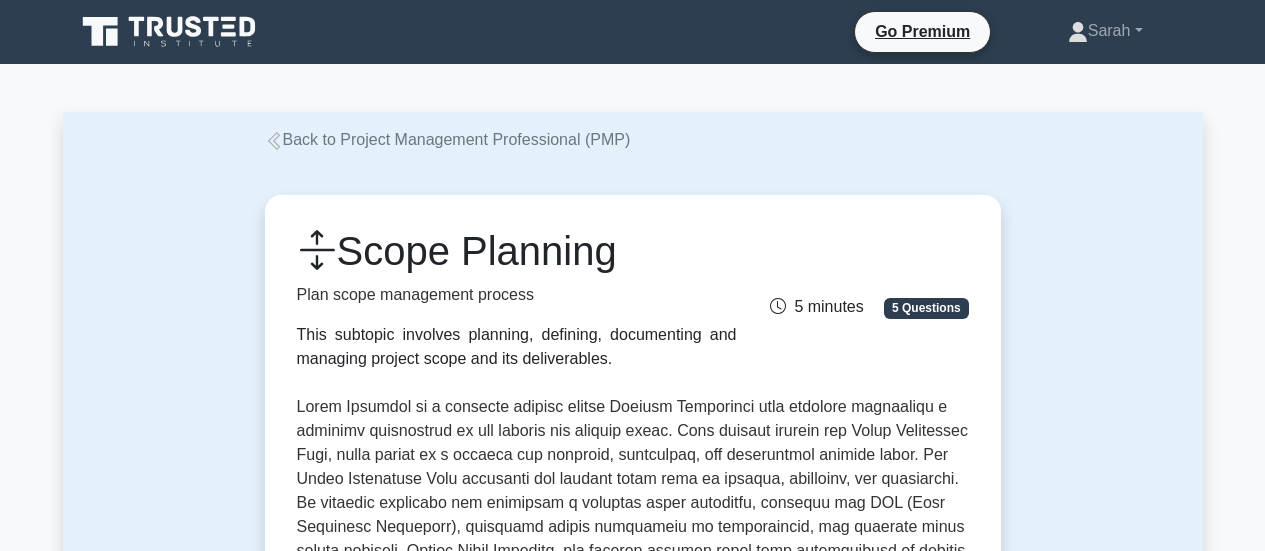 scroll, scrollTop: 0, scrollLeft: 0, axis: both 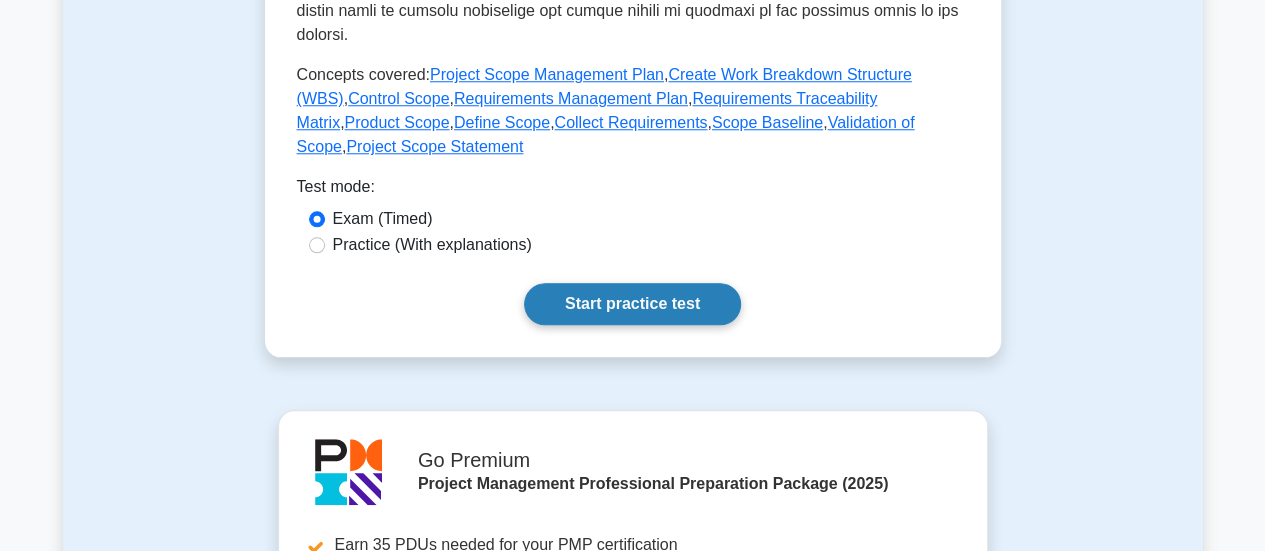 click on "Start practice test" at bounding box center (632, 304) 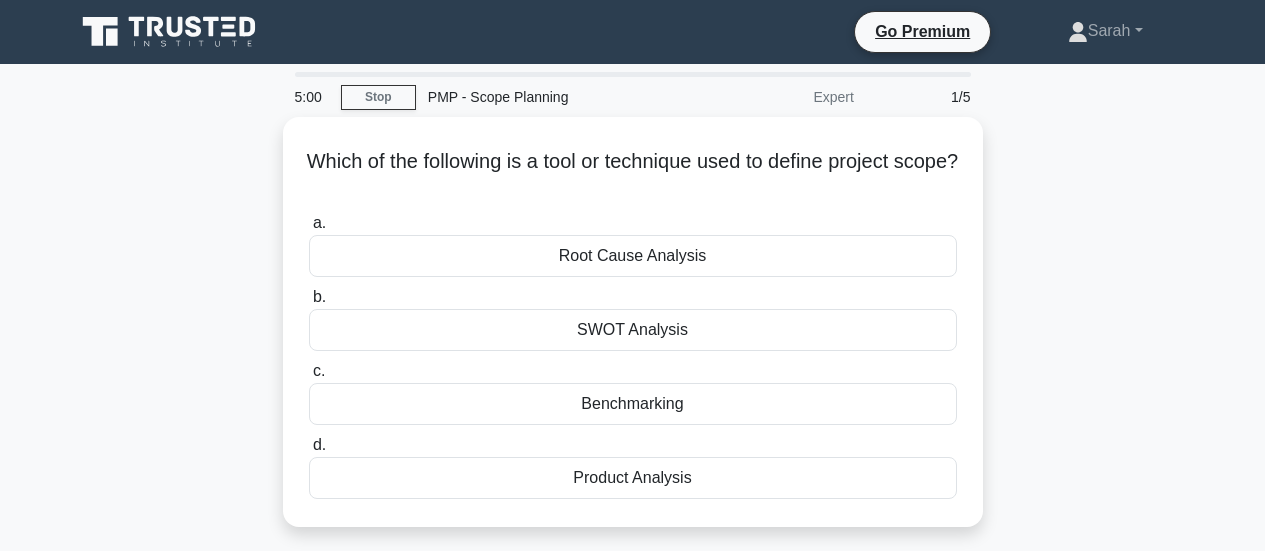 scroll, scrollTop: 0, scrollLeft: 0, axis: both 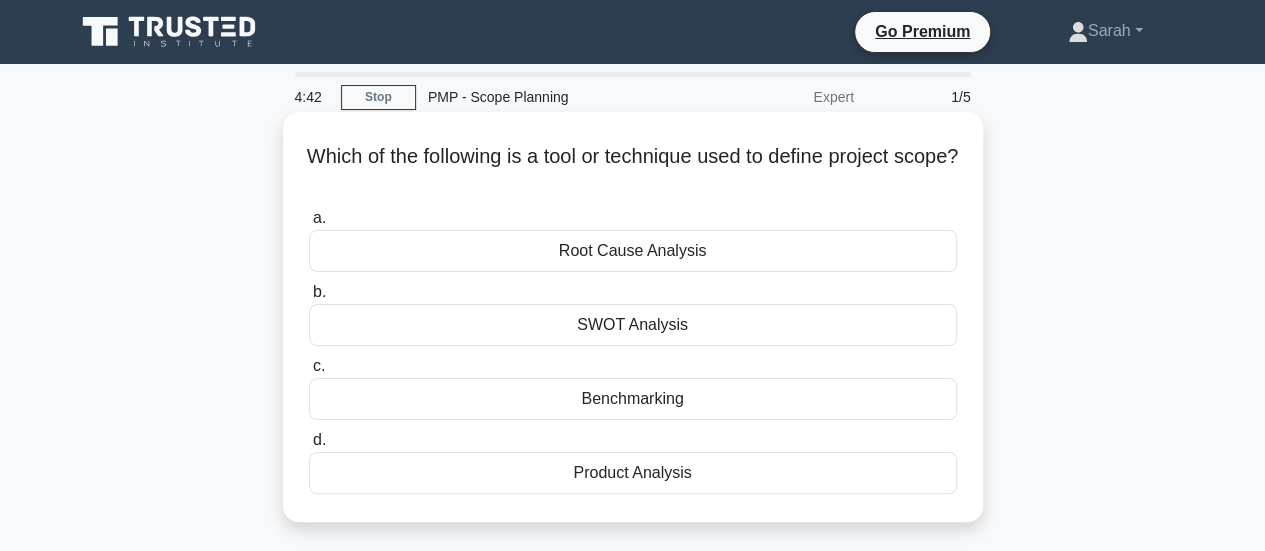 click on "SWOT Analysis" at bounding box center (633, 325) 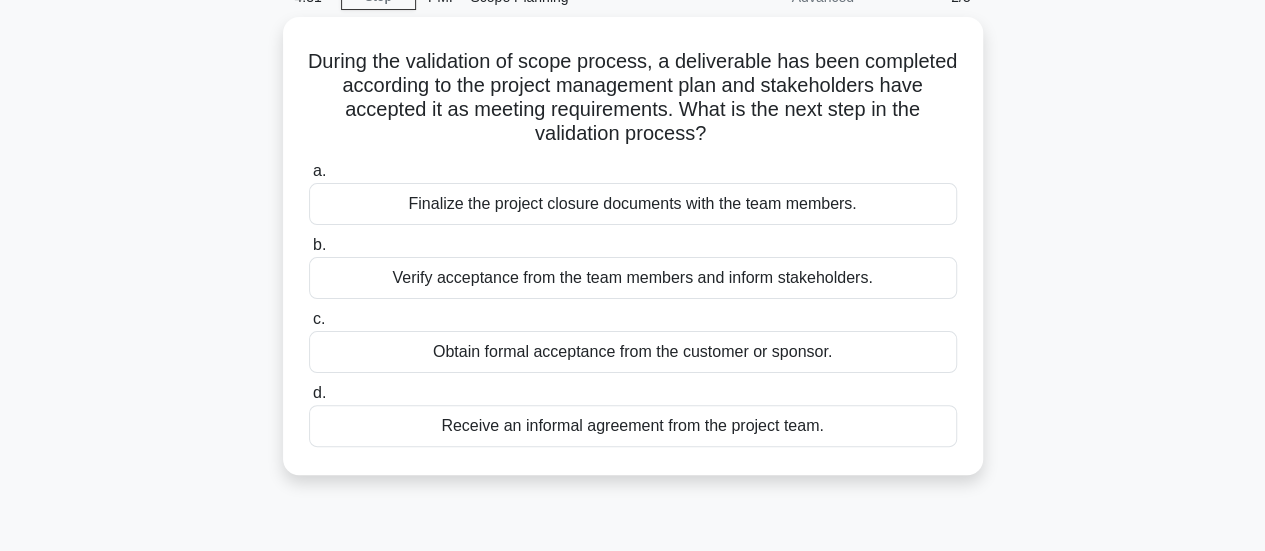 scroll, scrollTop: 0, scrollLeft: 0, axis: both 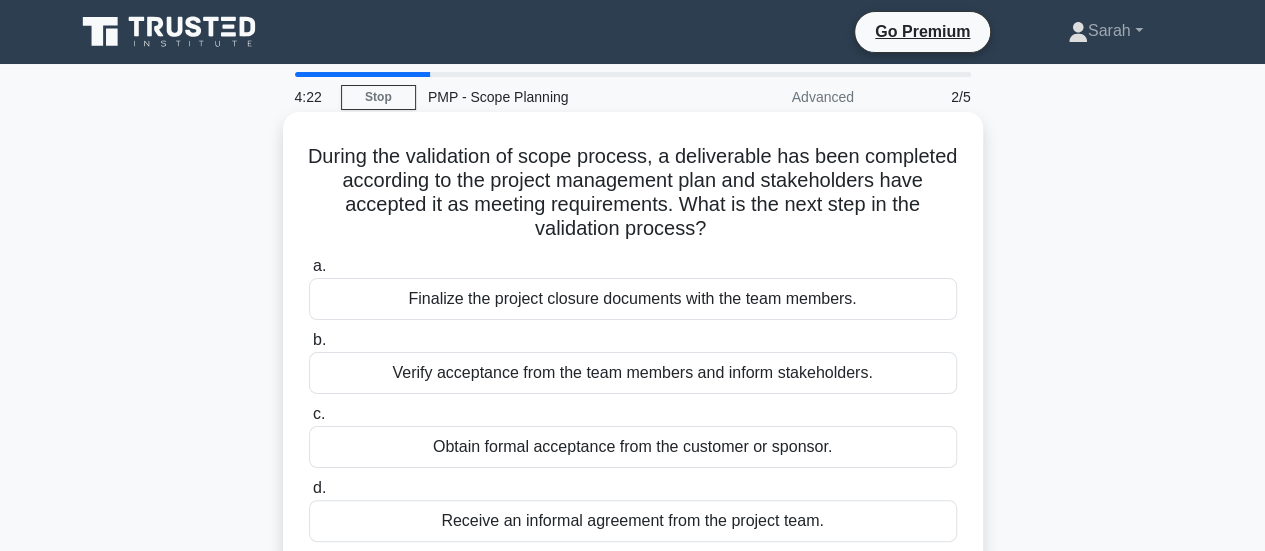 click on "Obtain formal acceptance from the customer or sponsor." at bounding box center [633, 447] 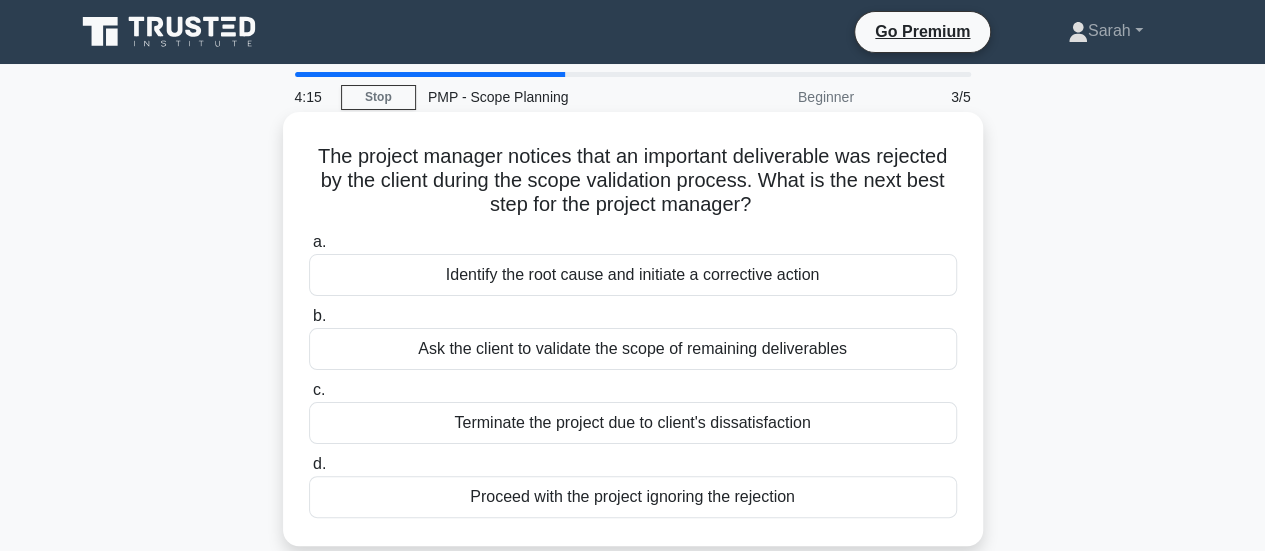 click on "Identify the root cause and initiate a corrective action" at bounding box center (633, 275) 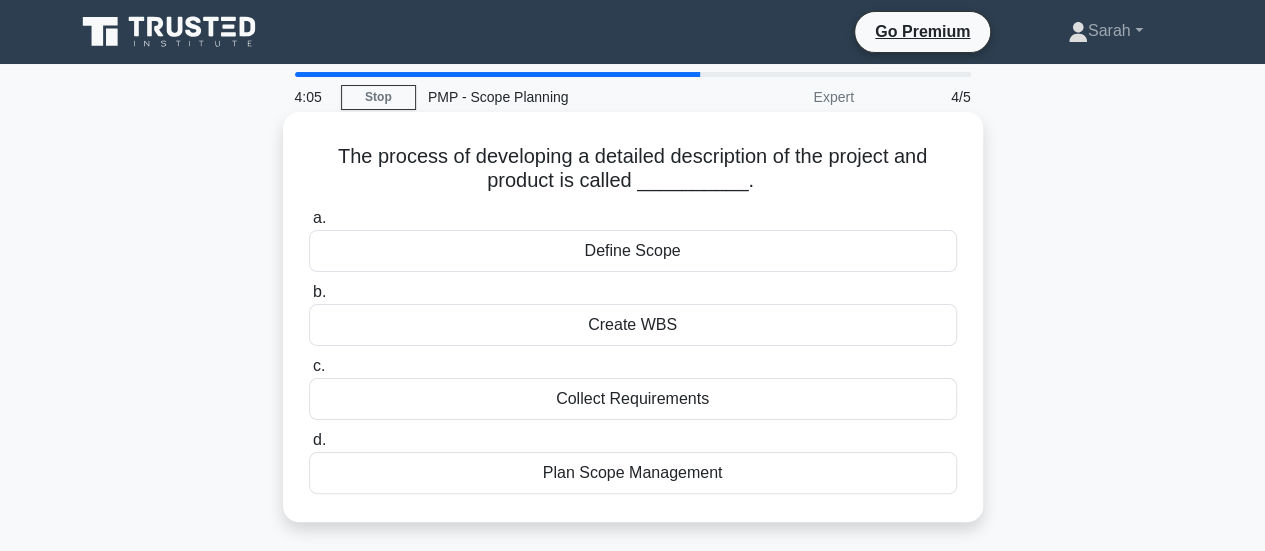 click on "Define Scope" at bounding box center (633, 251) 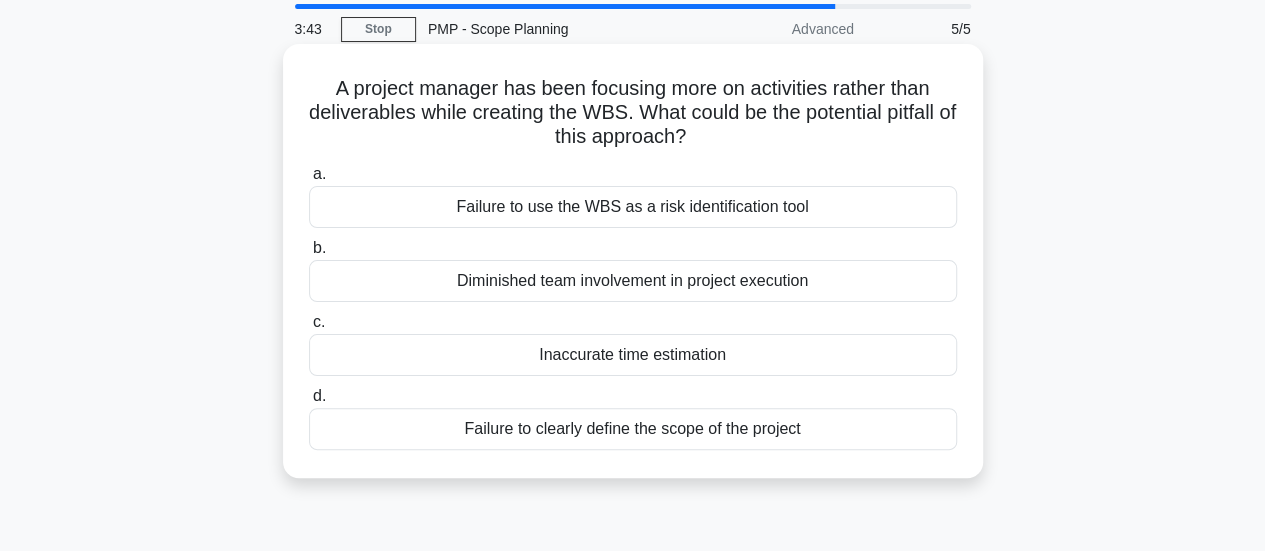 scroll, scrollTop: 100, scrollLeft: 0, axis: vertical 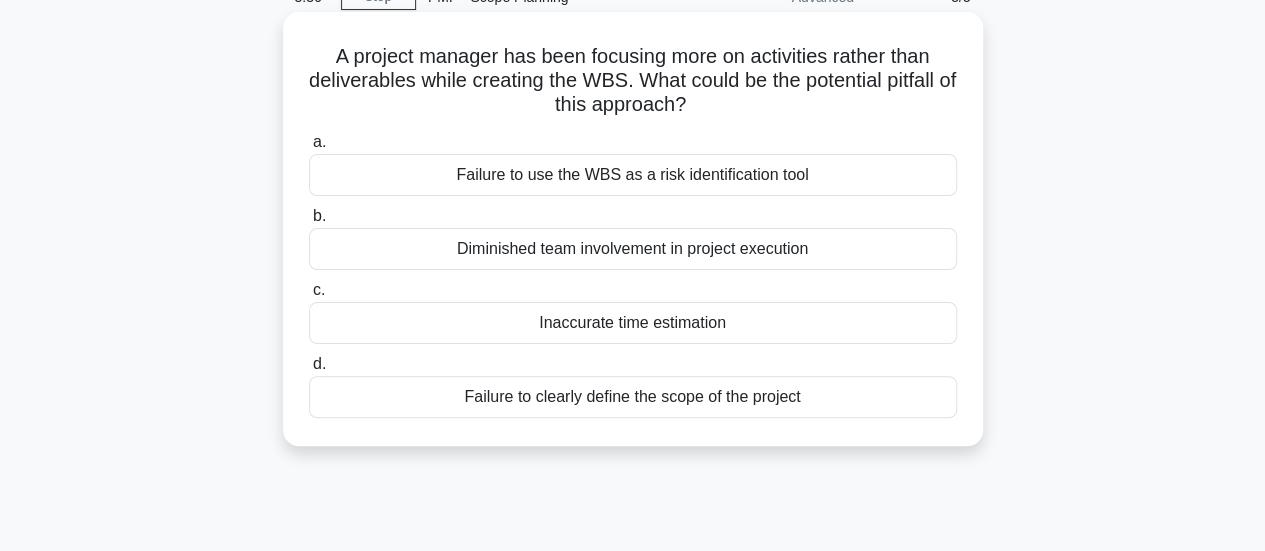 click on "Failure to clearly define the scope of the project" at bounding box center [633, 397] 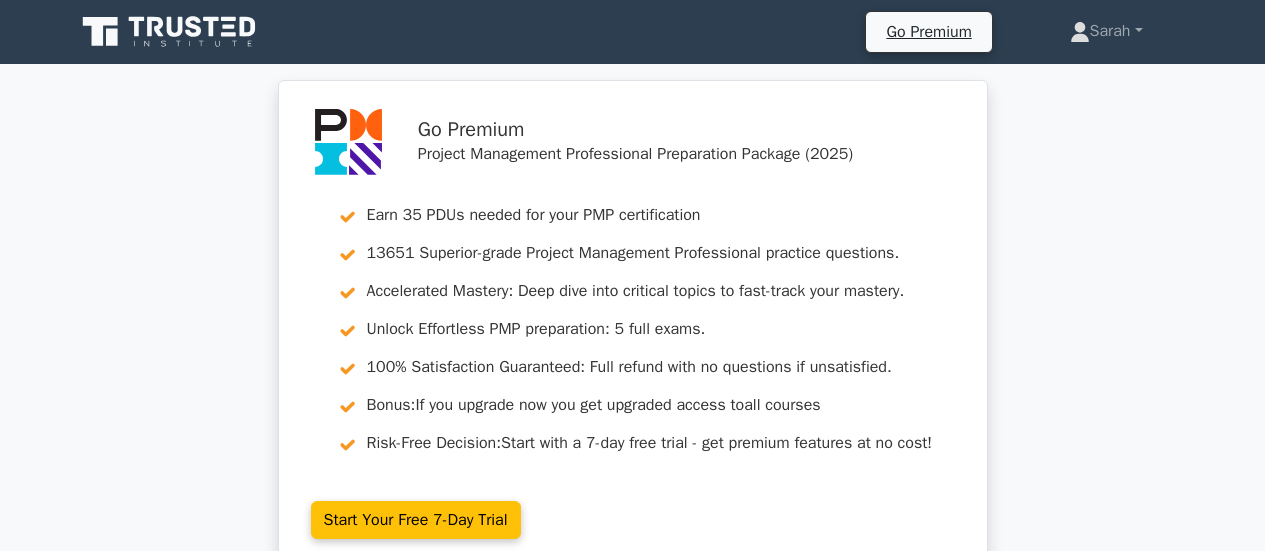 scroll, scrollTop: 0, scrollLeft: 0, axis: both 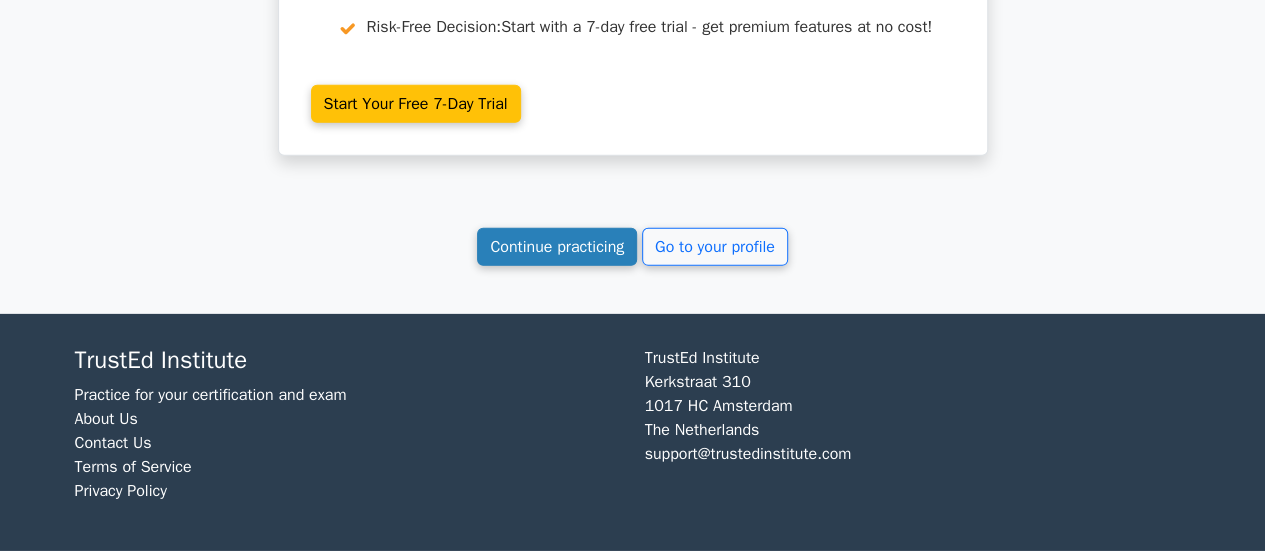 click on "Continue practicing" at bounding box center [557, 247] 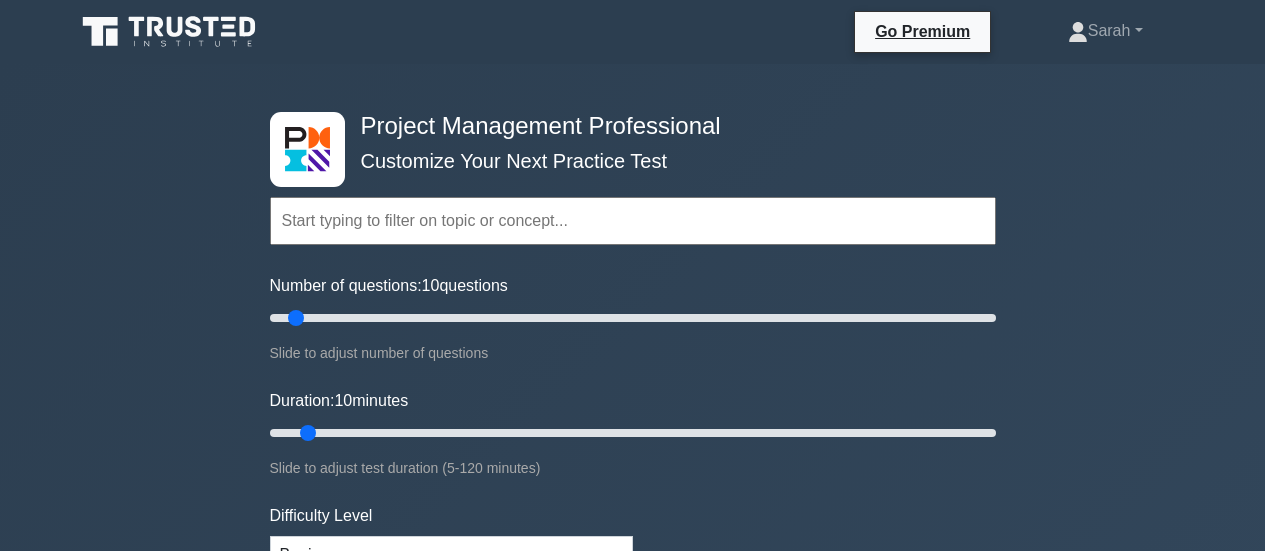 scroll, scrollTop: 0, scrollLeft: 0, axis: both 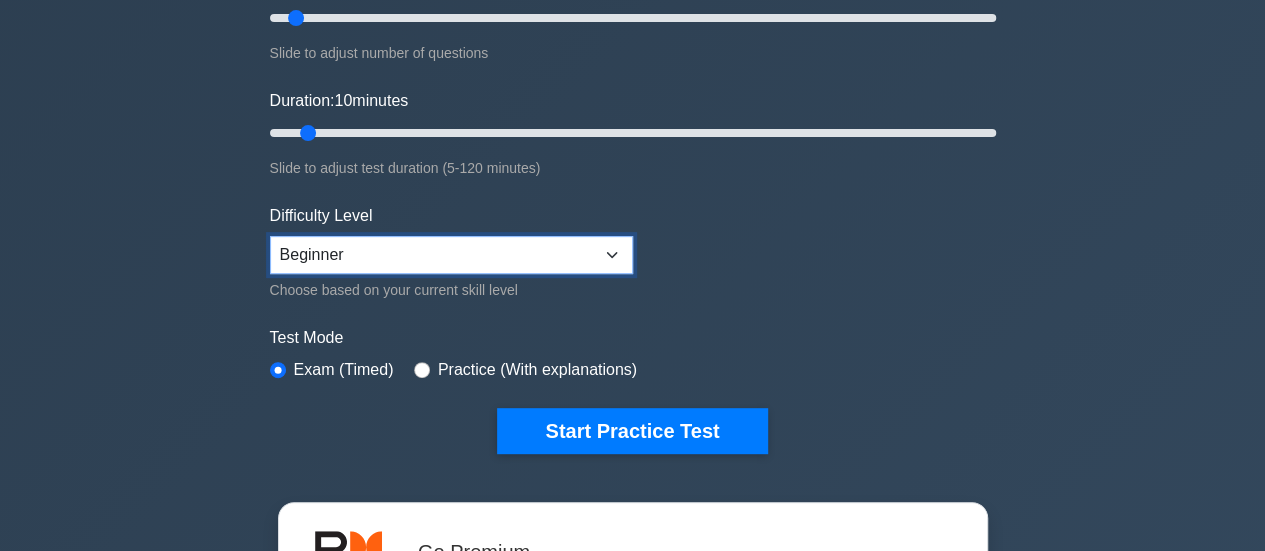 click on "Beginner
Intermediate
Expert" at bounding box center (451, 255) 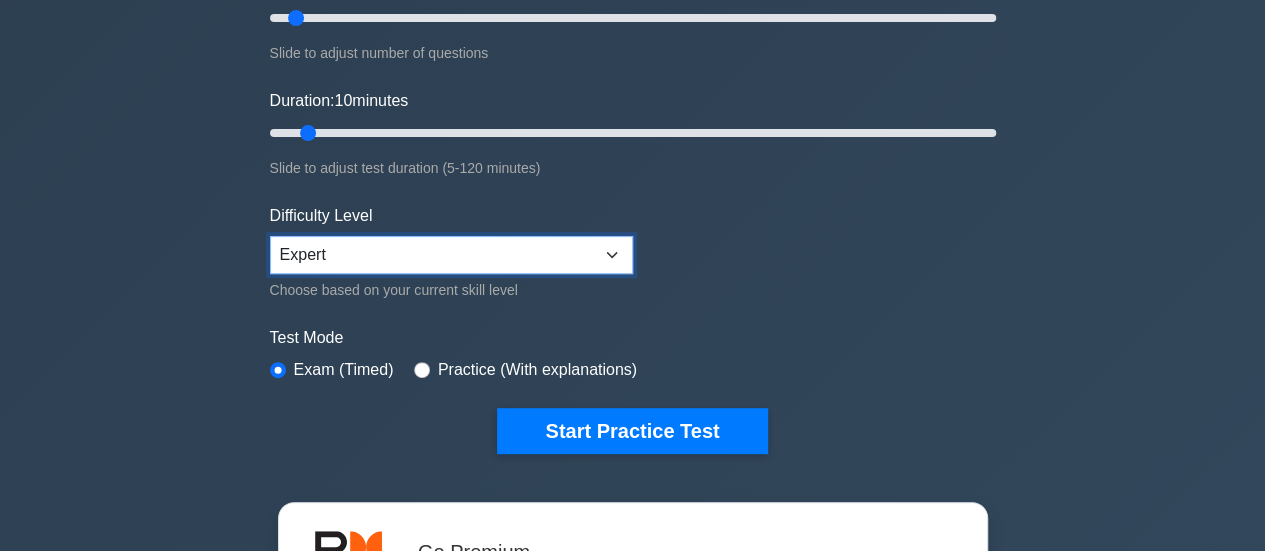 click on "Beginner
Intermediate
Expert" at bounding box center [451, 255] 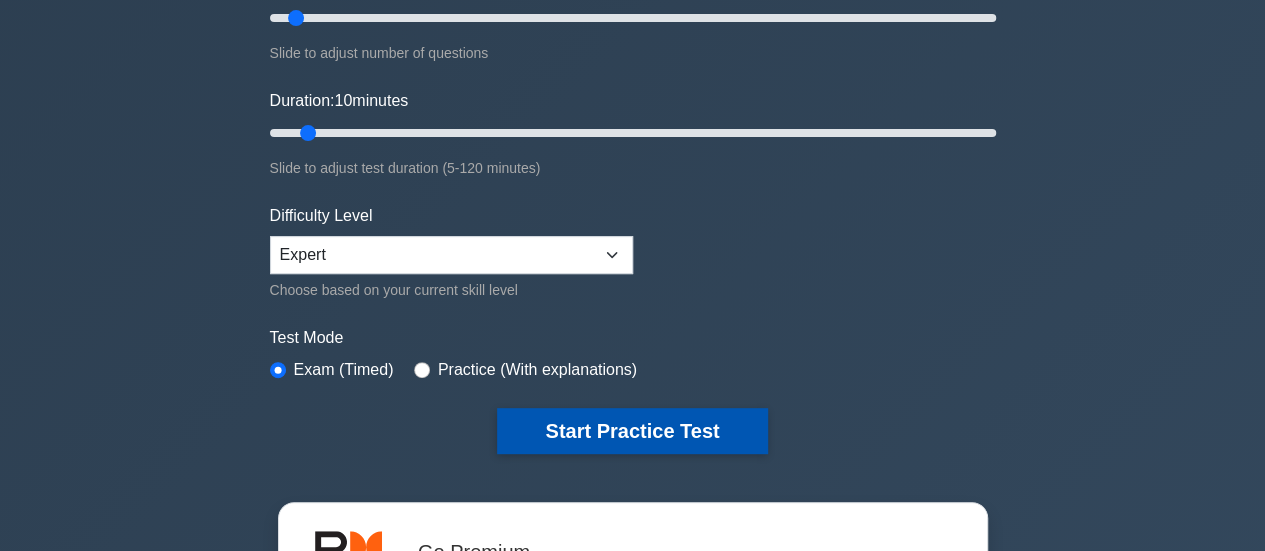 click on "Start Practice Test" at bounding box center [632, 431] 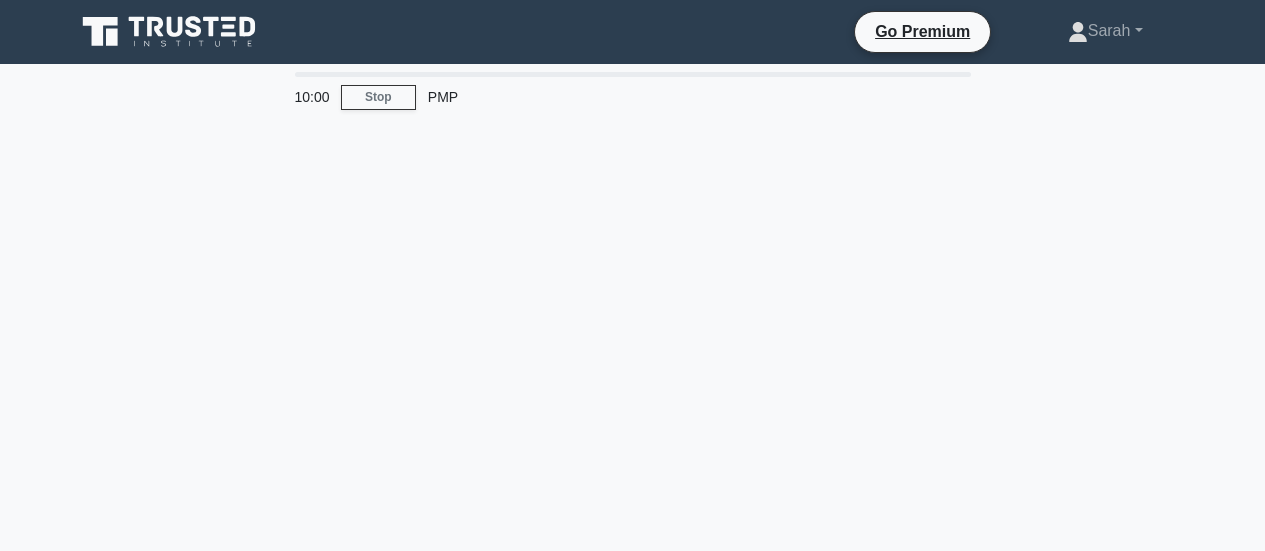 scroll, scrollTop: 0, scrollLeft: 0, axis: both 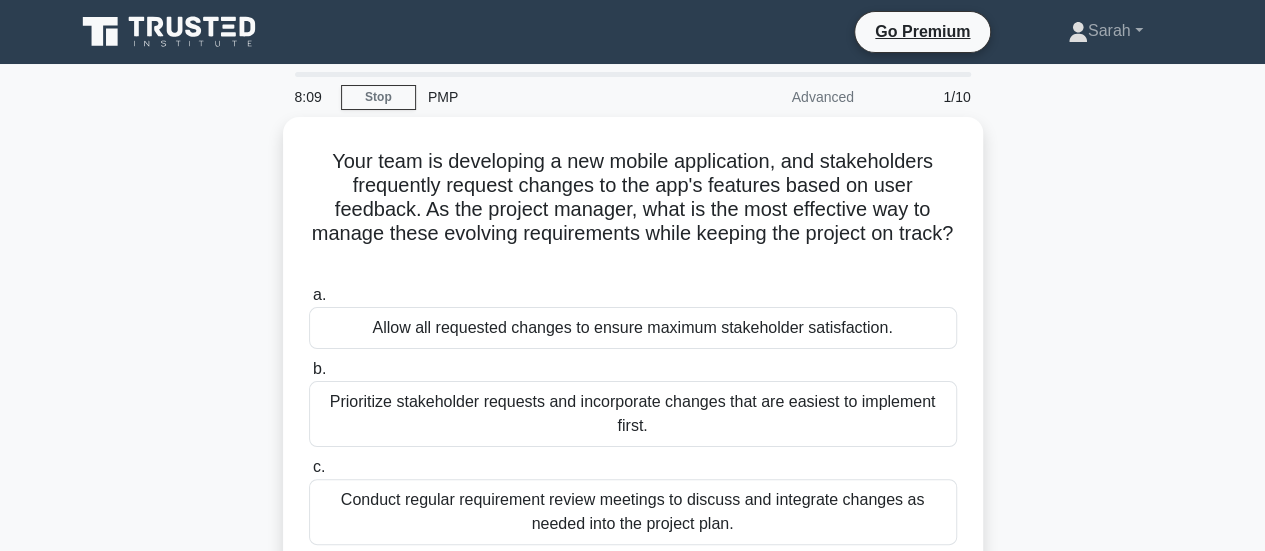 click on "Your team is developing a new mobile application, and stakeholders frequently request changes to the app's features based on user feedback. As the project manager, what is the most effective way to manage these evolving requirements while keeping the project on track?
.spinner_0XTQ{transform-origin:center;animation:spinner_y6GP .75s linear infinite}@keyframes spinner_y6GP{100%{transform:rotate(360deg)}}
a." at bounding box center (633, 406) 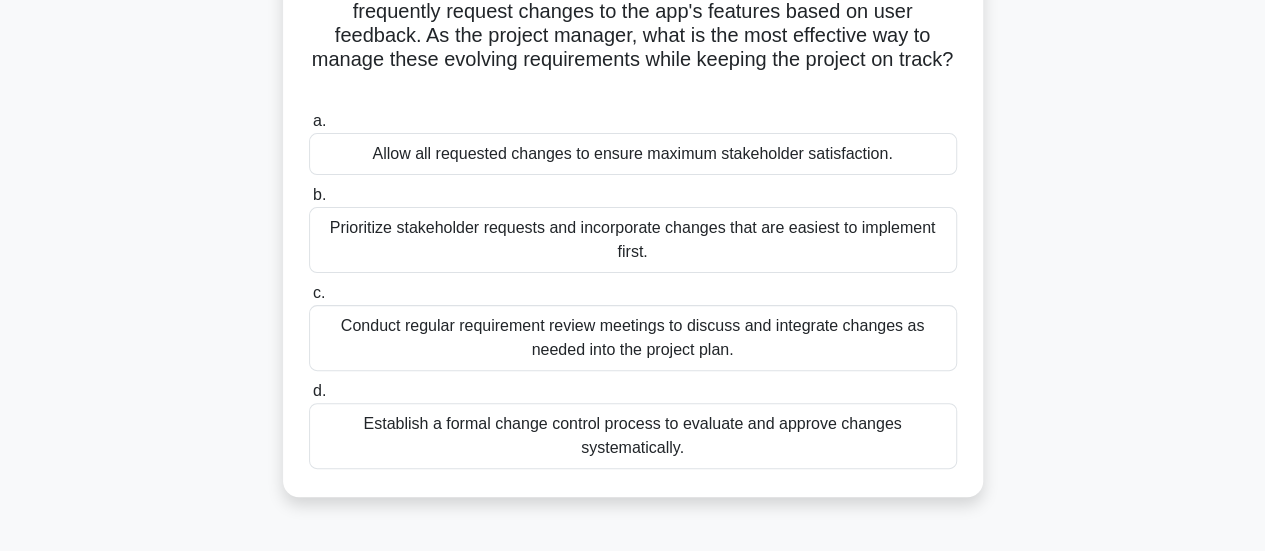 scroll, scrollTop: 200, scrollLeft: 0, axis: vertical 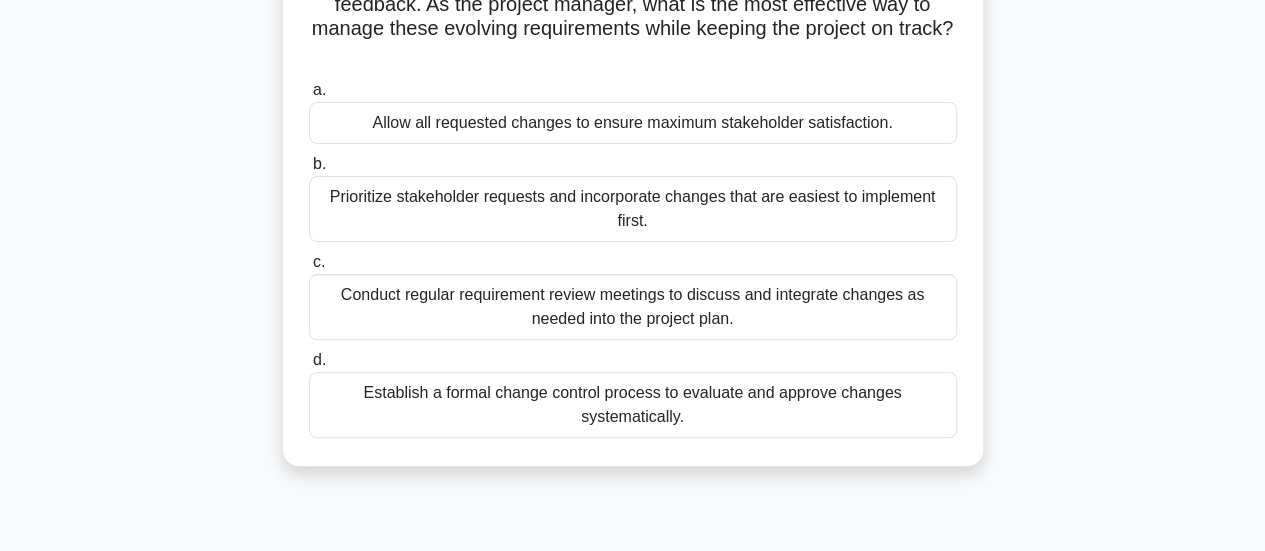 click on "Conduct regular requirement review meetings to discuss and integrate changes as needed into the project plan." at bounding box center (633, 307) 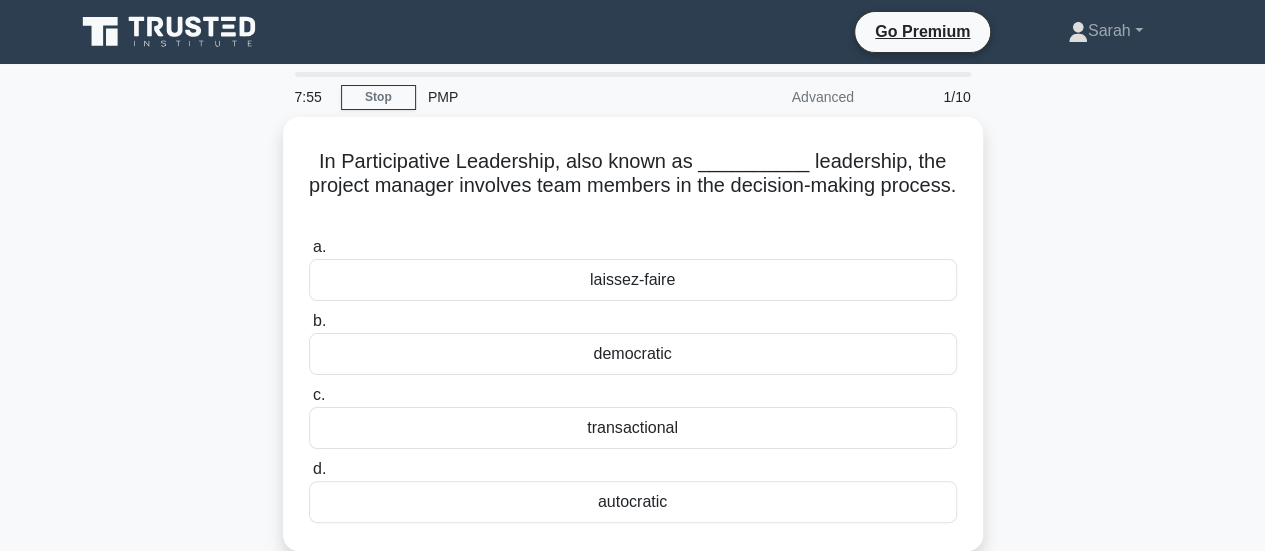 scroll, scrollTop: 0, scrollLeft: 0, axis: both 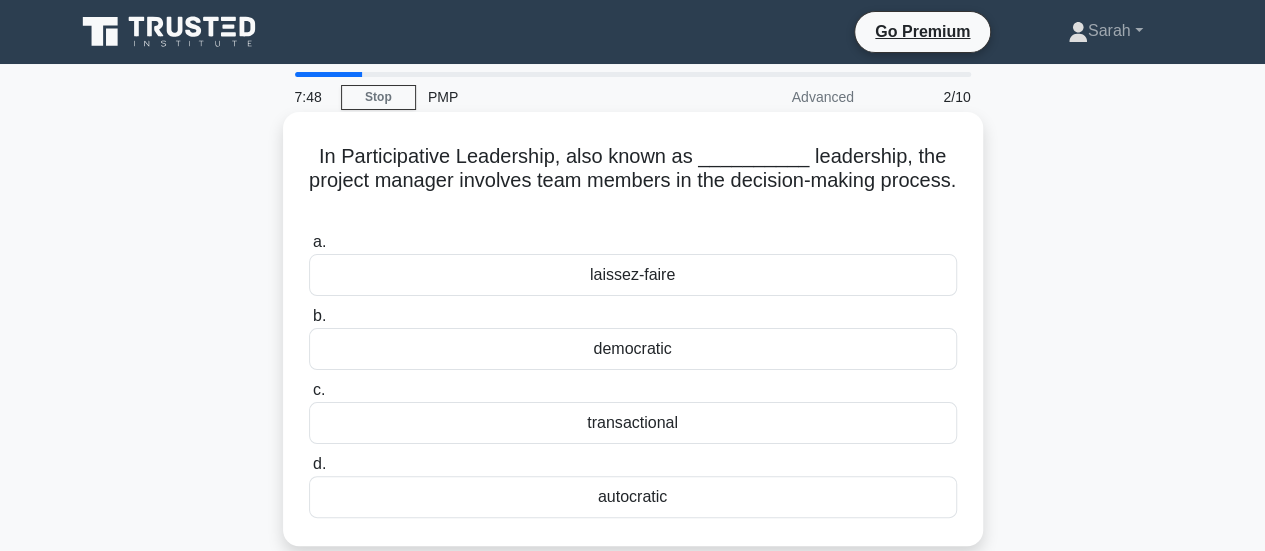 click on "democratic" at bounding box center (633, 349) 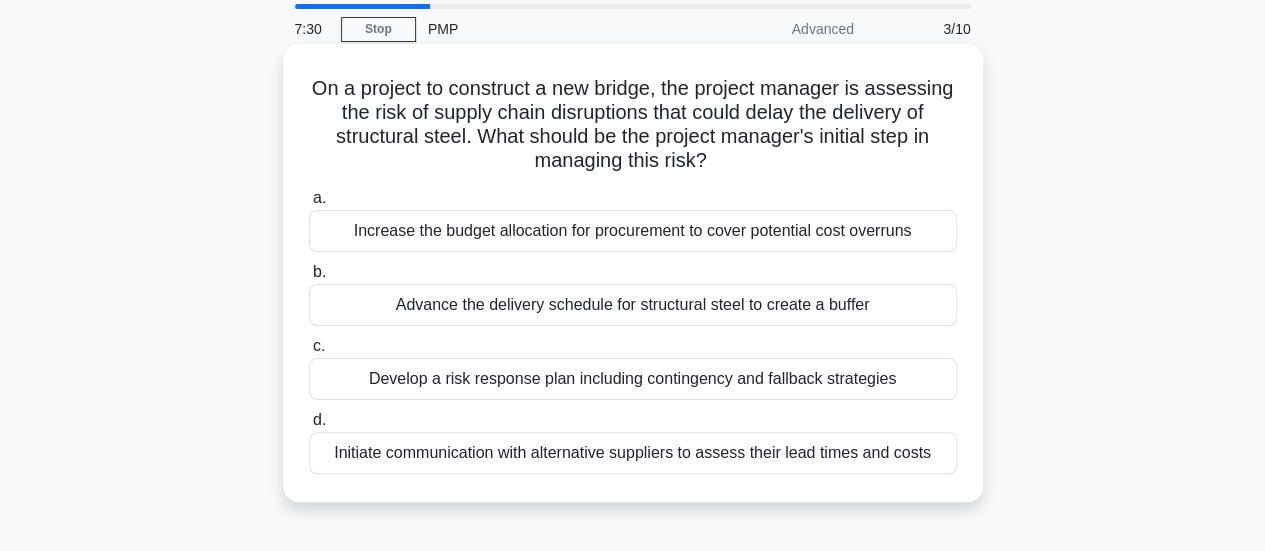 scroll, scrollTop: 100, scrollLeft: 0, axis: vertical 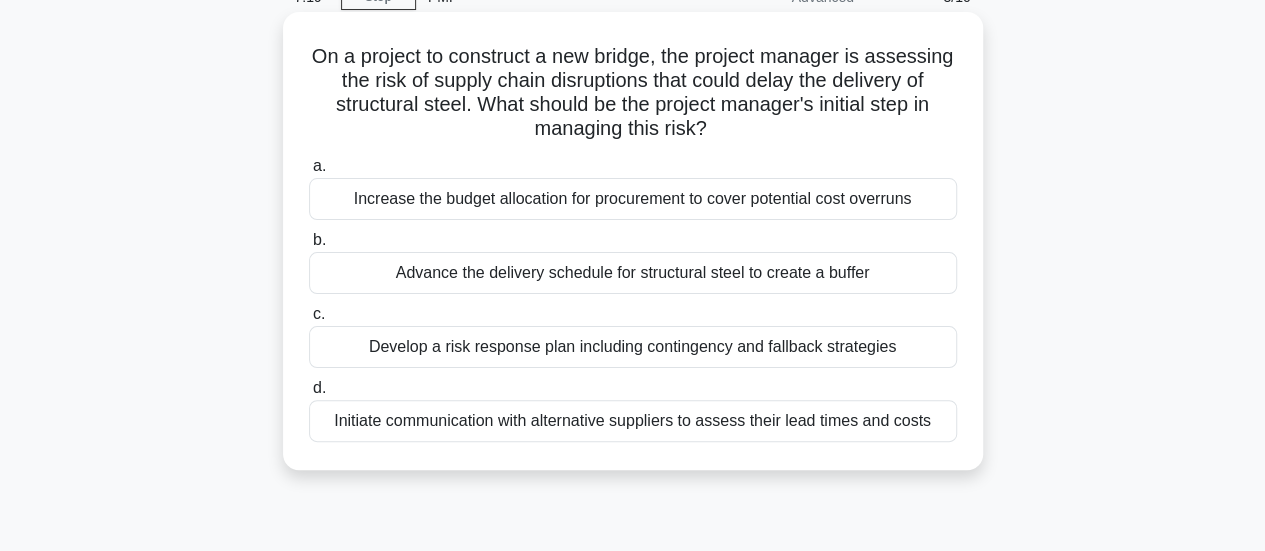 click on "Develop a risk response plan including contingency and fallback strategies" at bounding box center (633, 347) 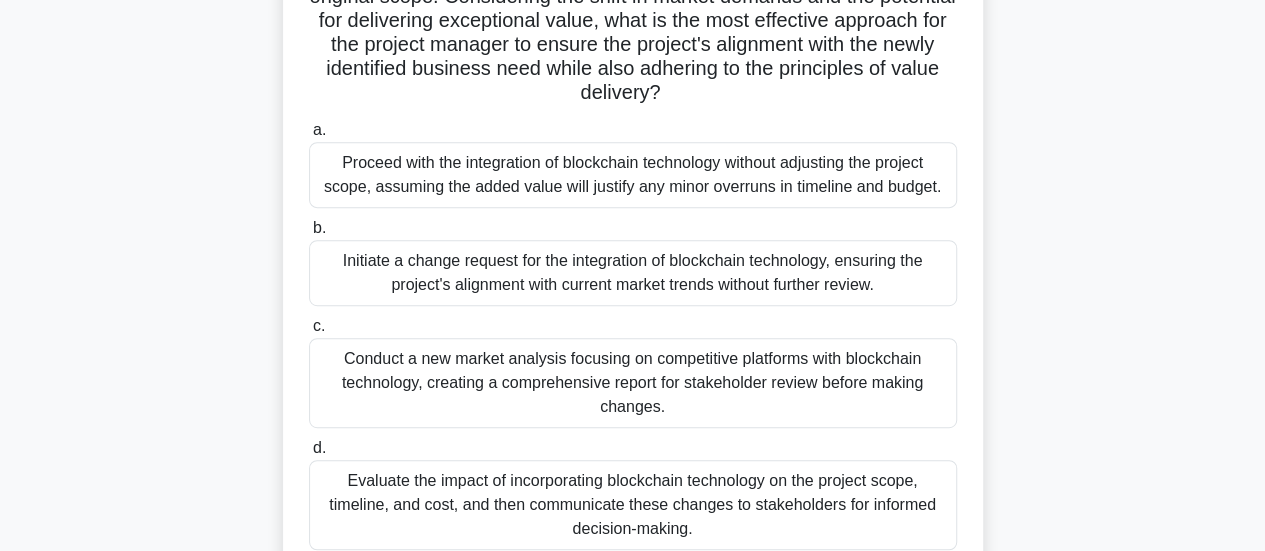 scroll, scrollTop: 500, scrollLeft: 0, axis: vertical 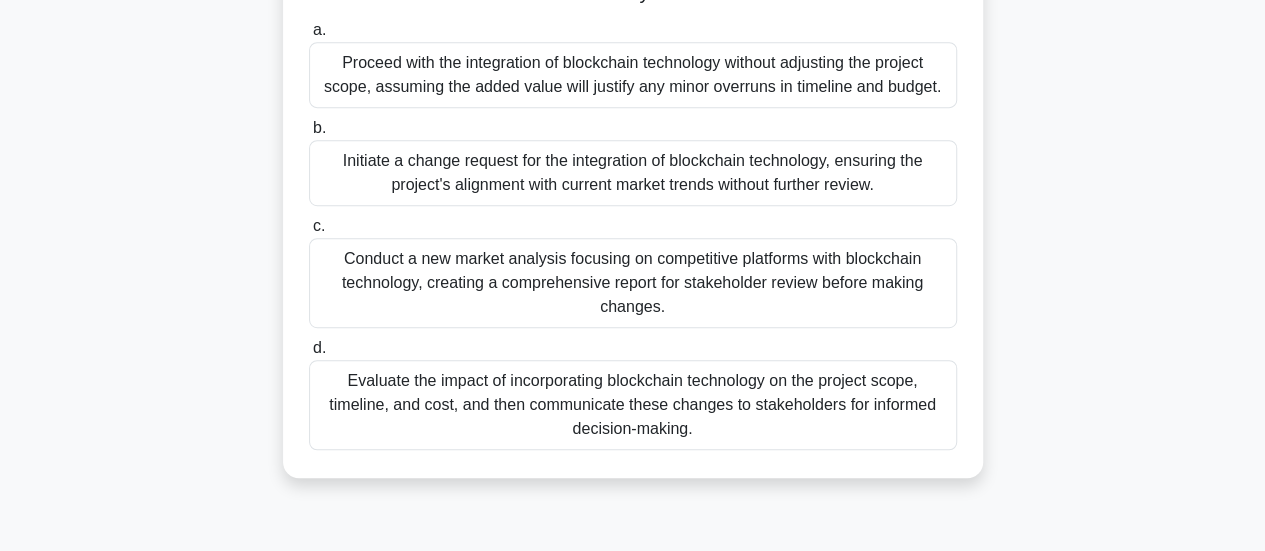click on "Conduct a new market analysis focusing on competitive platforms with blockchain technology, creating a comprehensive report for stakeholder review before making changes." at bounding box center [633, 283] 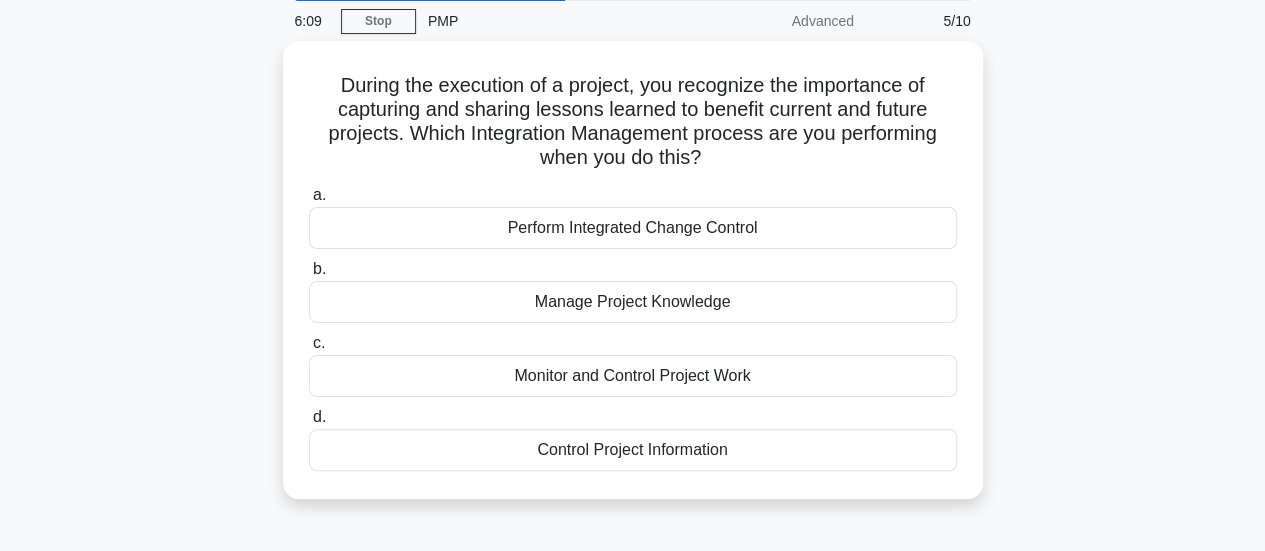 scroll, scrollTop: 0, scrollLeft: 0, axis: both 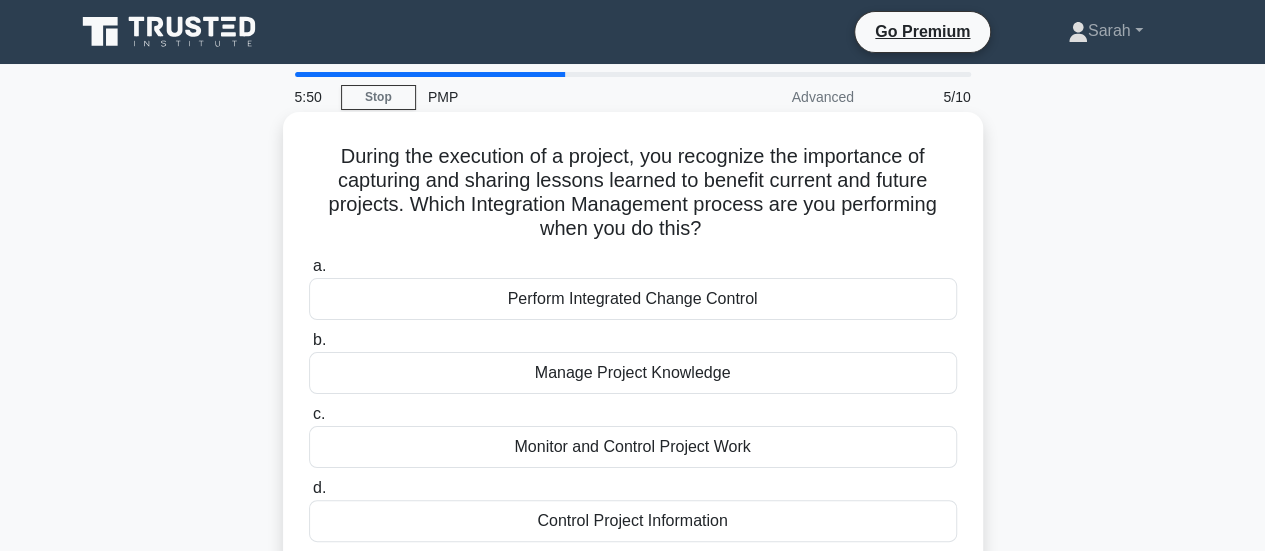 click on "Manage Project Knowledge" at bounding box center (633, 373) 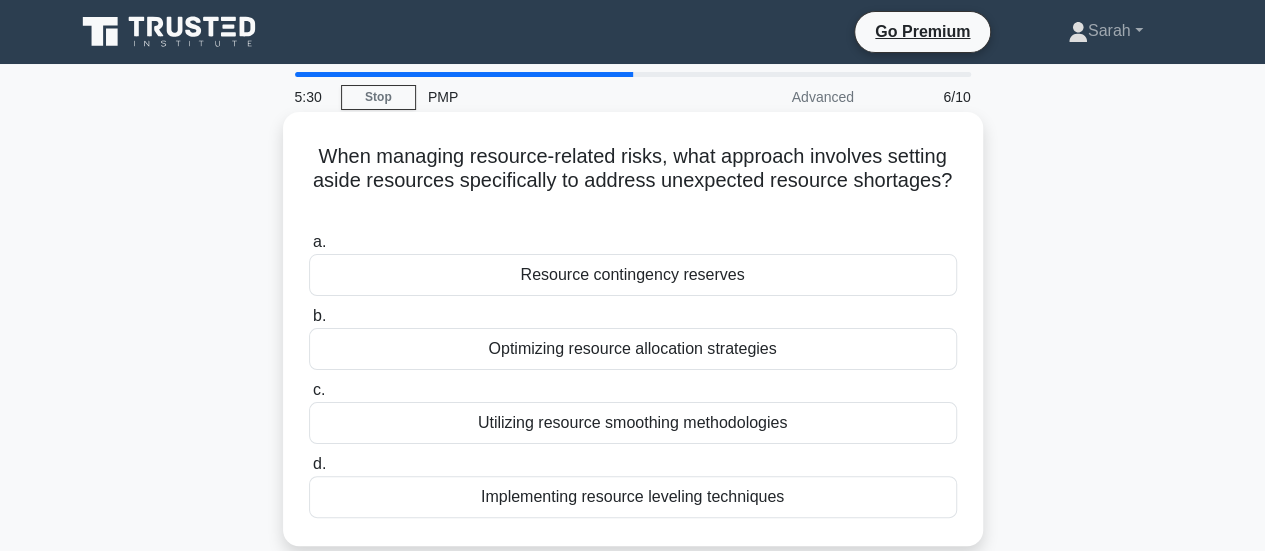 click on "Resource contingency reserves" at bounding box center [633, 275] 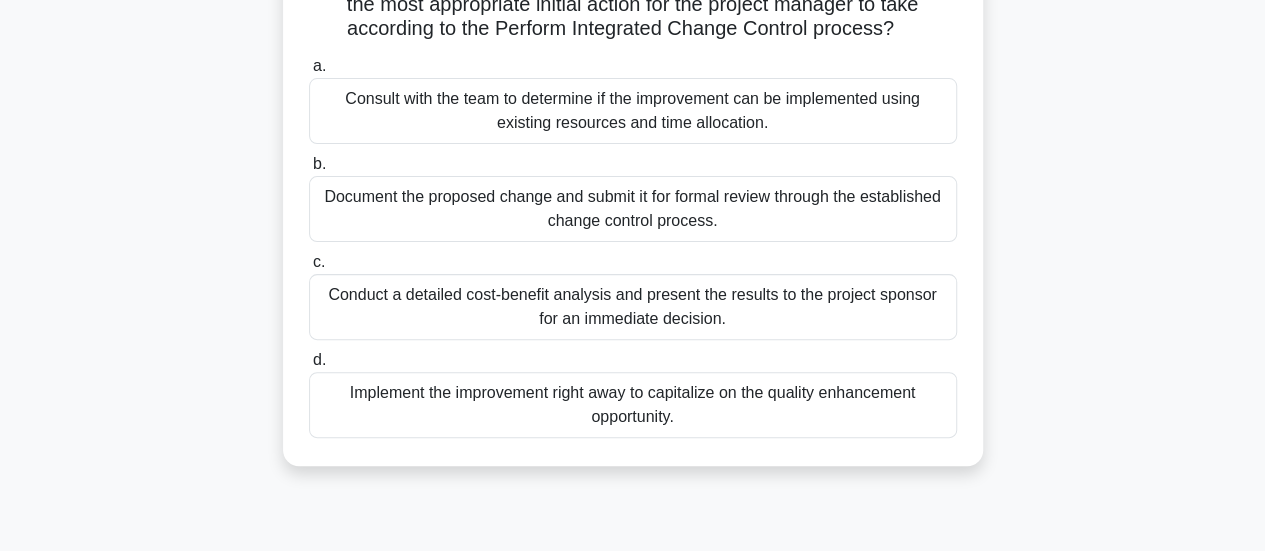 scroll, scrollTop: 100, scrollLeft: 0, axis: vertical 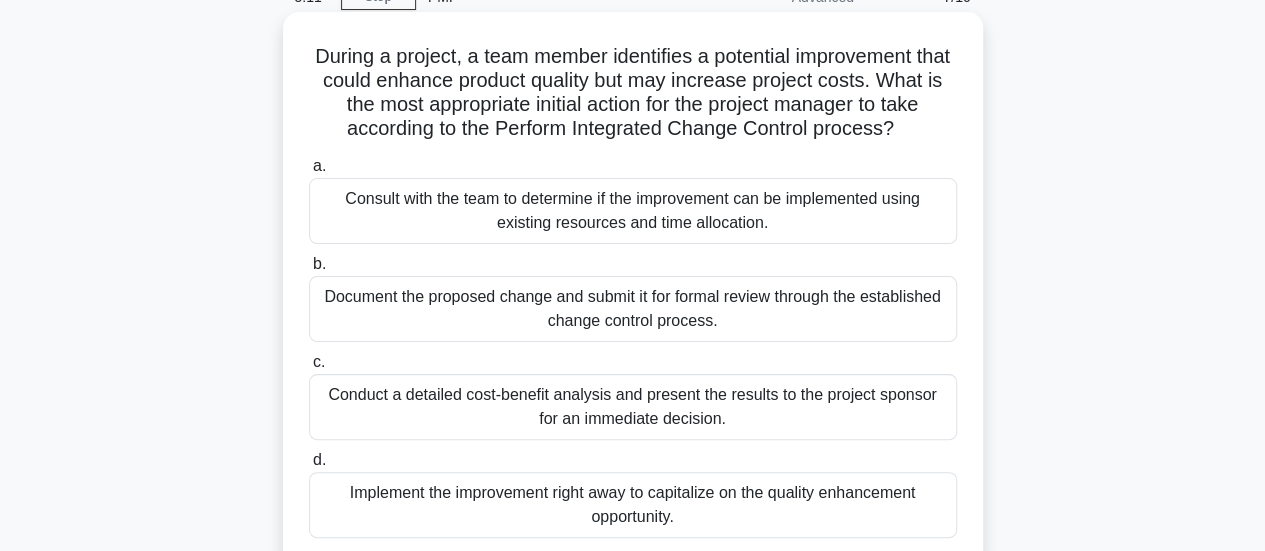 click on "Document the proposed change and submit it for formal review through the established change control process." at bounding box center (633, 309) 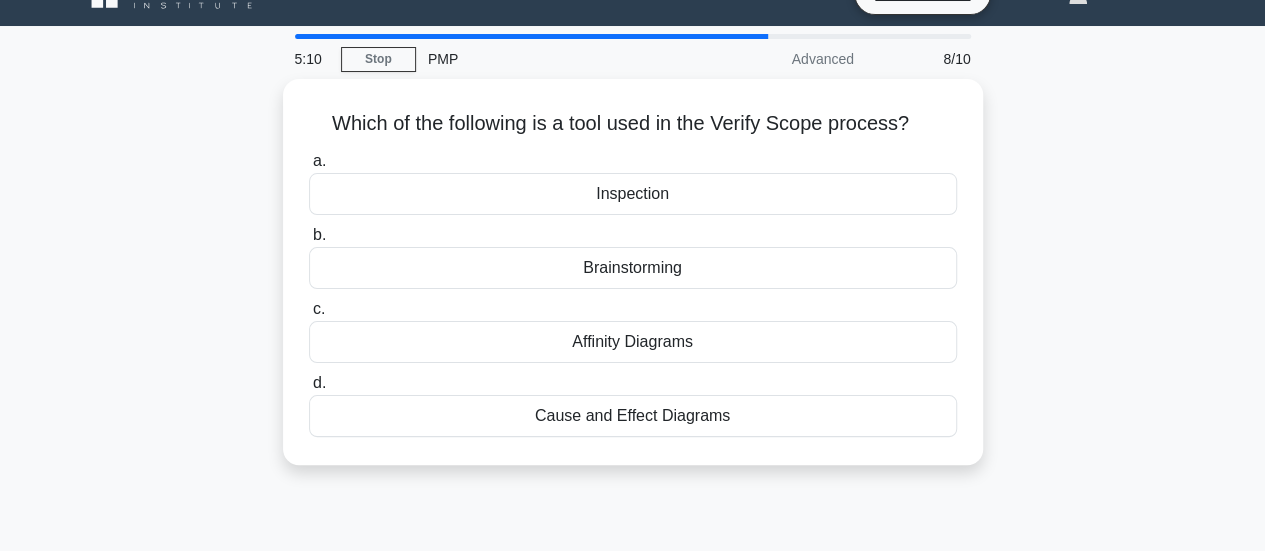 scroll, scrollTop: 0, scrollLeft: 0, axis: both 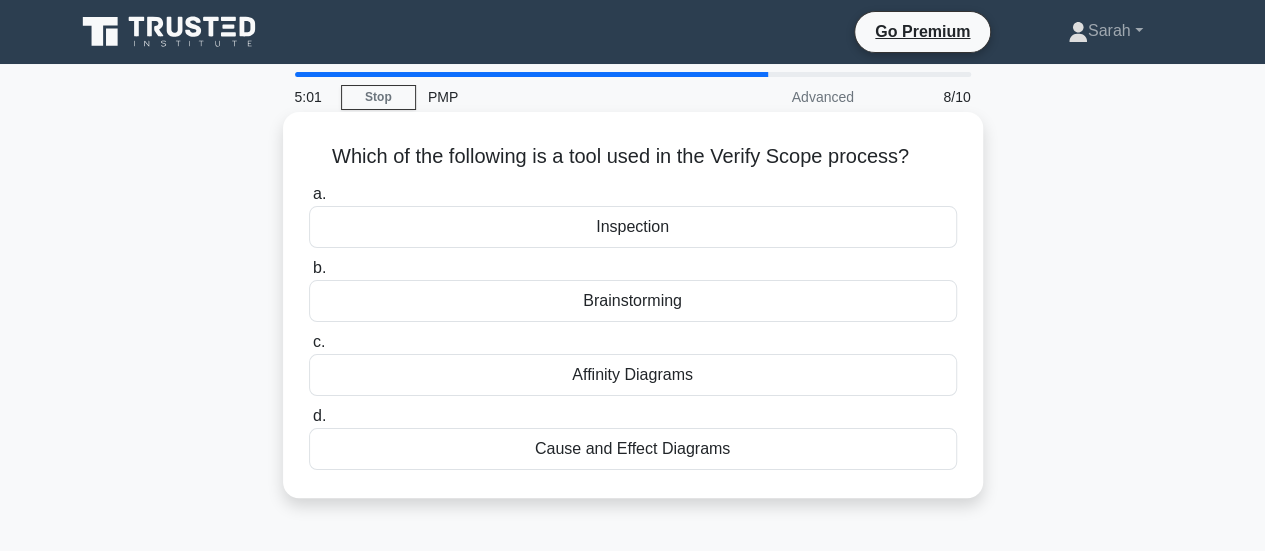 click on "Inspection" at bounding box center (633, 227) 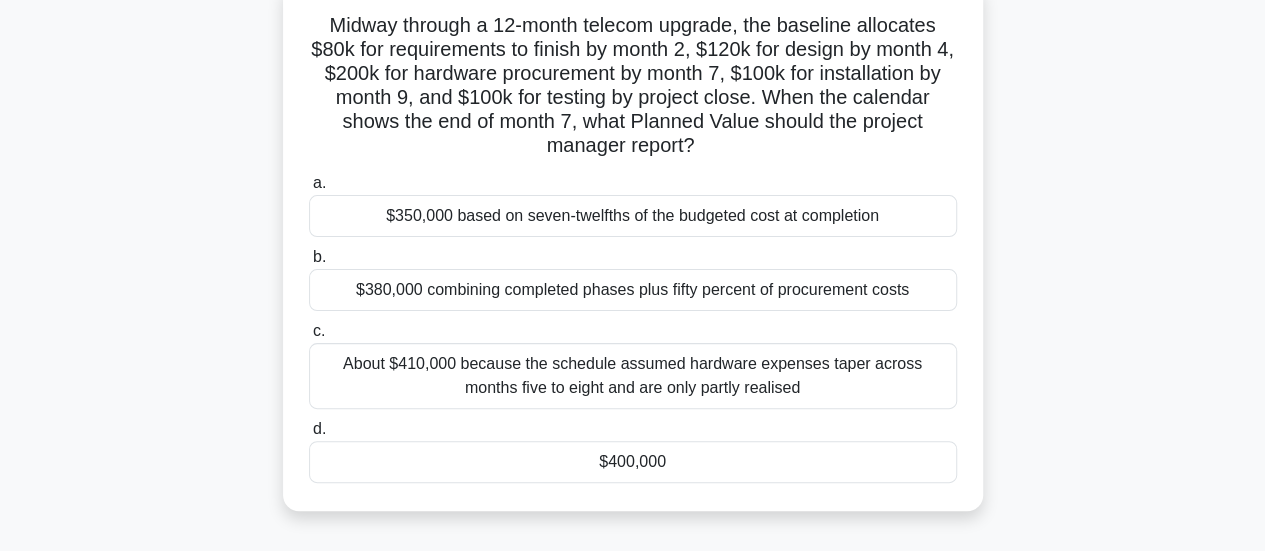 scroll, scrollTop: 100, scrollLeft: 0, axis: vertical 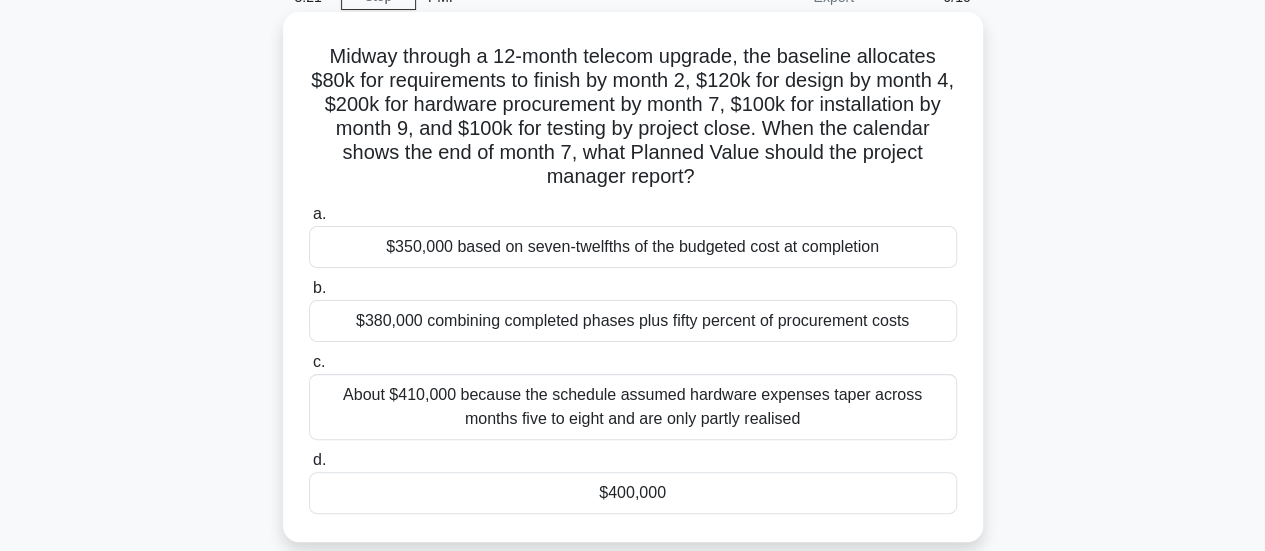 click on "$400,000" at bounding box center (633, 493) 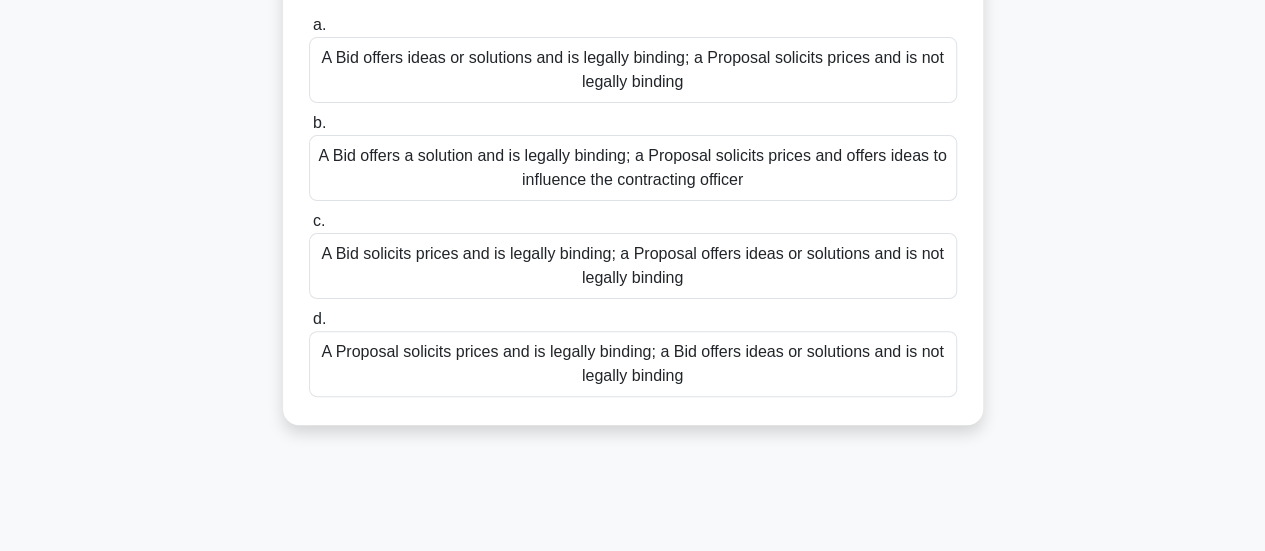 scroll, scrollTop: 200, scrollLeft: 0, axis: vertical 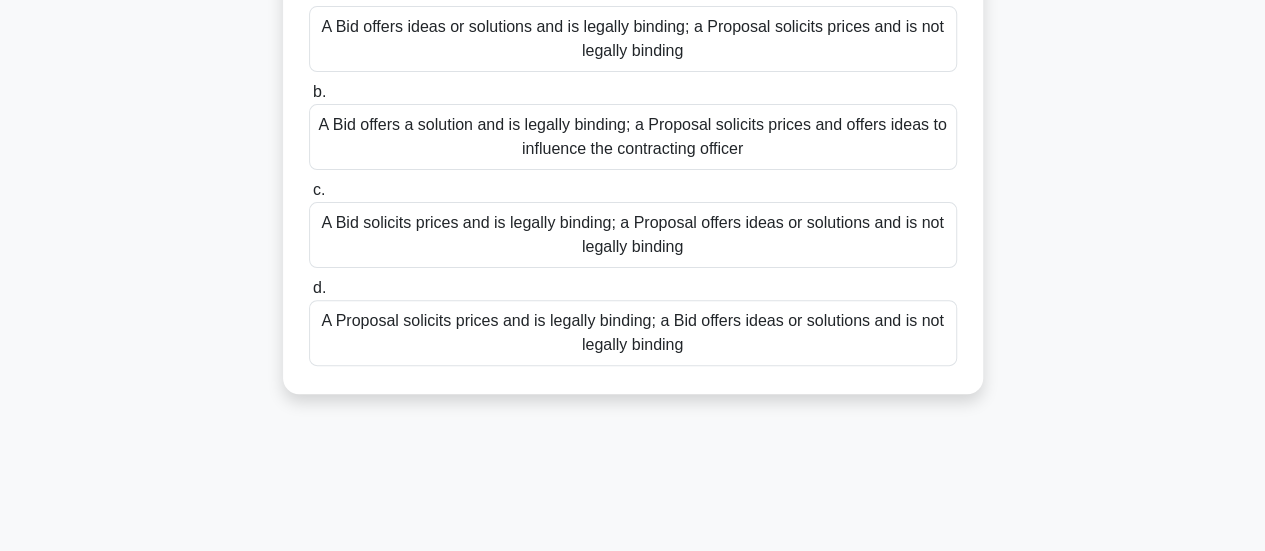click on "A Proposal solicits prices and is legally binding; a Bid offers ideas or solutions and is not legally binding" at bounding box center [633, 333] 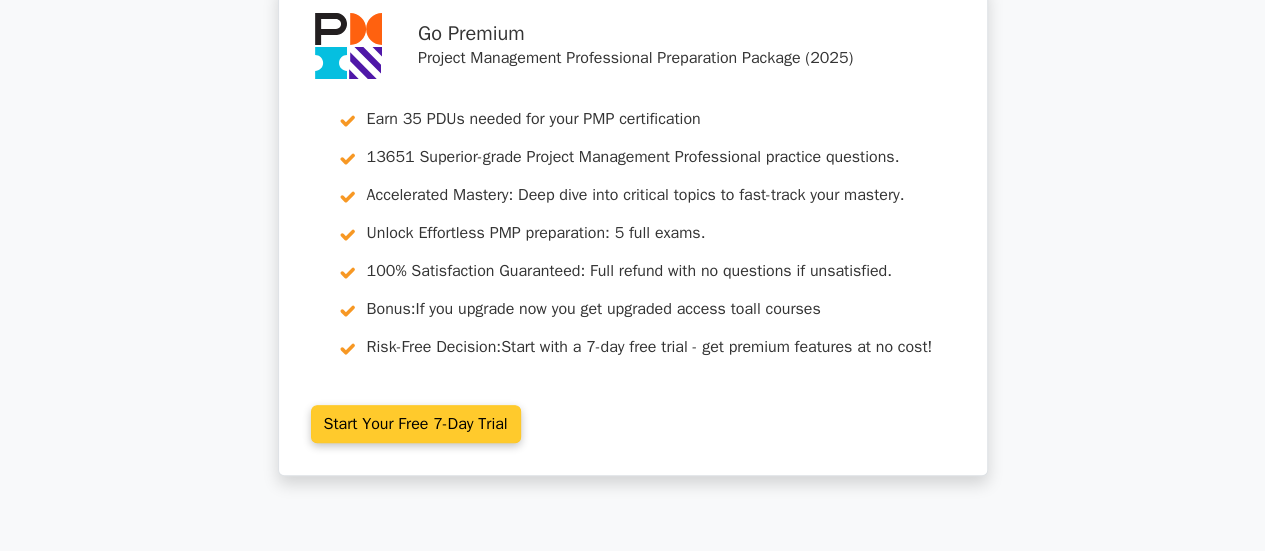 scroll, scrollTop: 200, scrollLeft: 0, axis: vertical 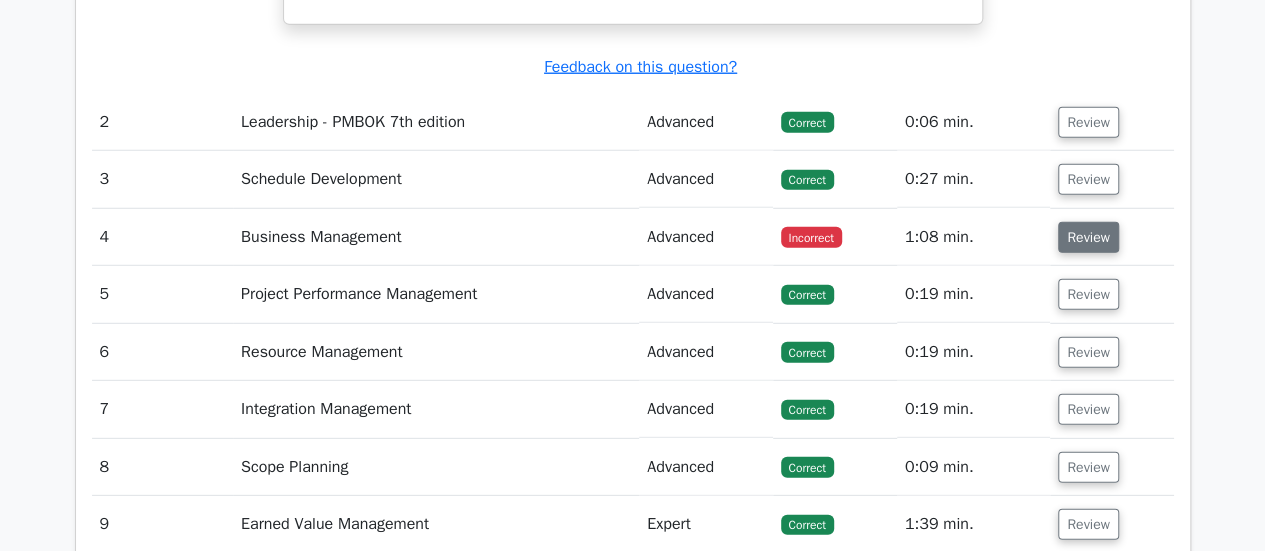 click on "Review" at bounding box center [1088, 237] 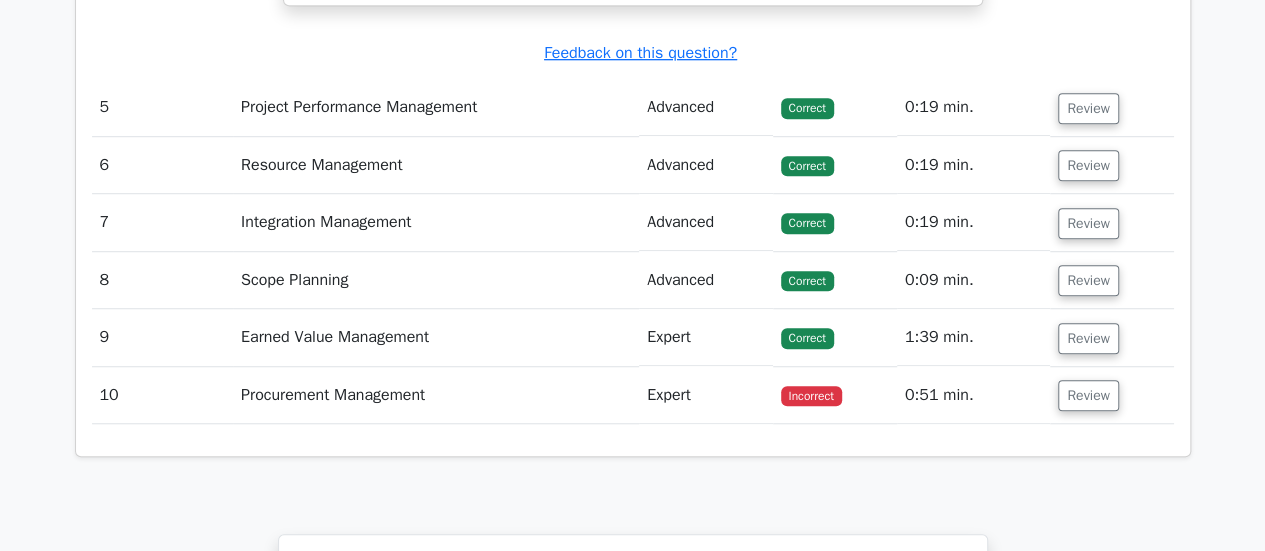 scroll, scrollTop: 4500, scrollLeft: 0, axis: vertical 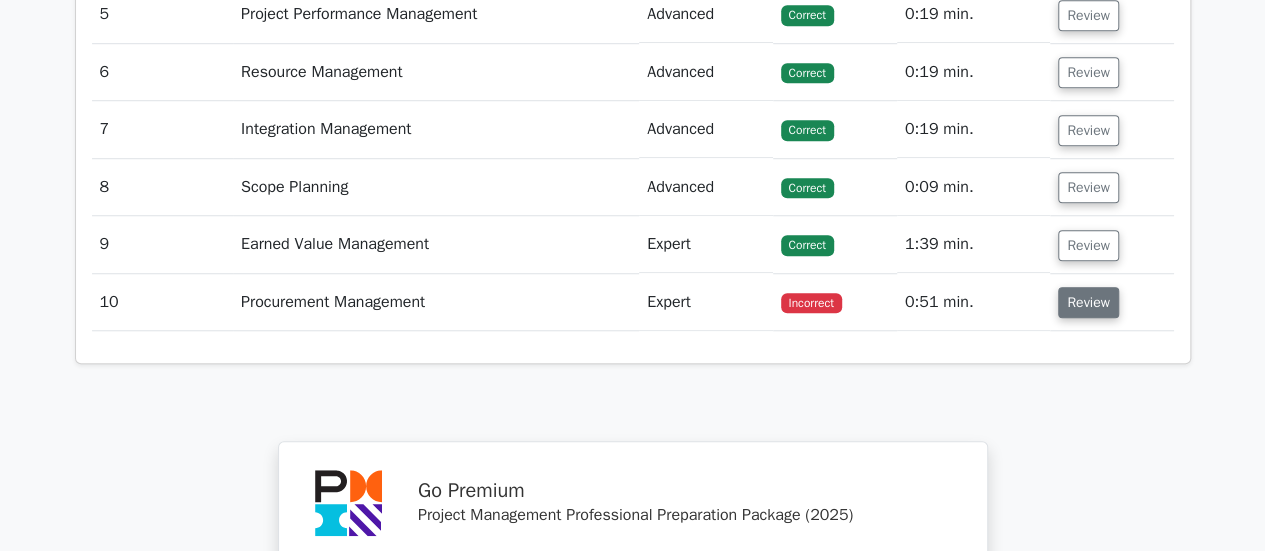 click on "Review" at bounding box center [1088, 302] 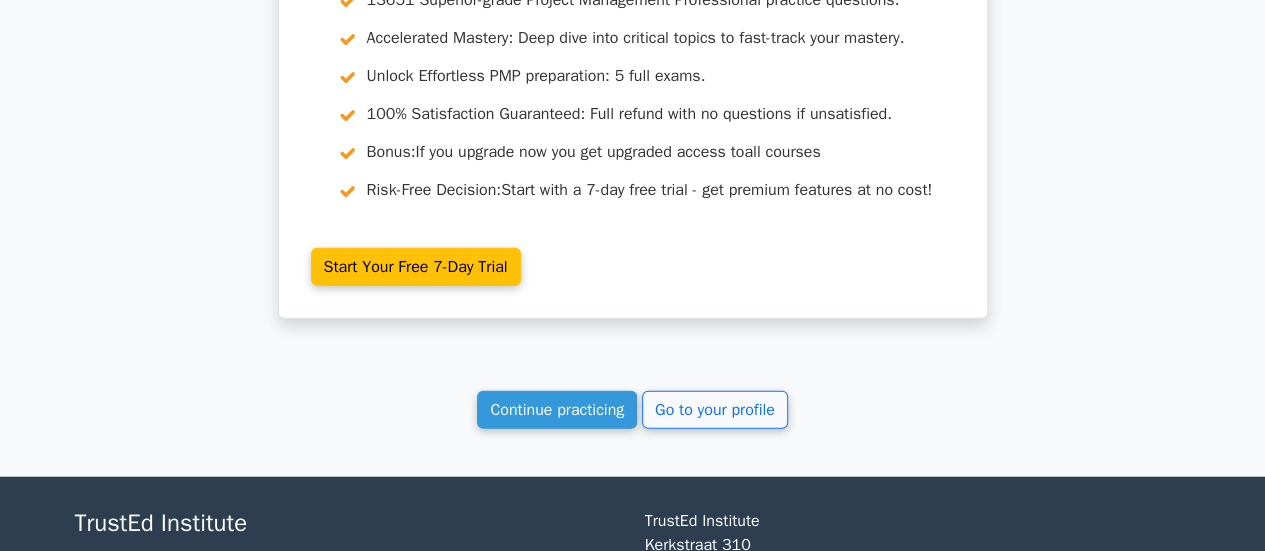 scroll, scrollTop: 6161, scrollLeft: 0, axis: vertical 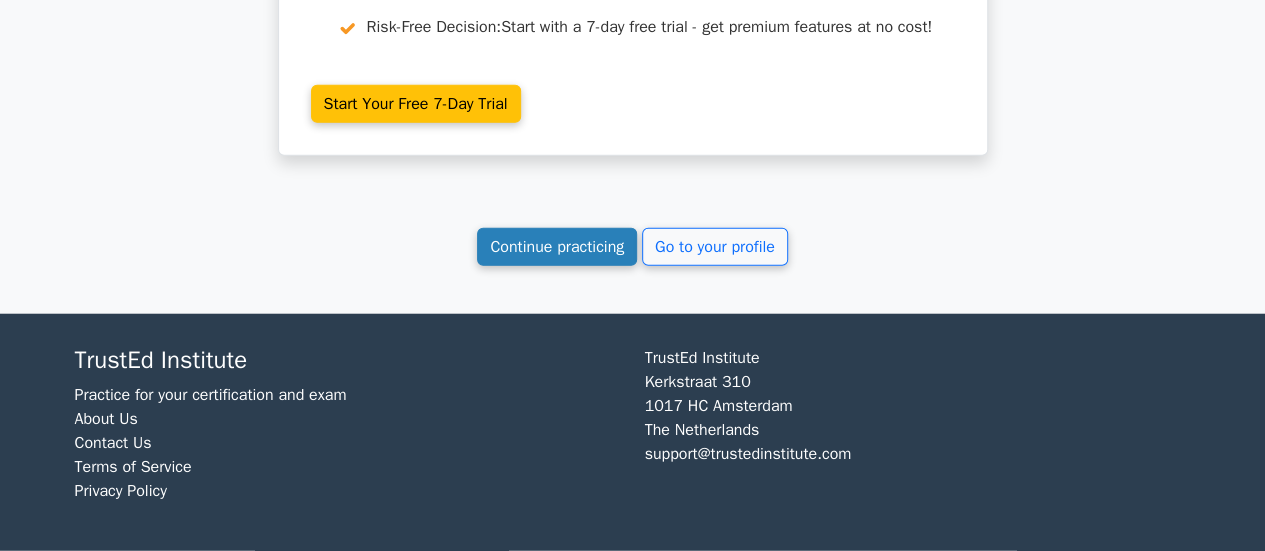 click on "Continue practicing" at bounding box center [557, 247] 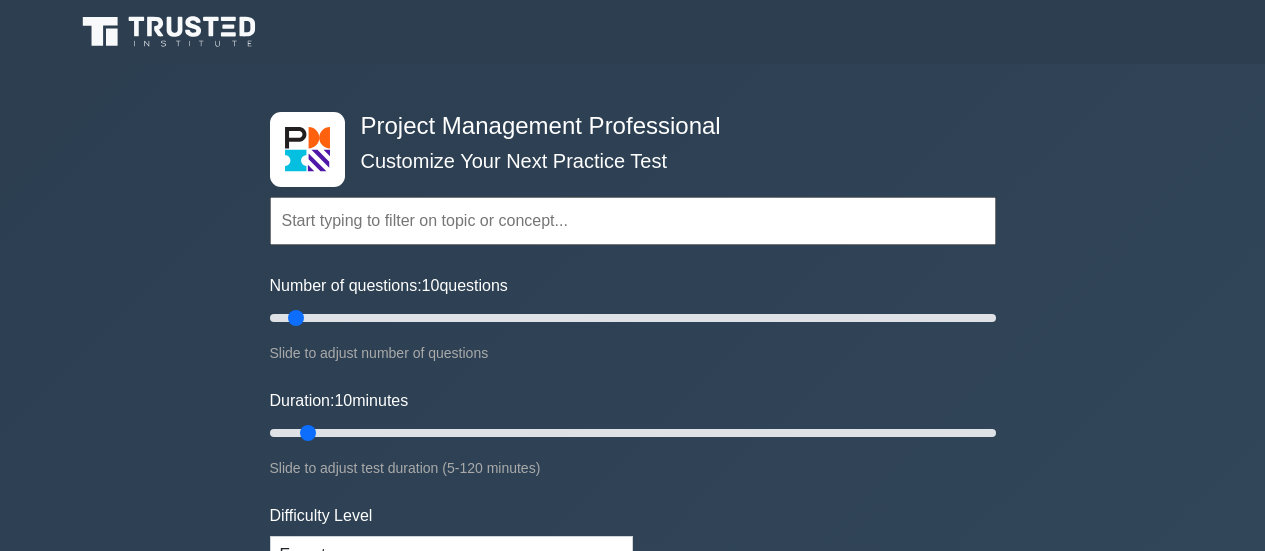 scroll, scrollTop: 0, scrollLeft: 0, axis: both 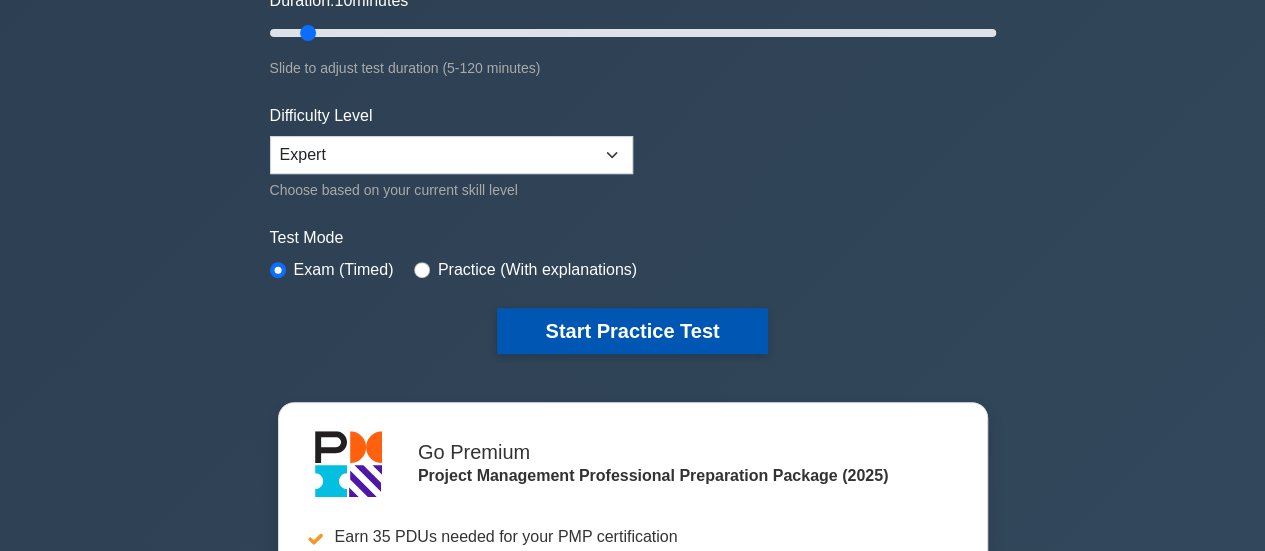 click on "Start Practice Test" at bounding box center [632, 331] 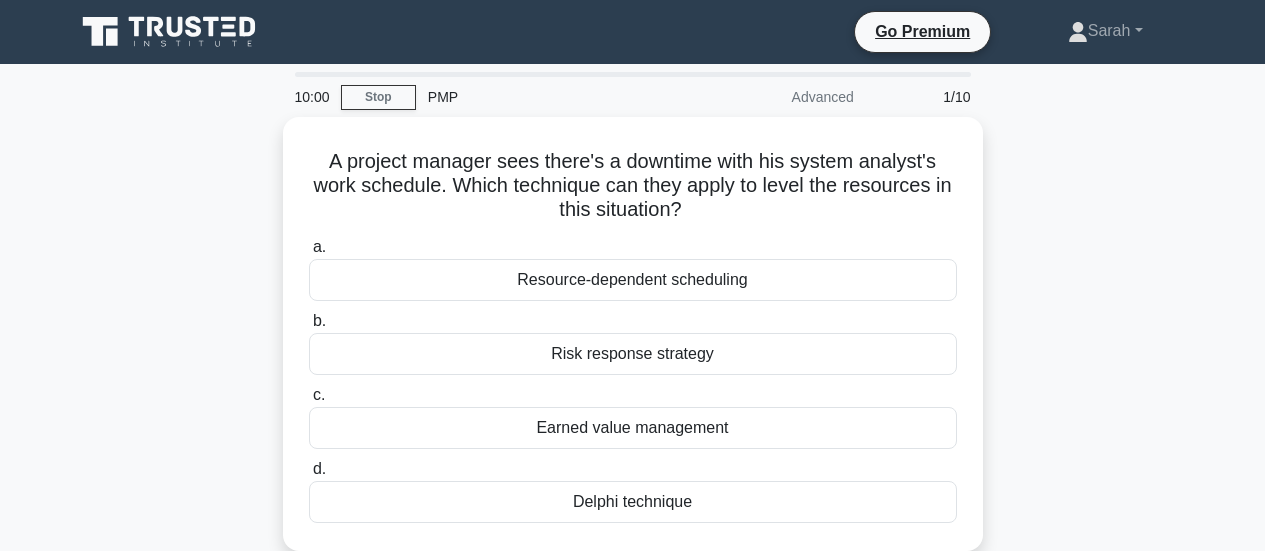 scroll, scrollTop: 0, scrollLeft: 0, axis: both 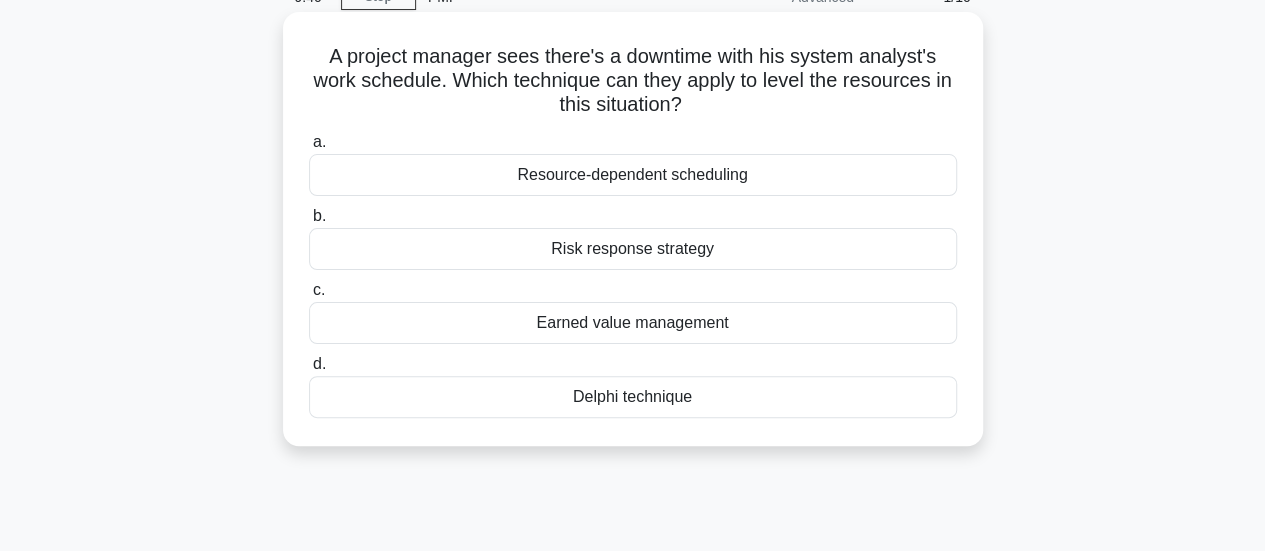 click on "Resource-dependent scheduling" at bounding box center [633, 175] 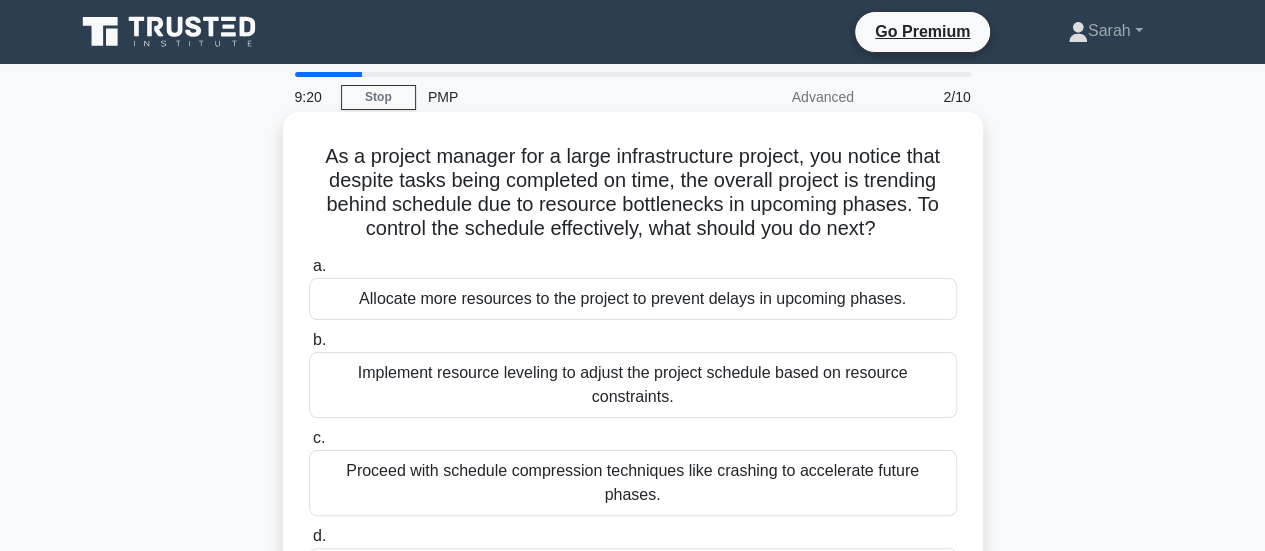 scroll, scrollTop: 100, scrollLeft: 0, axis: vertical 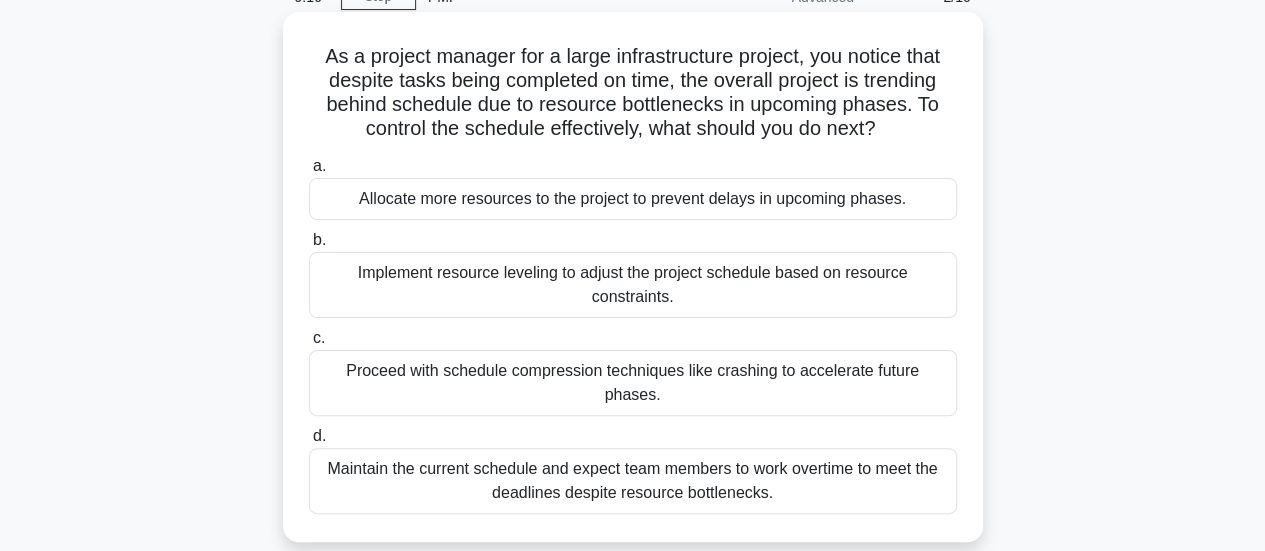 click on "Implement resource leveling to adjust the project schedule based on resource constraints." at bounding box center (633, 285) 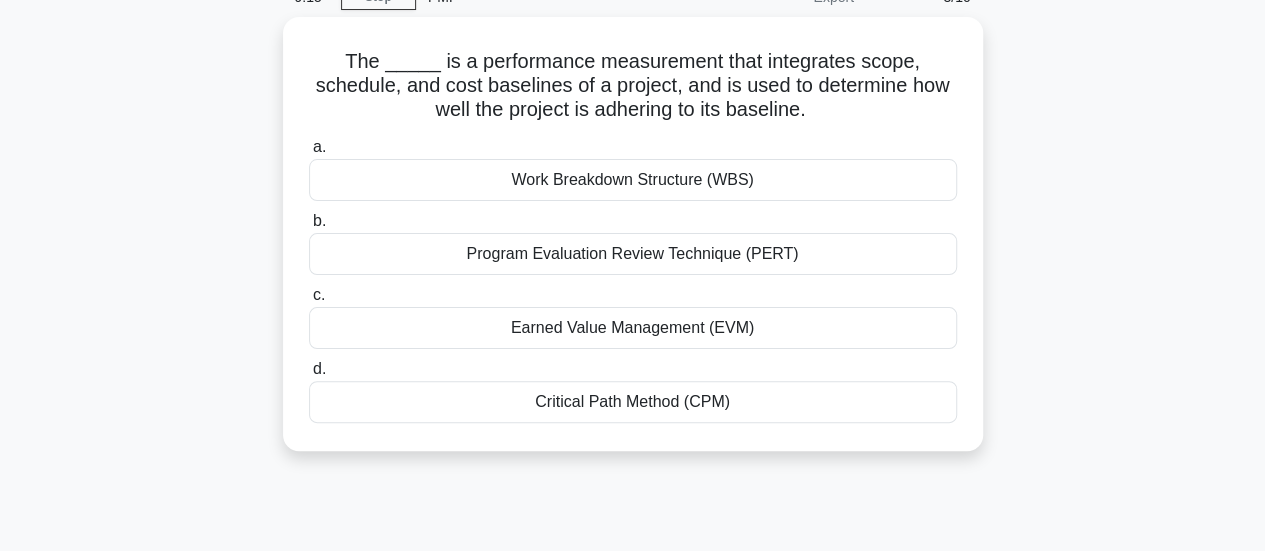 scroll, scrollTop: 0, scrollLeft: 0, axis: both 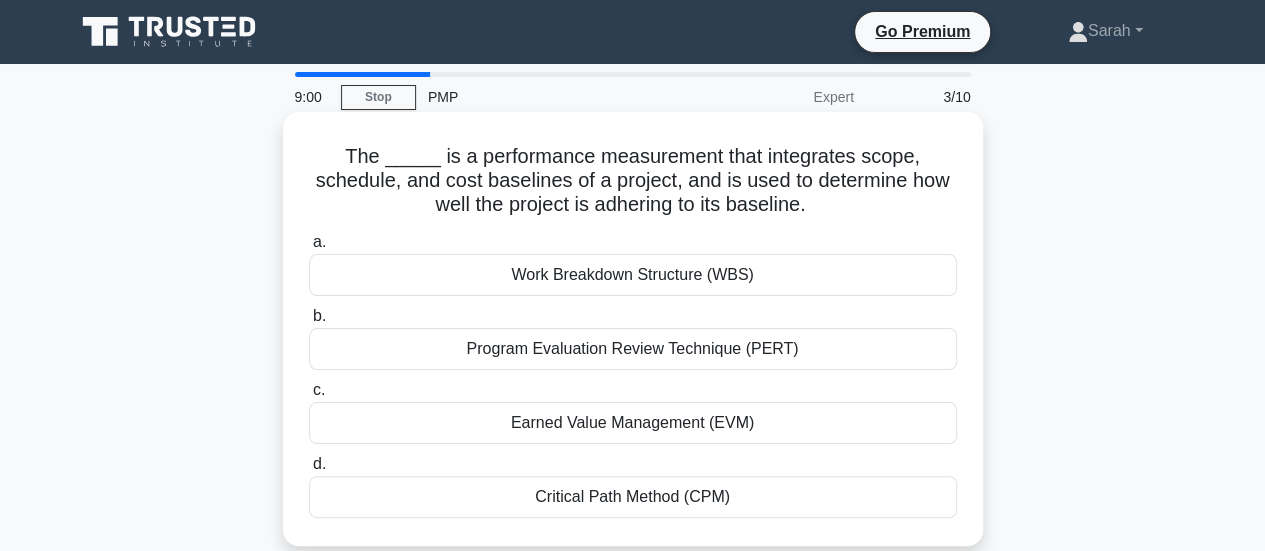 click on "Earned Value Management (EVM)" at bounding box center (633, 423) 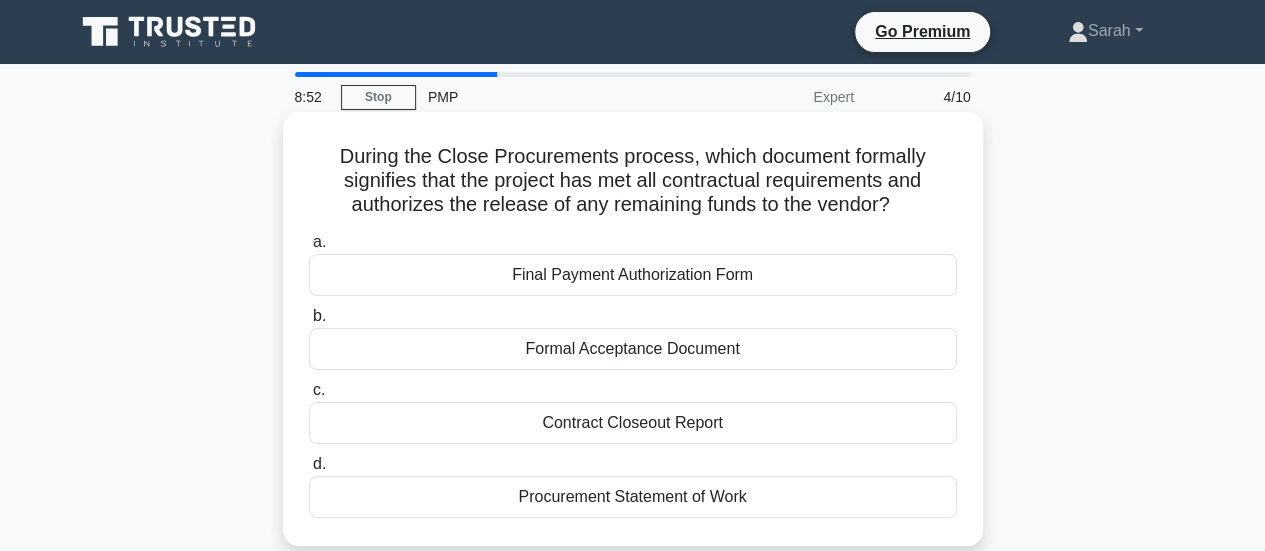 click on "Formal Acceptance Document" at bounding box center (633, 349) 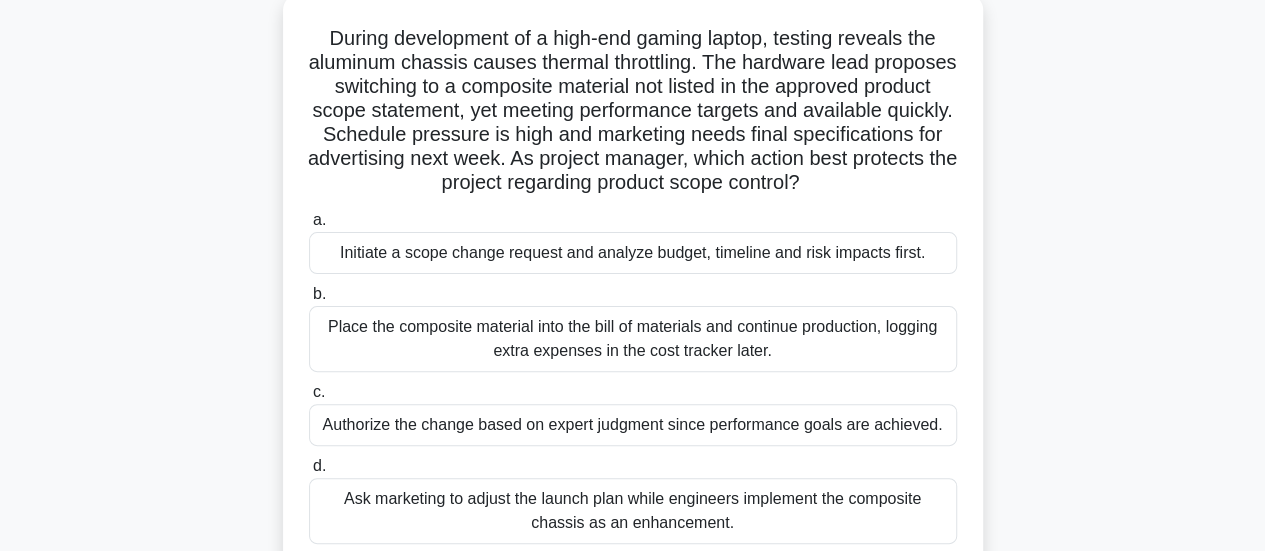 scroll, scrollTop: 100, scrollLeft: 0, axis: vertical 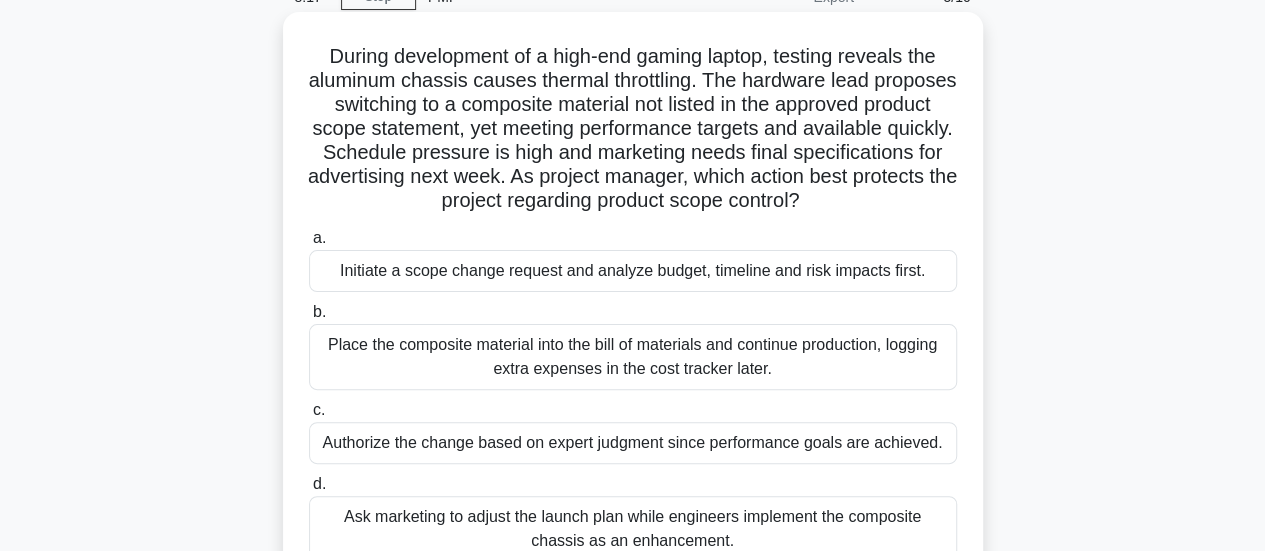 click on "Initiate a scope change request and analyze budget, timeline and risk impacts first." at bounding box center (633, 271) 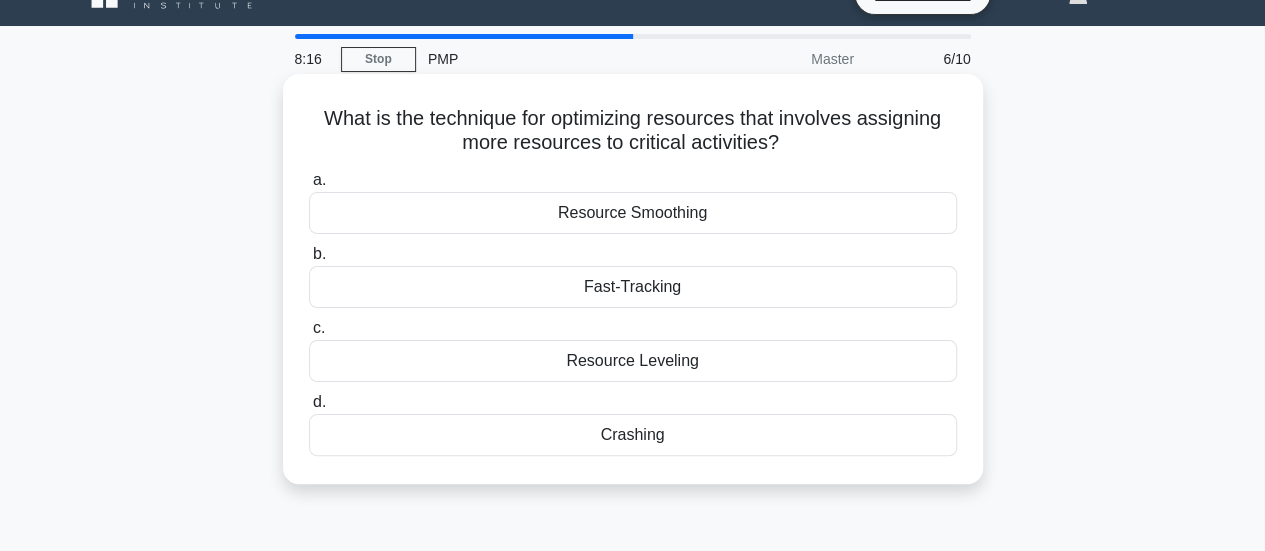 scroll, scrollTop: 0, scrollLeft: 0, axis: both 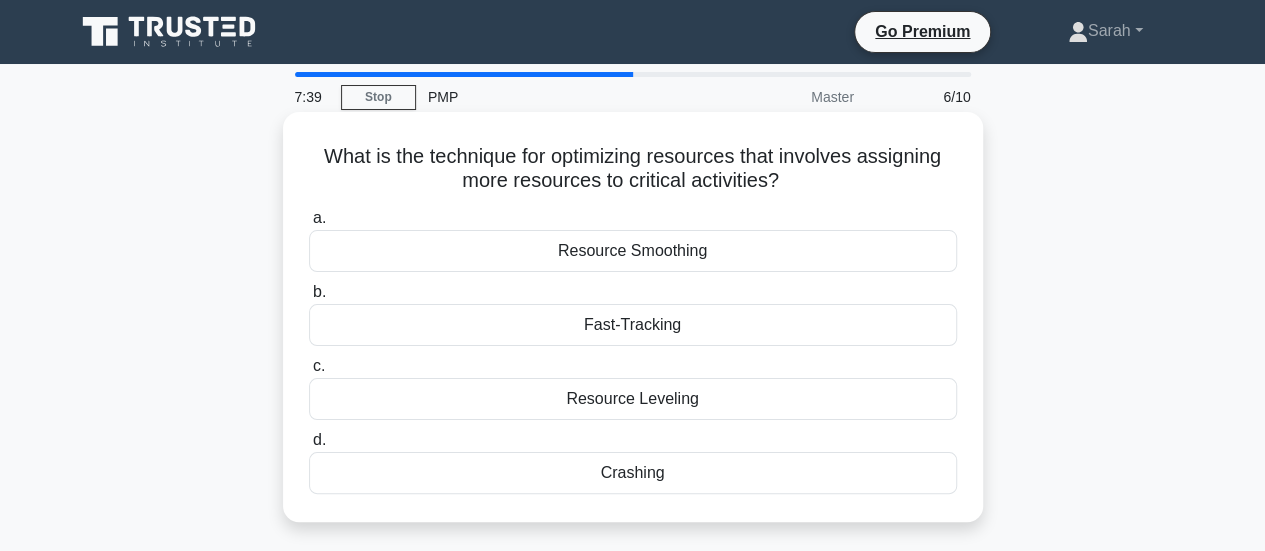 click on "Crashing" at bounding box center (633, 473) 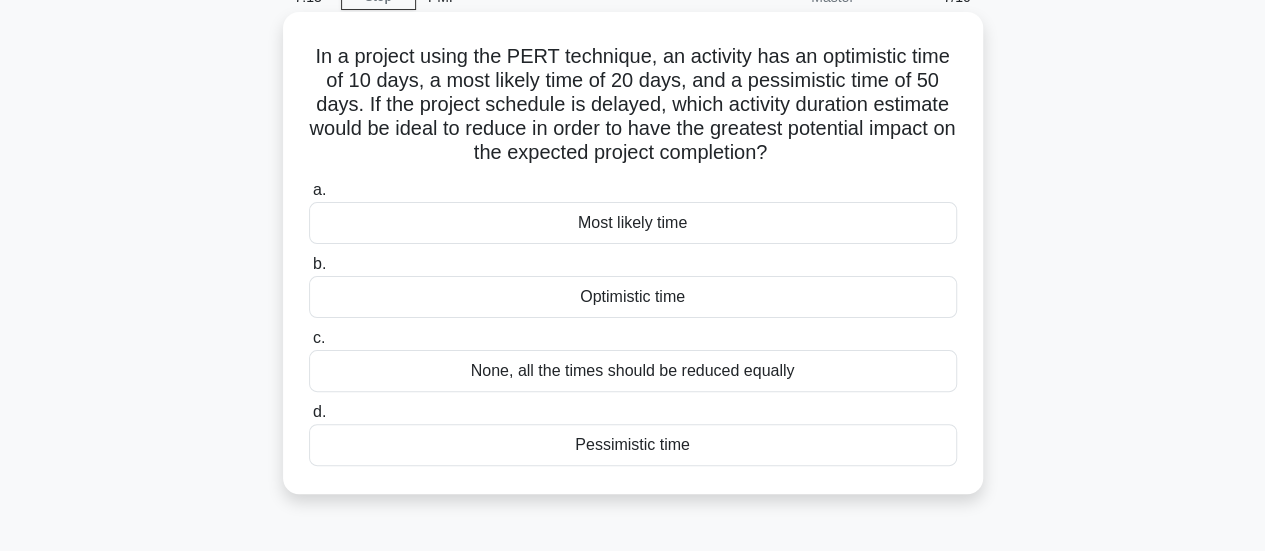 scroll, scrollTop: 0, scrollLeft: 0, axis: both 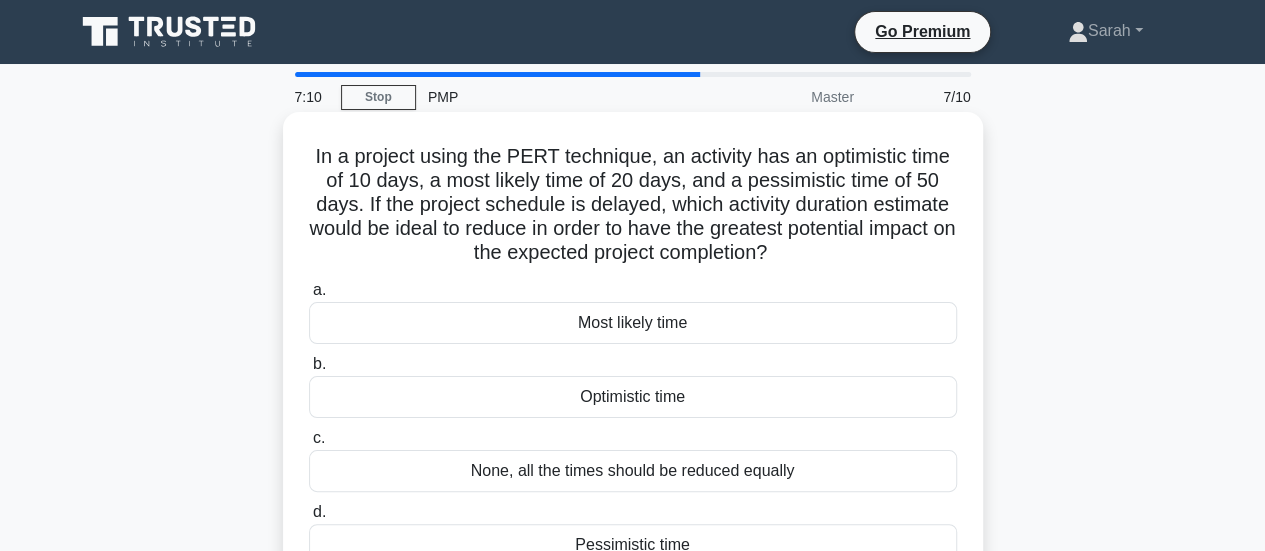 click on "None, all the times should be reduced equally" at bounding box center [633, 471] 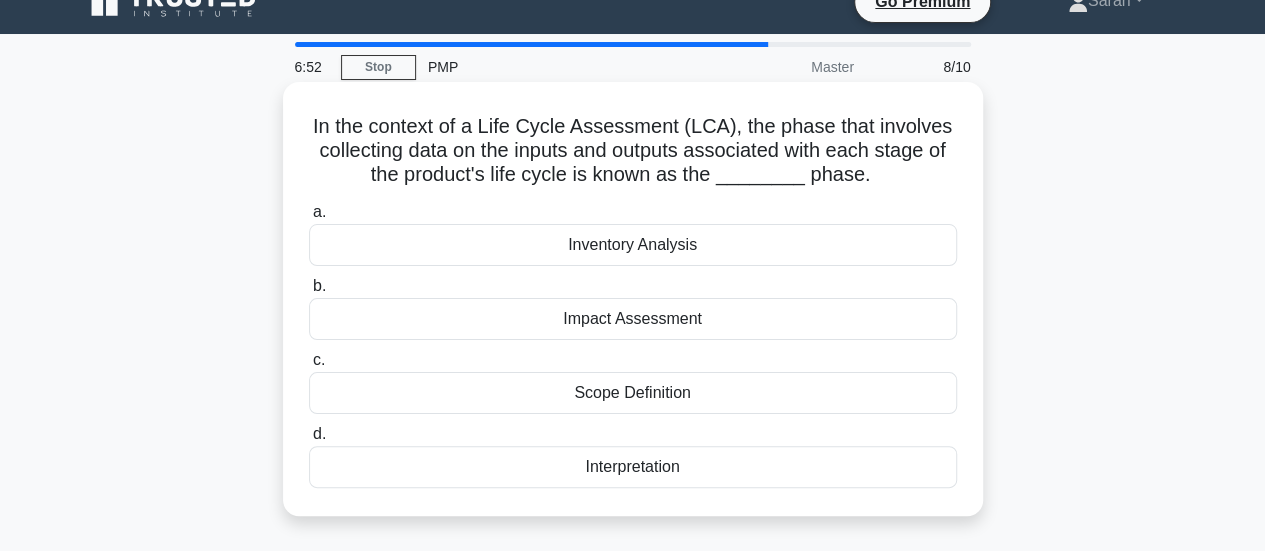 scroll, scrollTop: 0, scrollLeft: 0, axis: both 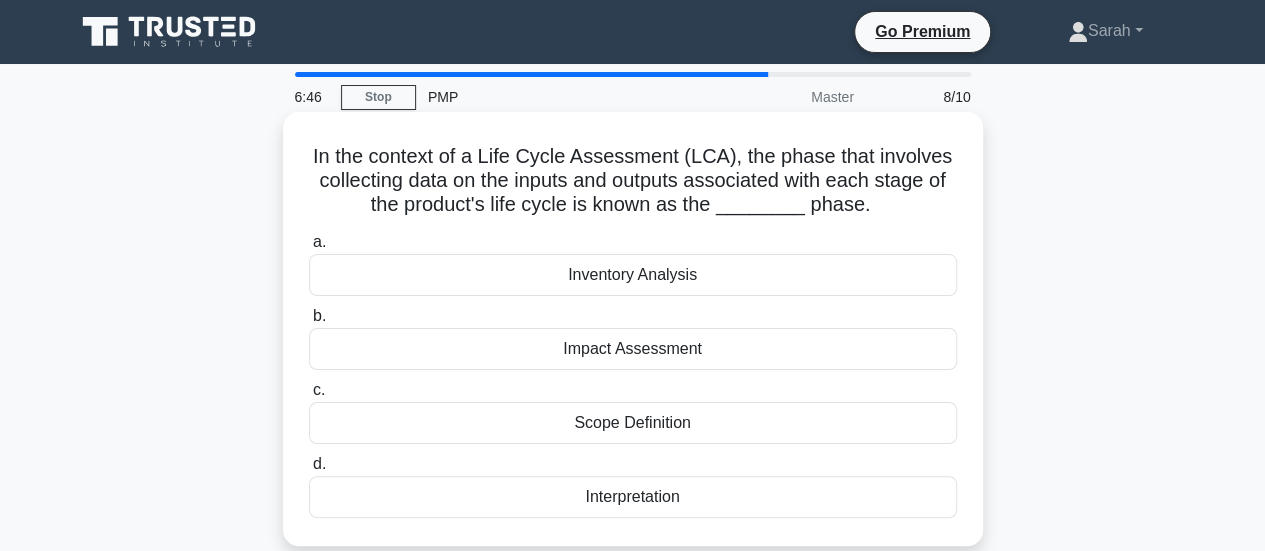 click on "Scope Definition" at bounding box center [633, 423] 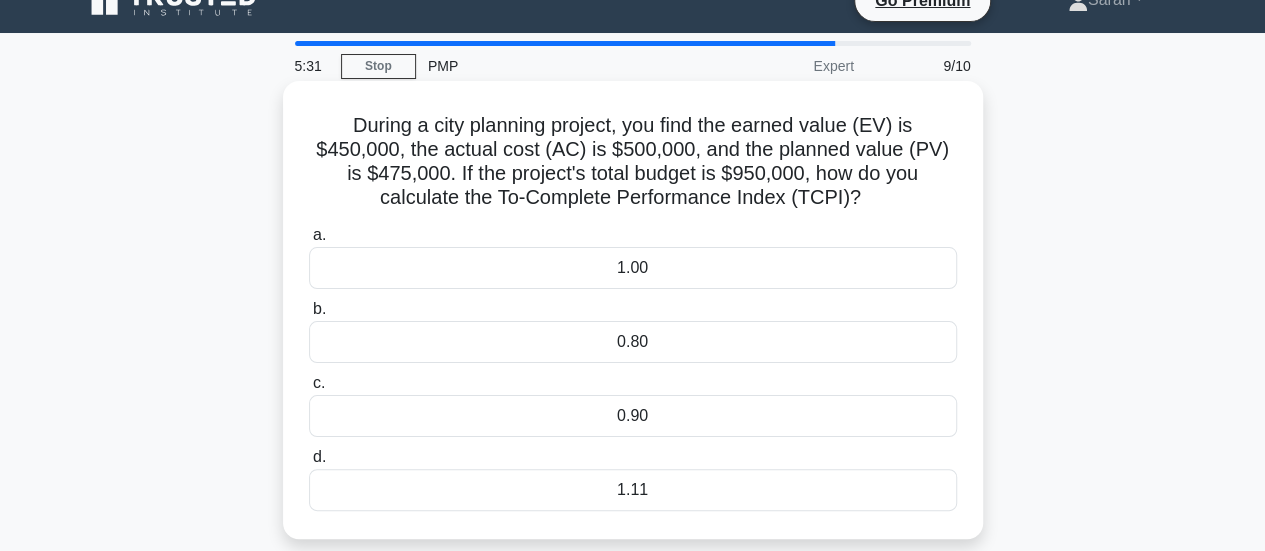 scroll, scrollTop: 0, scrollLeft: 0, axis: both 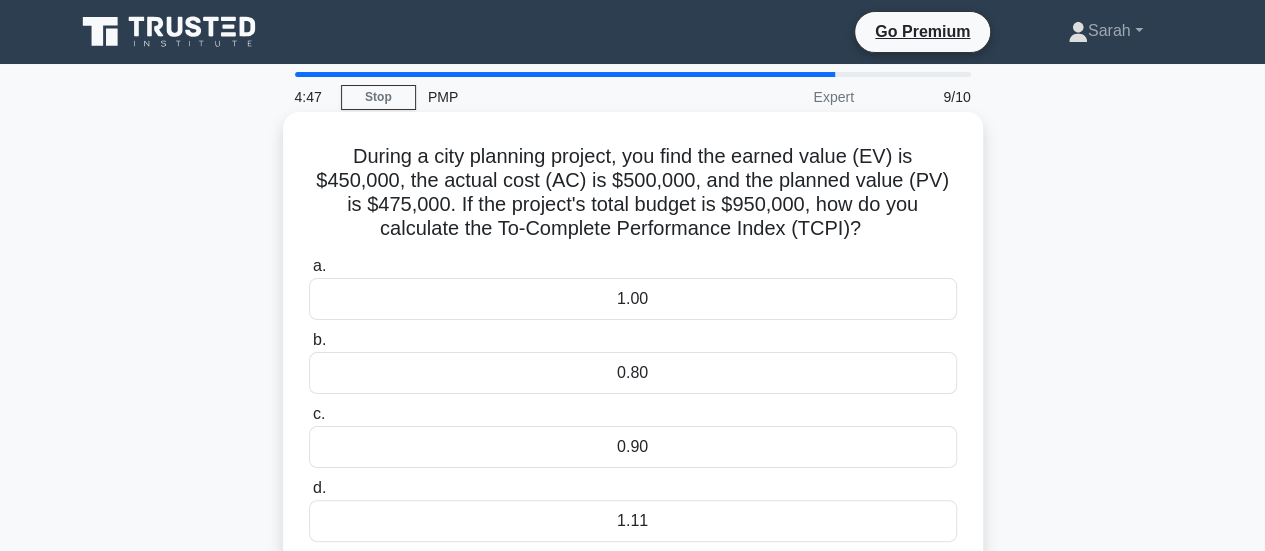 click on "1.11" at bounding box center (633, 521) 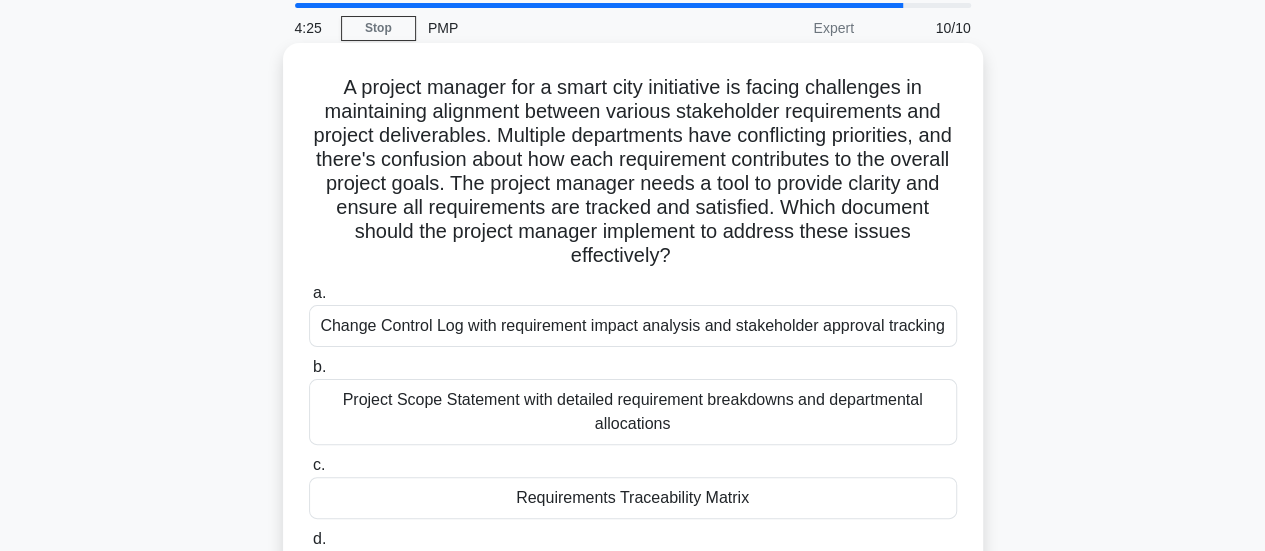 scroll, scrollTop: 100, scrollLeft: 0, axis: vertical 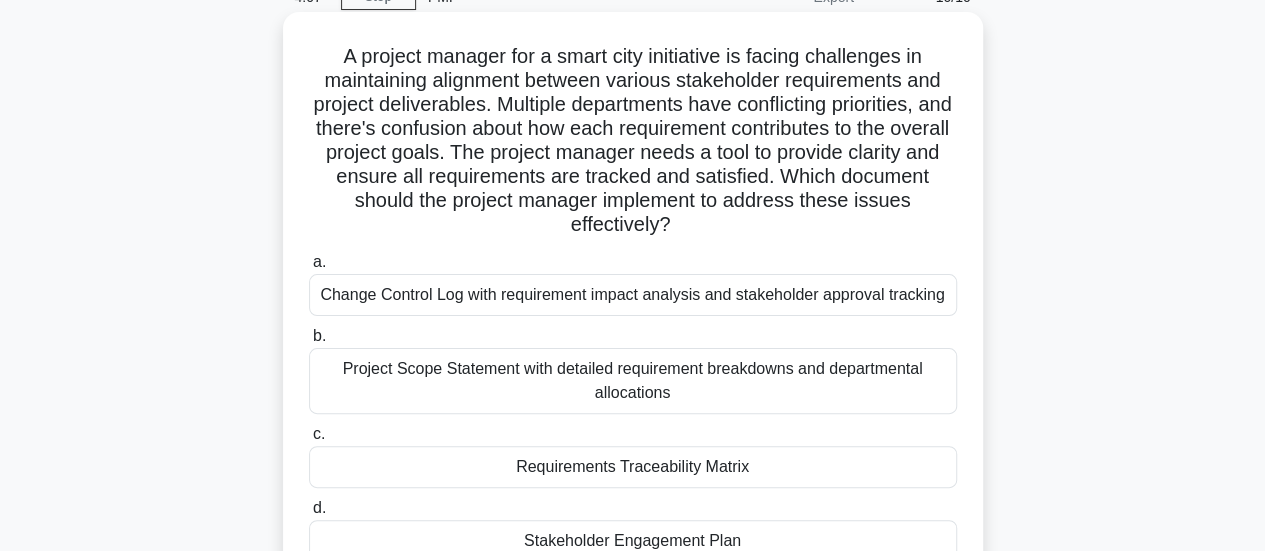 click on "Stakeholder Engagement Plan" at bounding box center (633, 541) 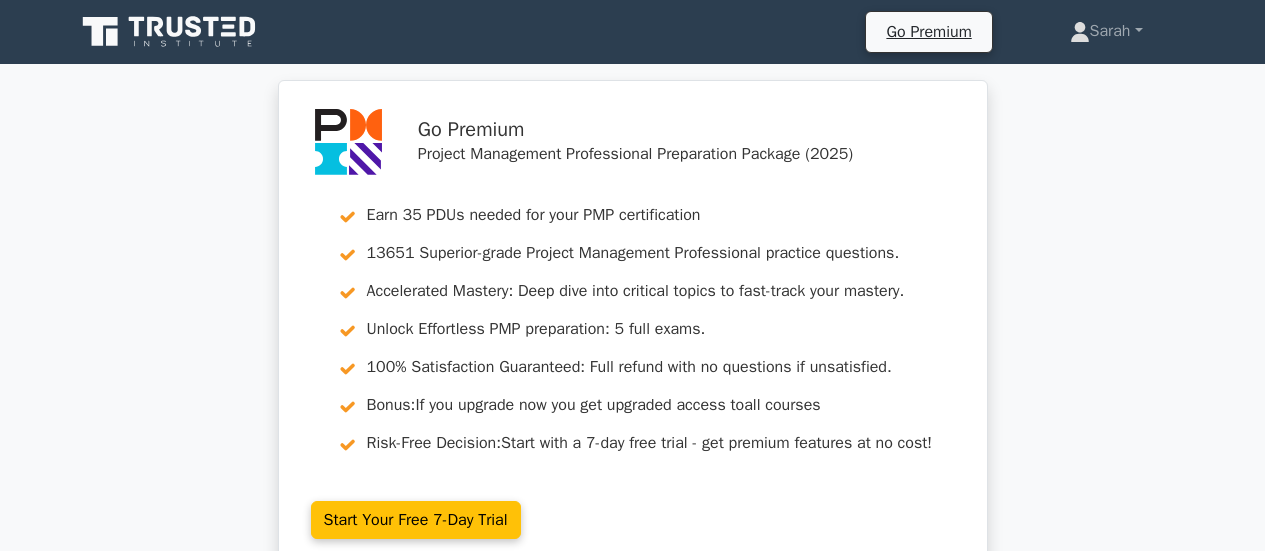 scroll, scrollTop: 0, scrollLeft: 0, axis: both 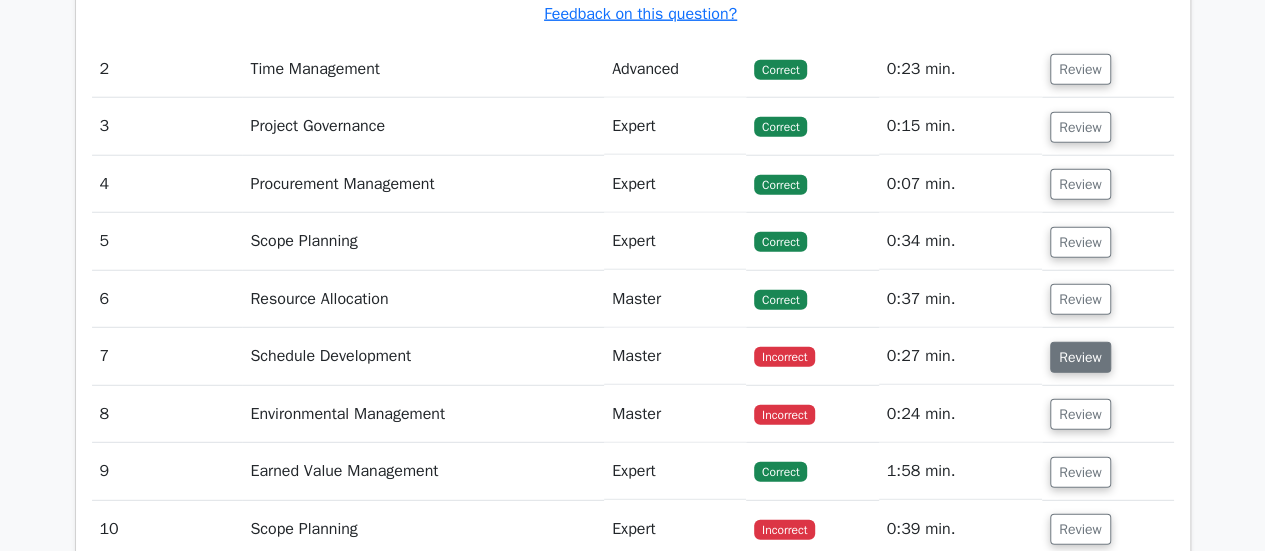 click on "Review" at bounding box center (1080, 357) 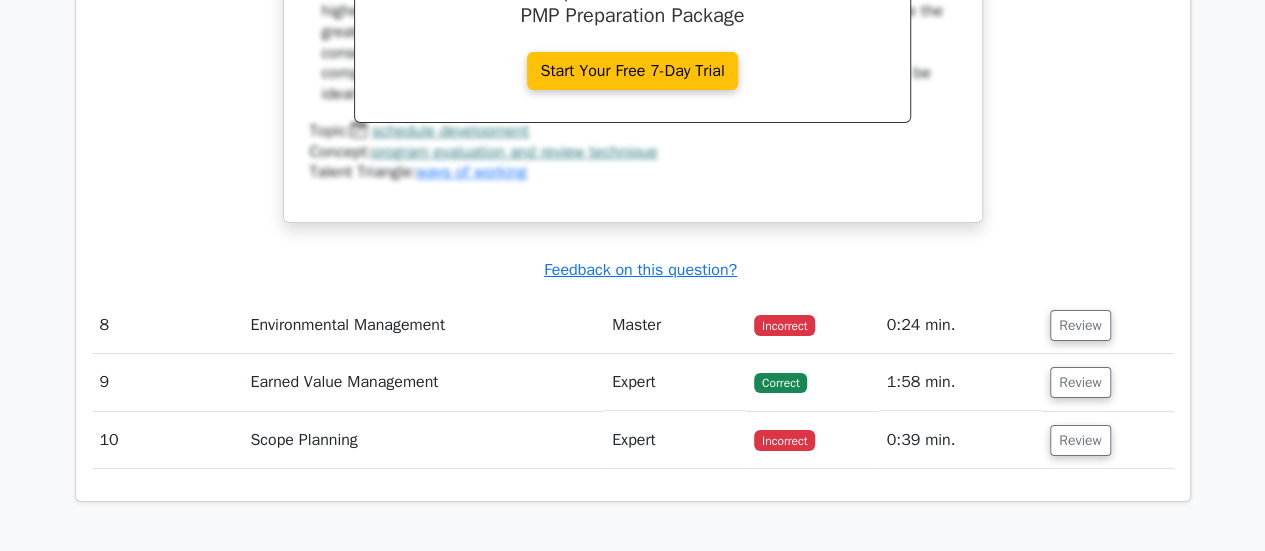 scroll, scrollTop: 3600, scrollLeft: 0, axis: vertical 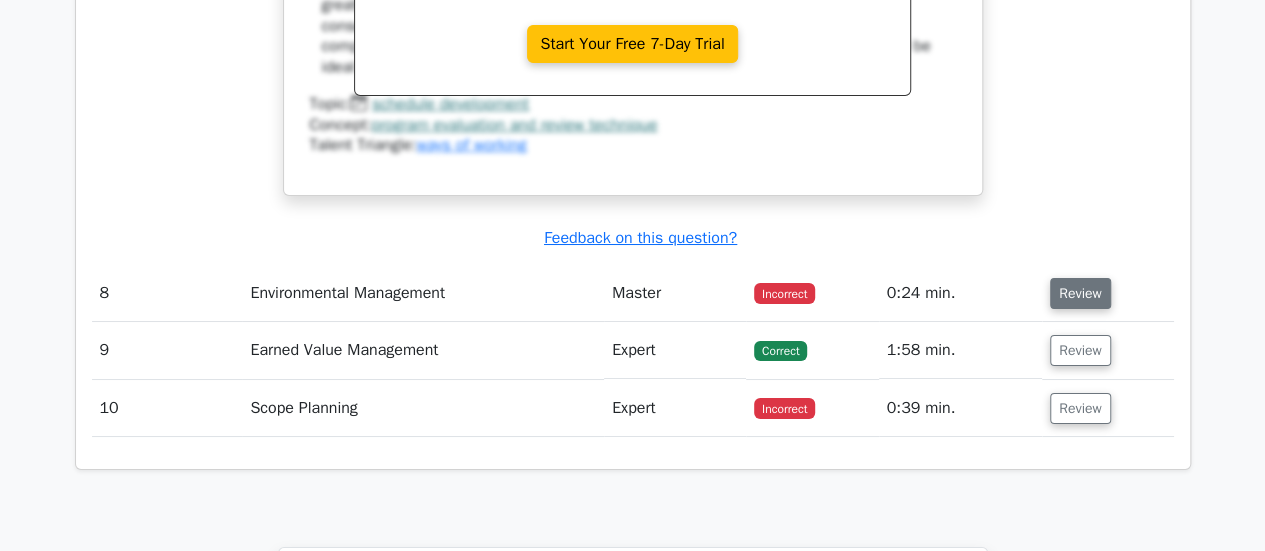click on "Review" at bounding box center [1080, 293] 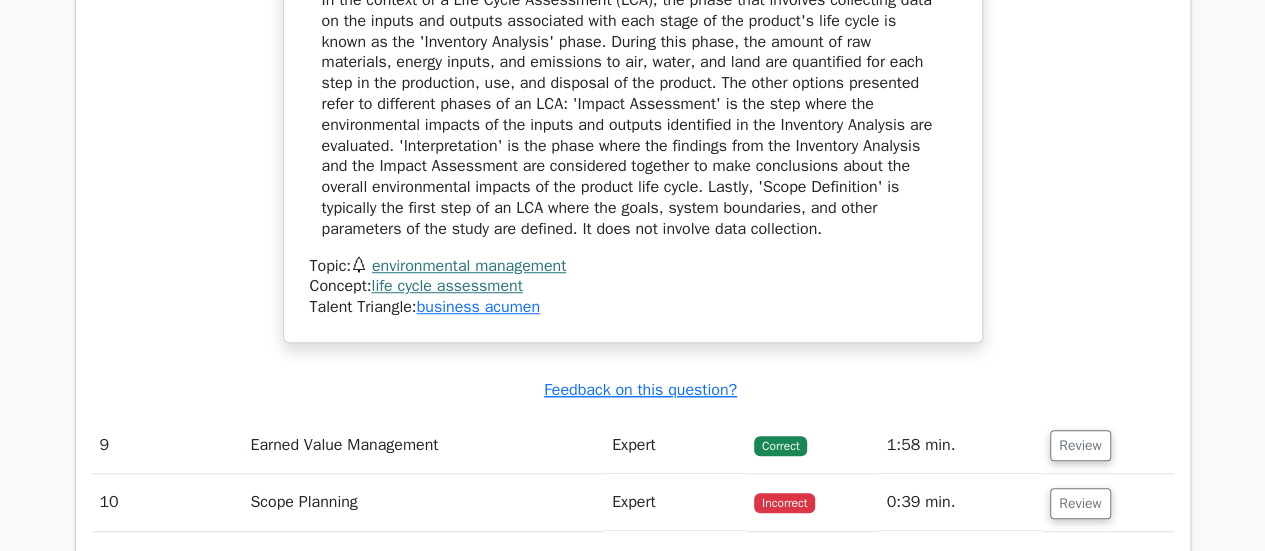 scroll, scrollTop: 4500, scrollLeft: 0, axis: vertical 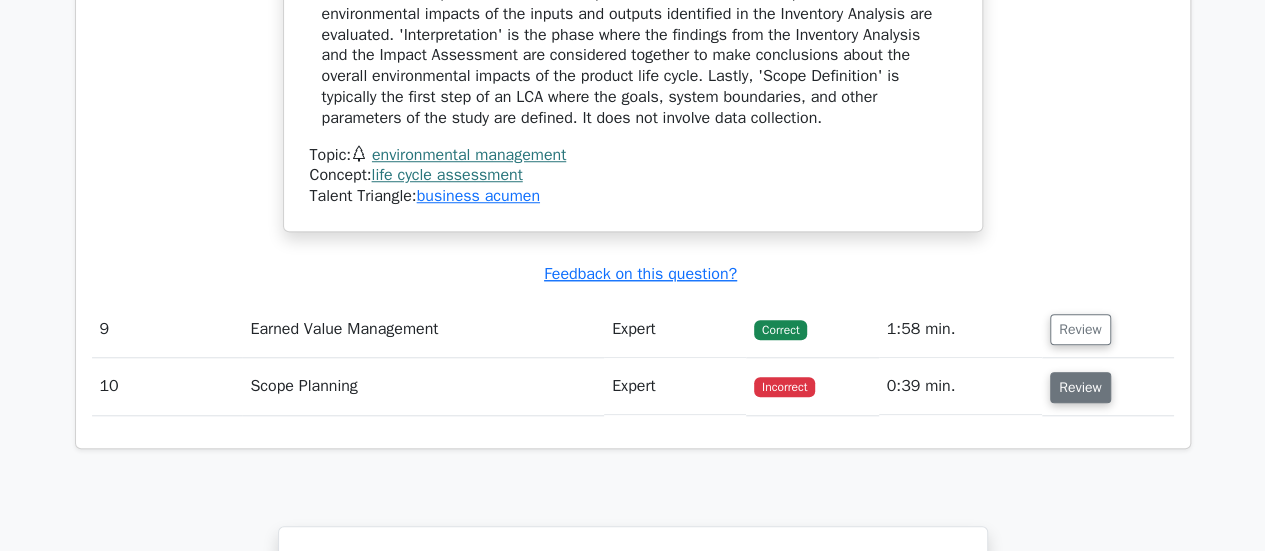 click on "Review" at bounding box center [1080, 387] 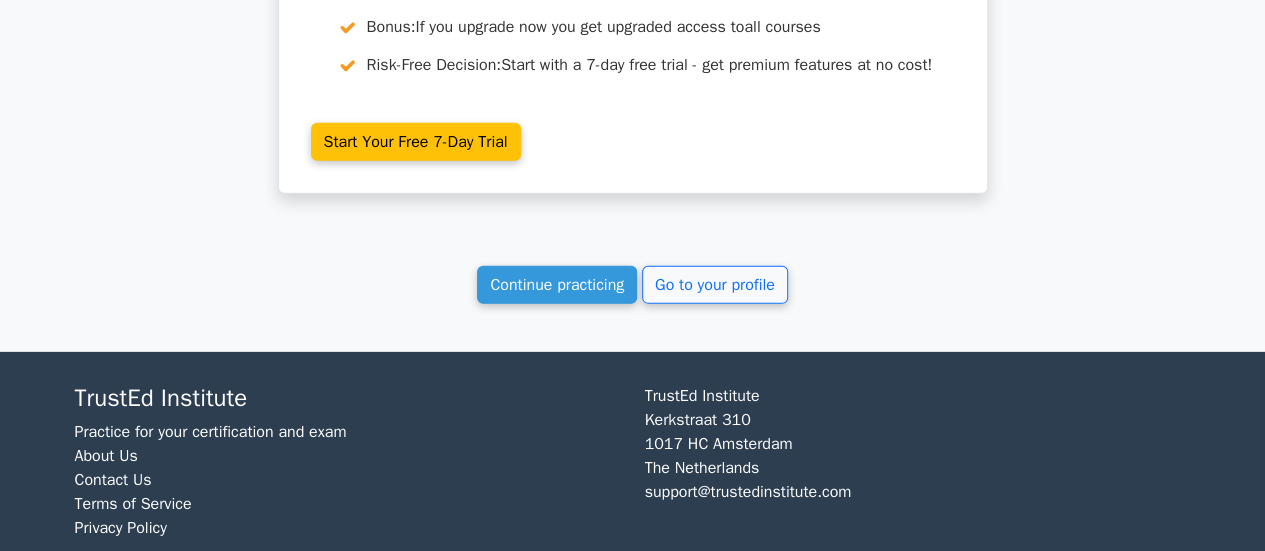 scroll, scrollTop: 6746, scrollLeft: 0, axis: vertical 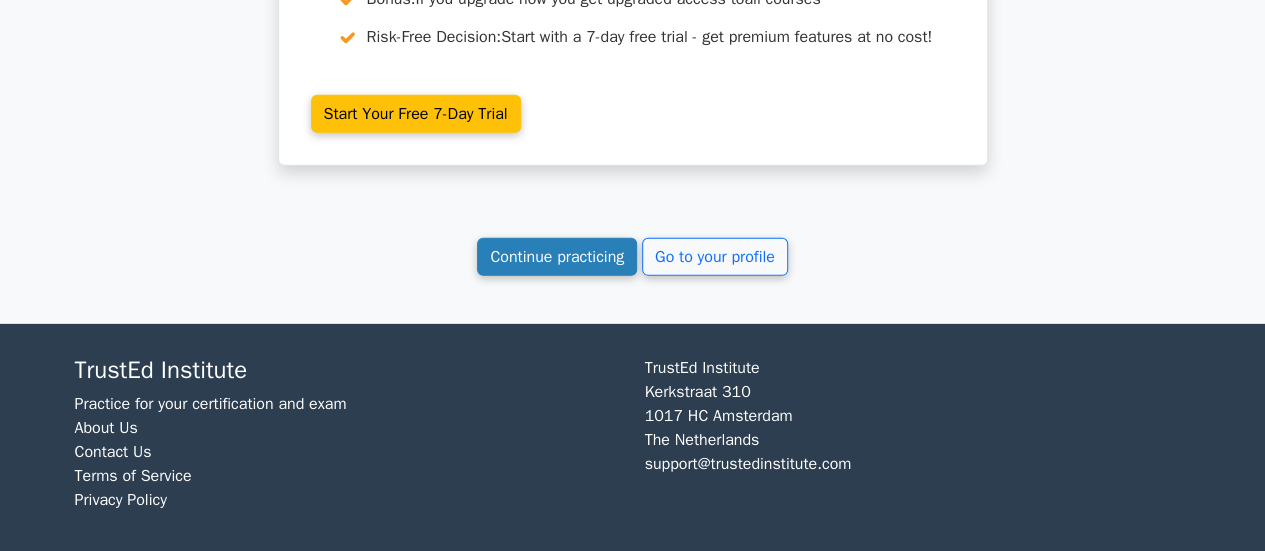 click on "Continue practicing" at bounding box center (557, 257) 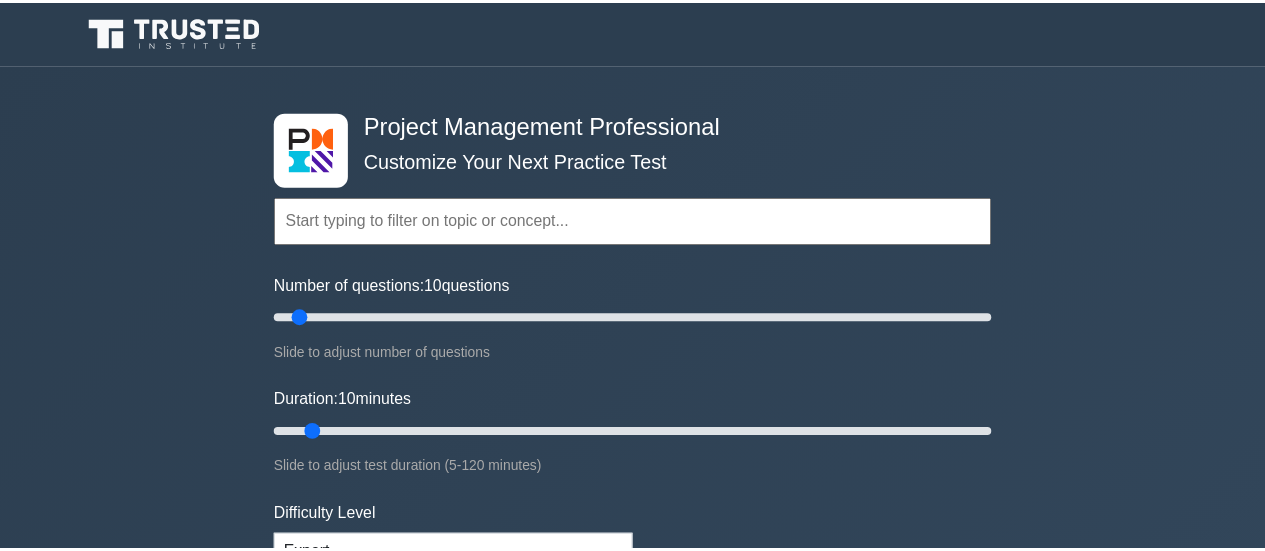 scroll, scrollTop: 0, scrollLeft: 0, axis: both 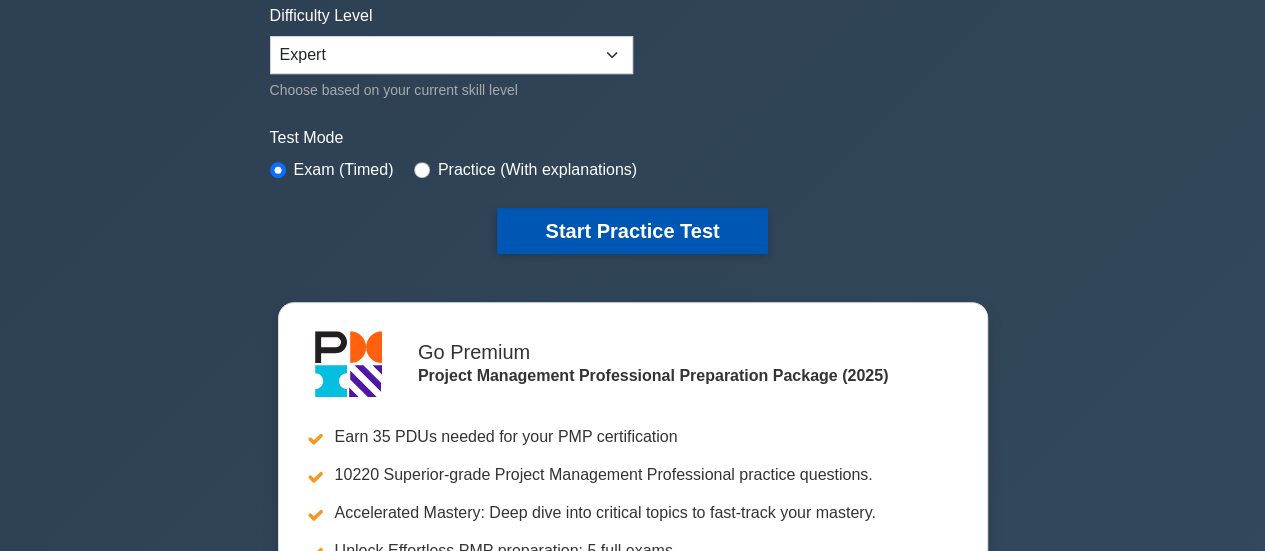 click on "Start Practice Test" at bounding box center (632, 231) 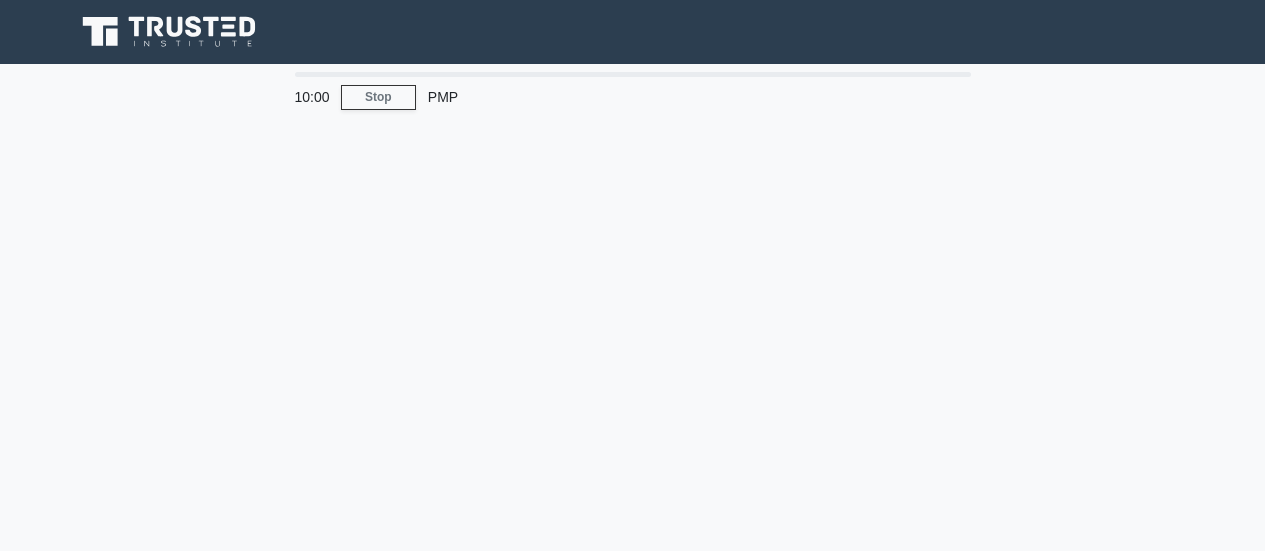scroll, scrollTop: 0, scrollLeft: 0, axis: both 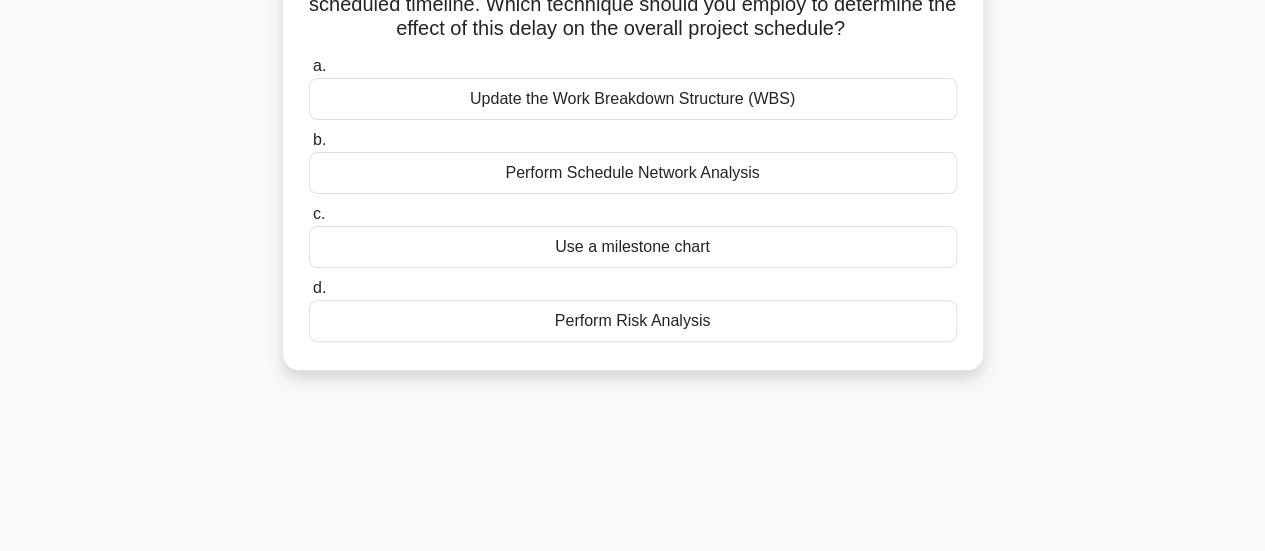 click on "Perform Schedule Network Analysis" at bounding box center (633, 173) 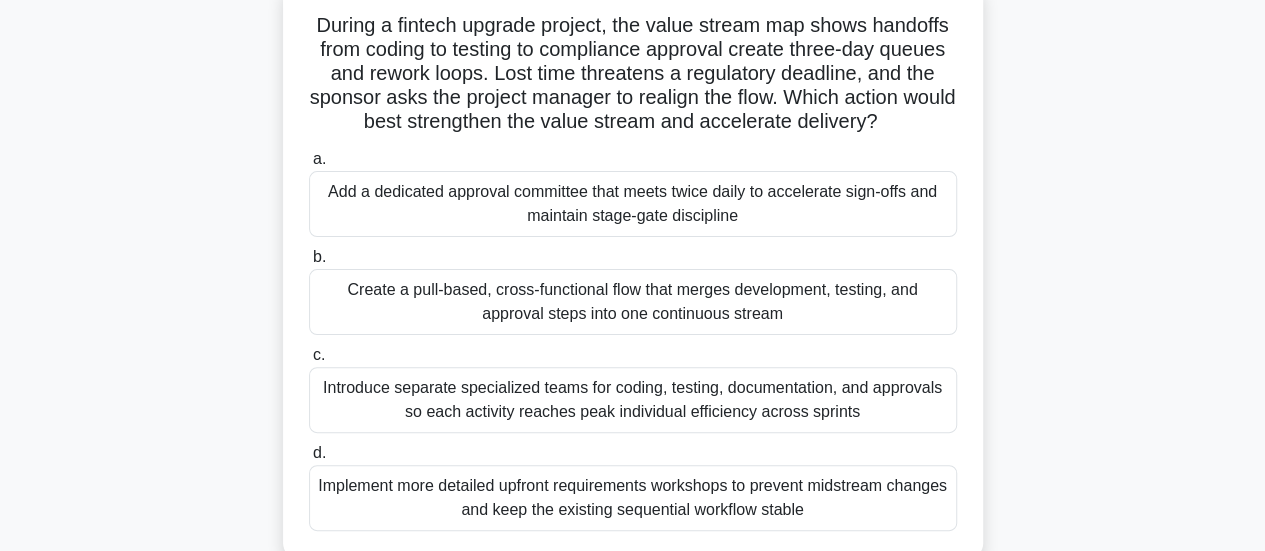 scroll, scrollTop: 100, scrollLeft: 0, axis: vertical 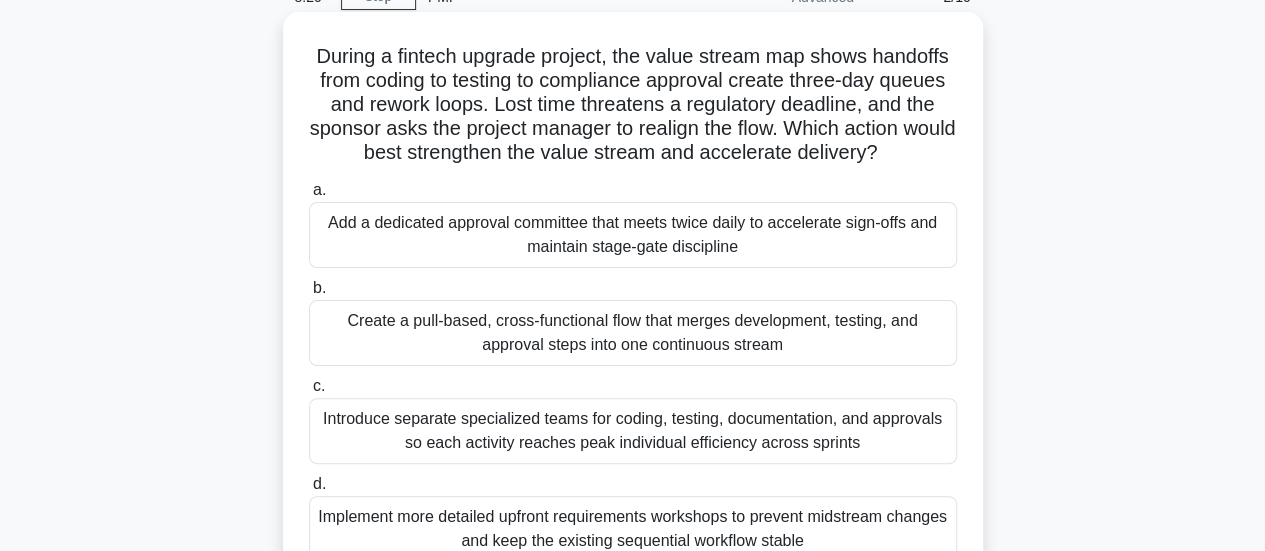 click on "Create a pull-based, cross-functional flow that merges development, testing, and approval steps into one continuous stream" at bounding box center (633, 333) 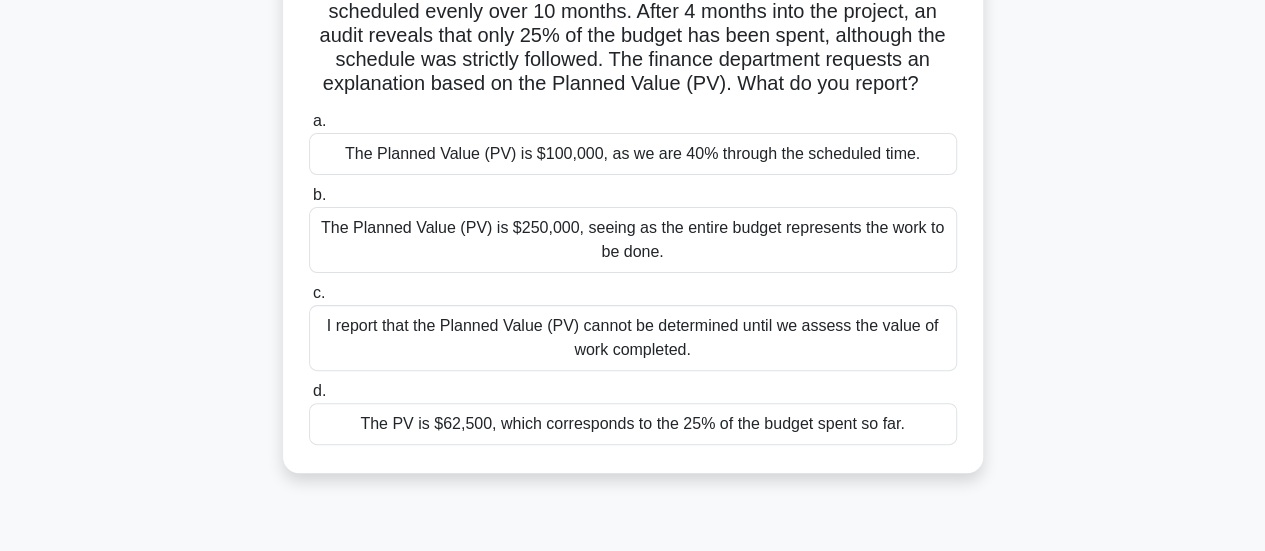 scroll, scrollTop: 200, scrollLeft: 0, axis: vertical 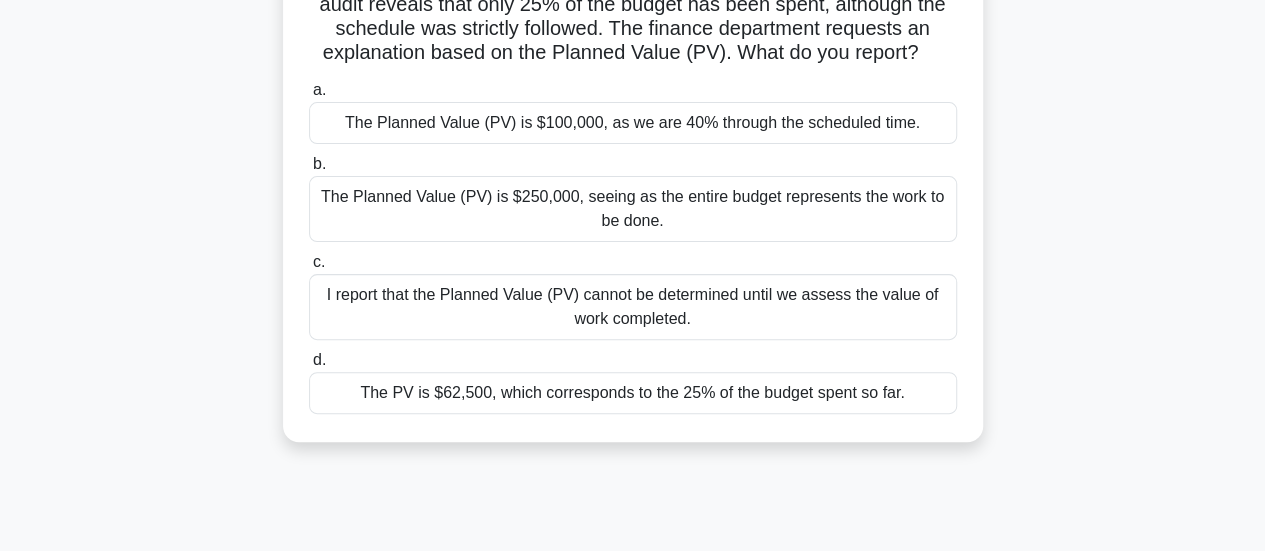 click on "I report that the Planned Value (PV) cannot be determined until we assess the value of work completed." at bounding box center [633, 307] 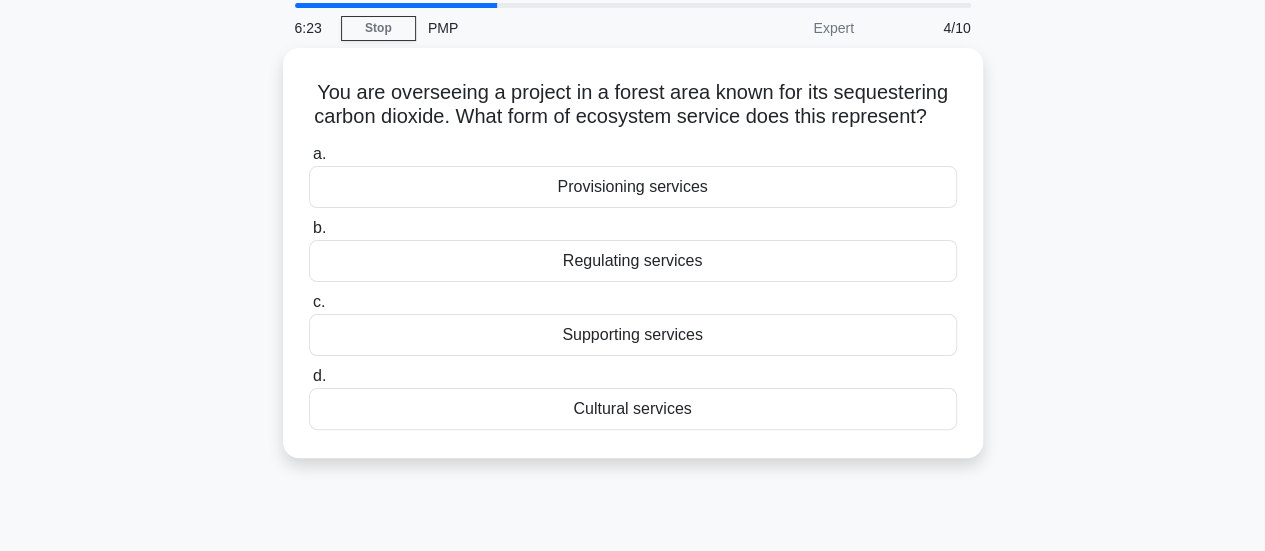 scroll, scrollTop: 100, scrollLeft: 0, axis: vertical 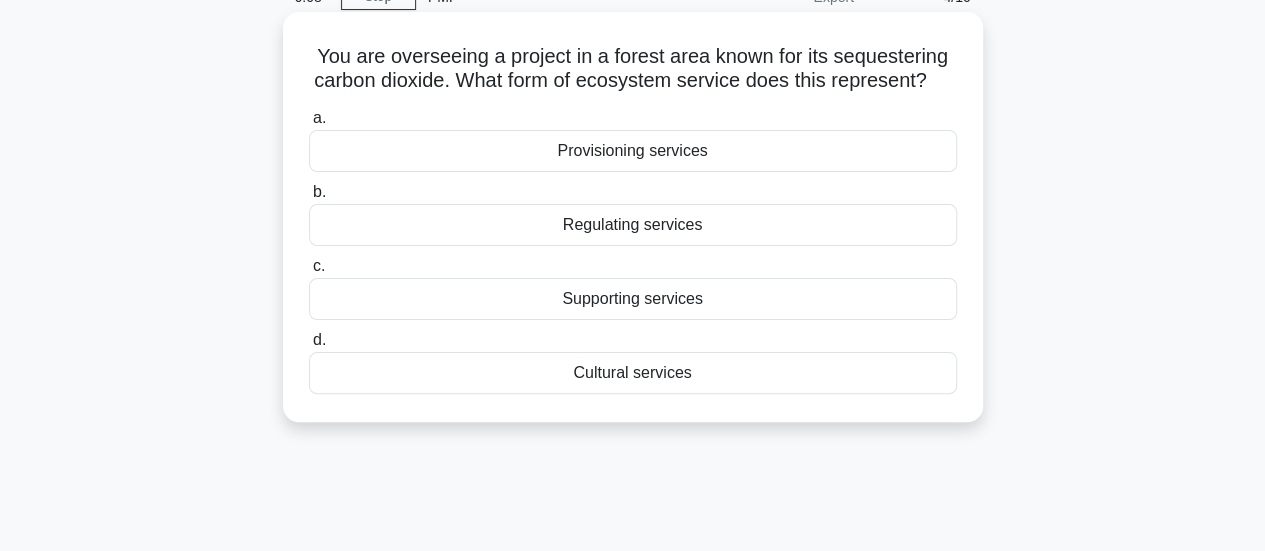 click on "Regulating services" at bounding box center (633, 225) 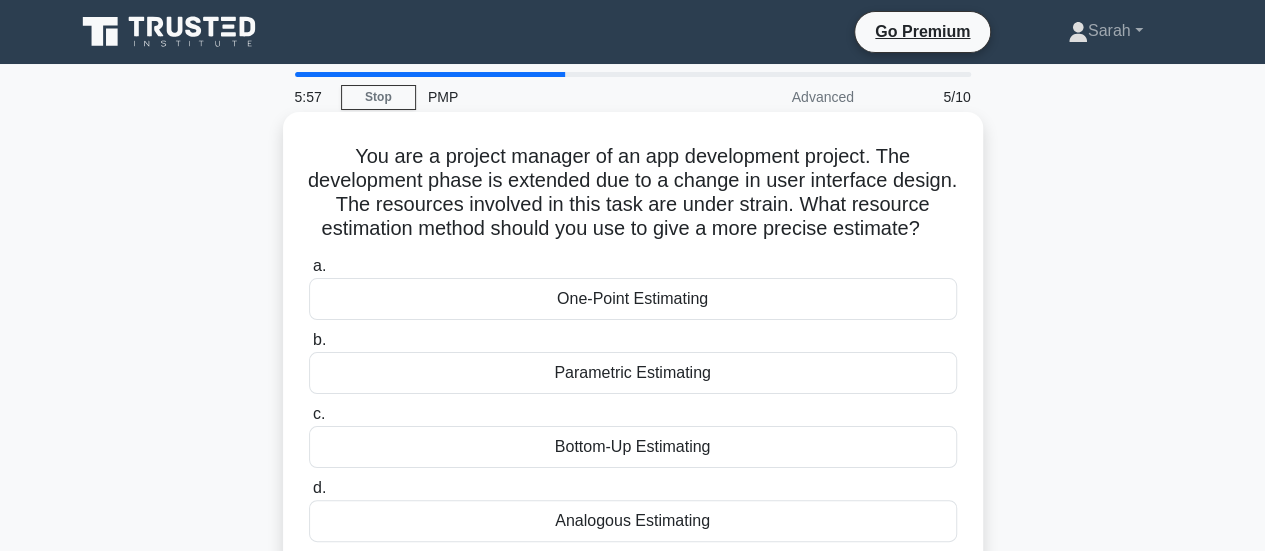 scroll, scrollTop: 100, scrollLeft: 0, axis: vertical 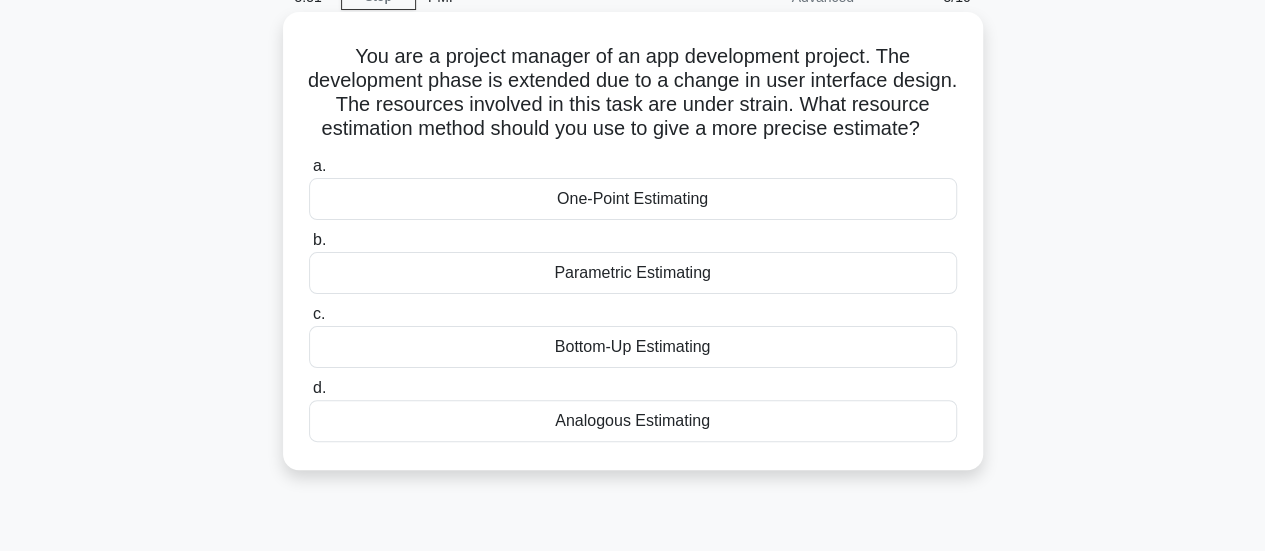 click on "Bottom-Up Estimating" at bounding box center (633, 347) 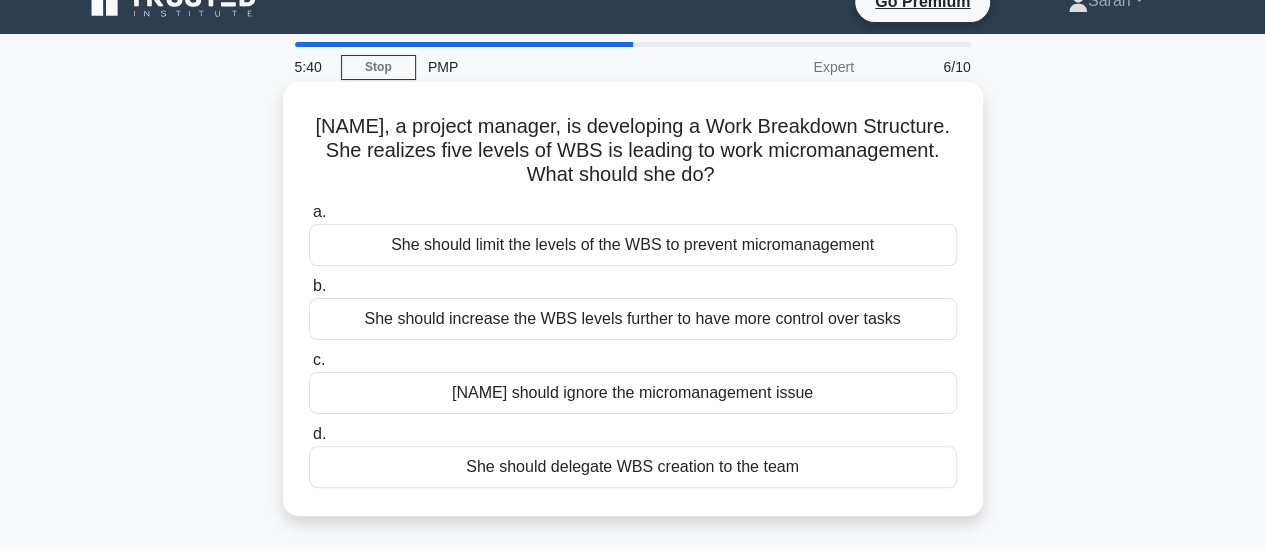 scroll, scrollTop: 0, scrollLeft: 0, axis: both 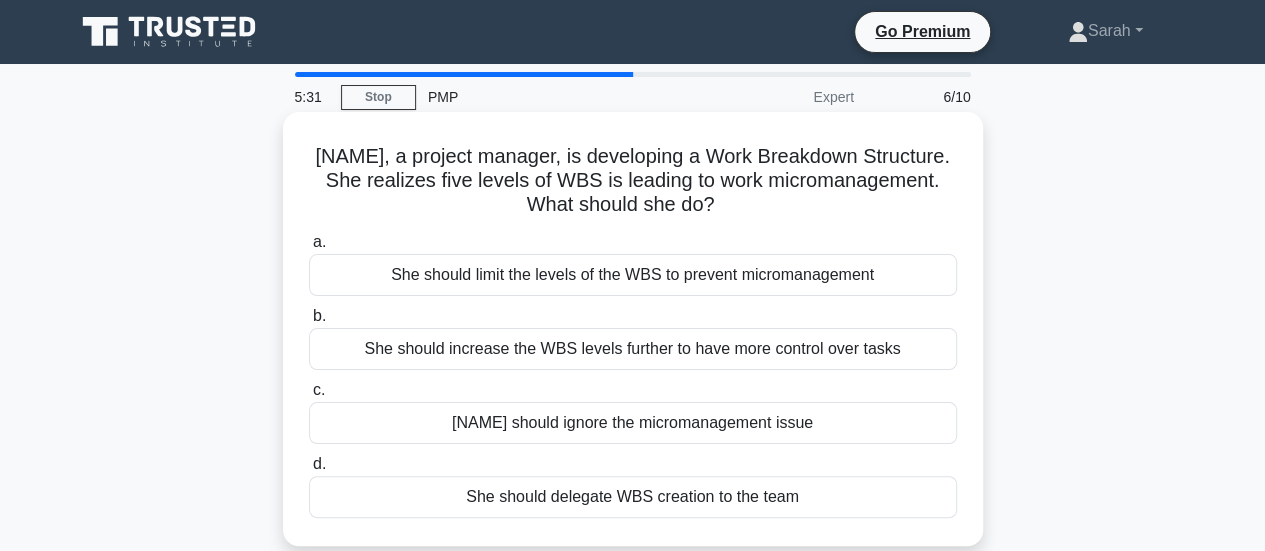 click on "She should limit the levels of the WBS to prevent micromanagement" at bounding box center [633, 275] 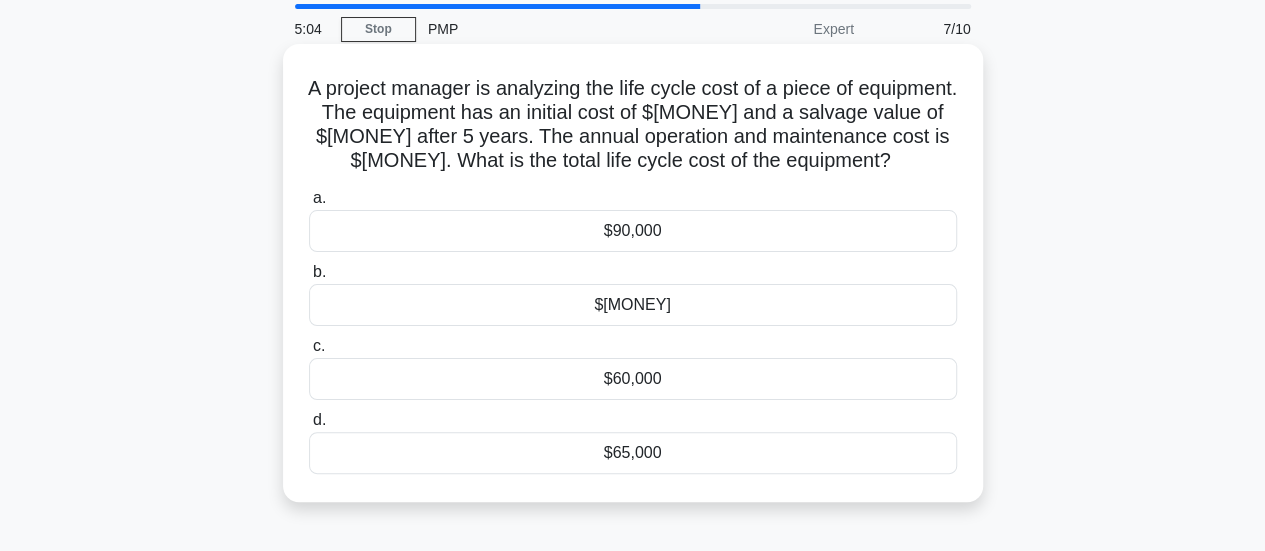 scroll, scrollTop: 100, scrollLeft: 0, axis: vertical 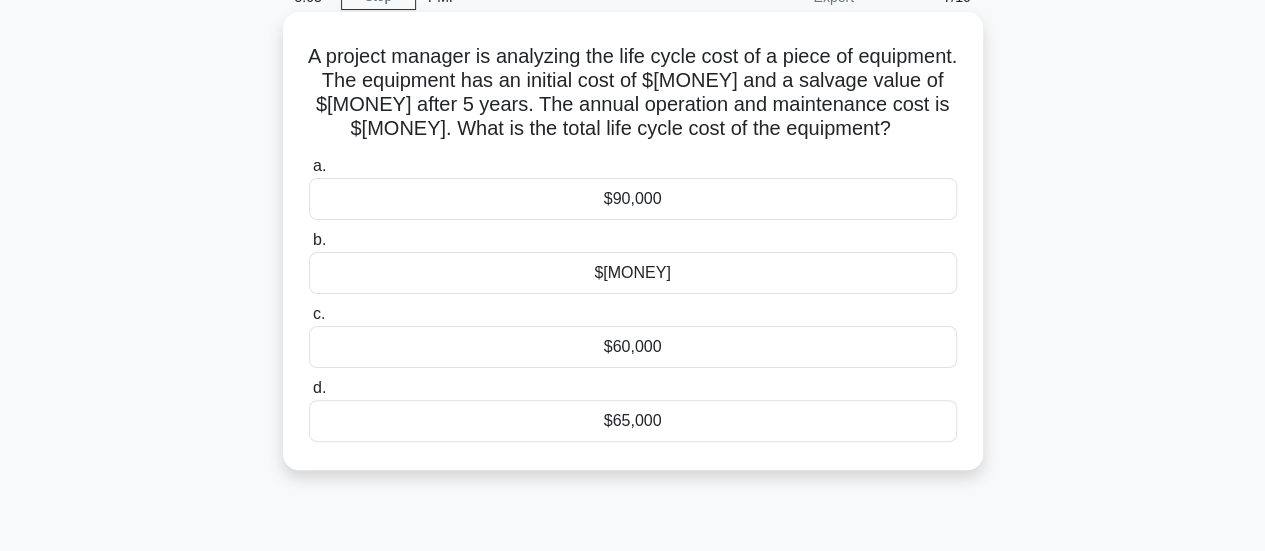 click on "$65,000" at bounding box center (633, 421) 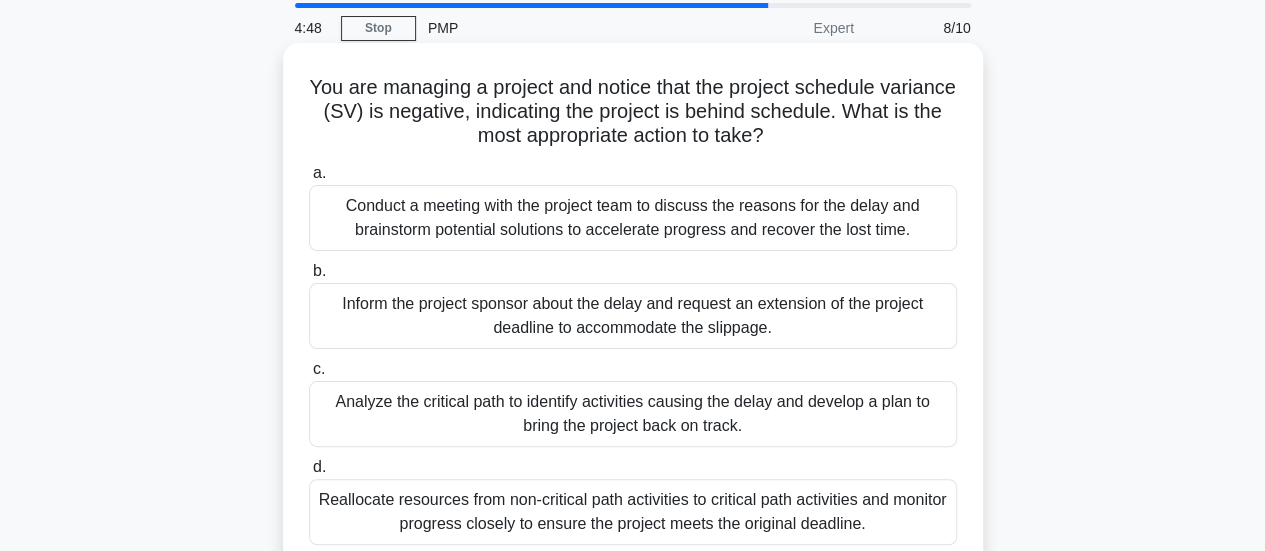 scroll, scrollTop: 100, scrollLeft: 0, axis: vertical 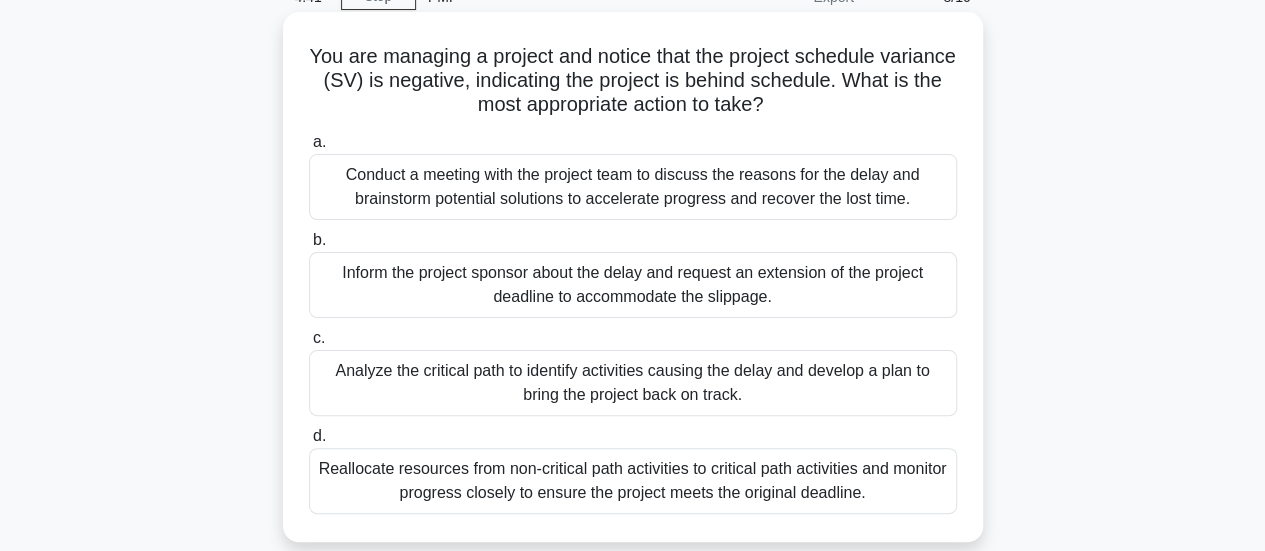 click on "Conduct a meeting with the project team to discuss the reasons for the delay and brainstorm potential solutions to accelerate progress and recover the lost time." at bounding box center [633, 187] 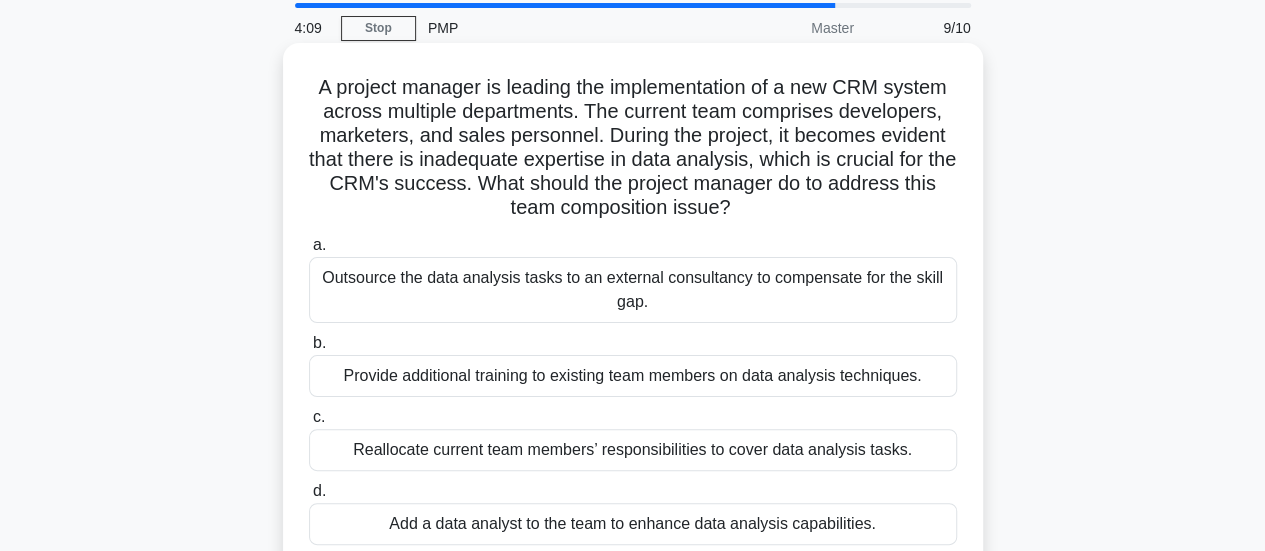 scroll, scrollTop: 100, scrollLeft: 0, axis: vertical 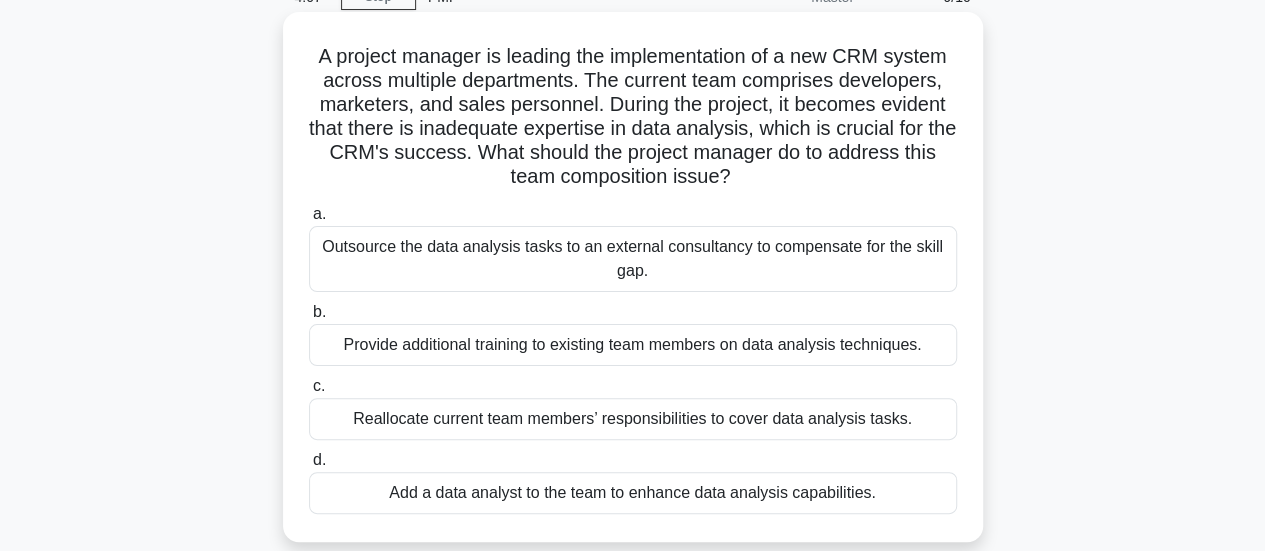 click on "Provide additional training to existing team members on data analysis techniques." at bounding box center [633, 345] 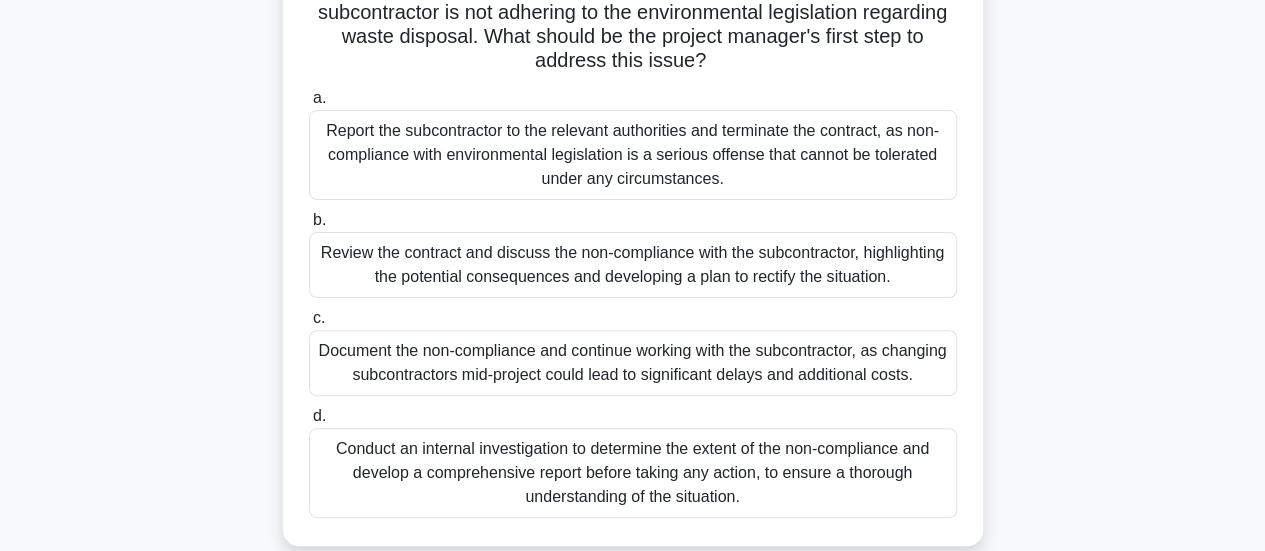 scroll, scrollTop: 200, scrollLeft: 0, axis: vertical 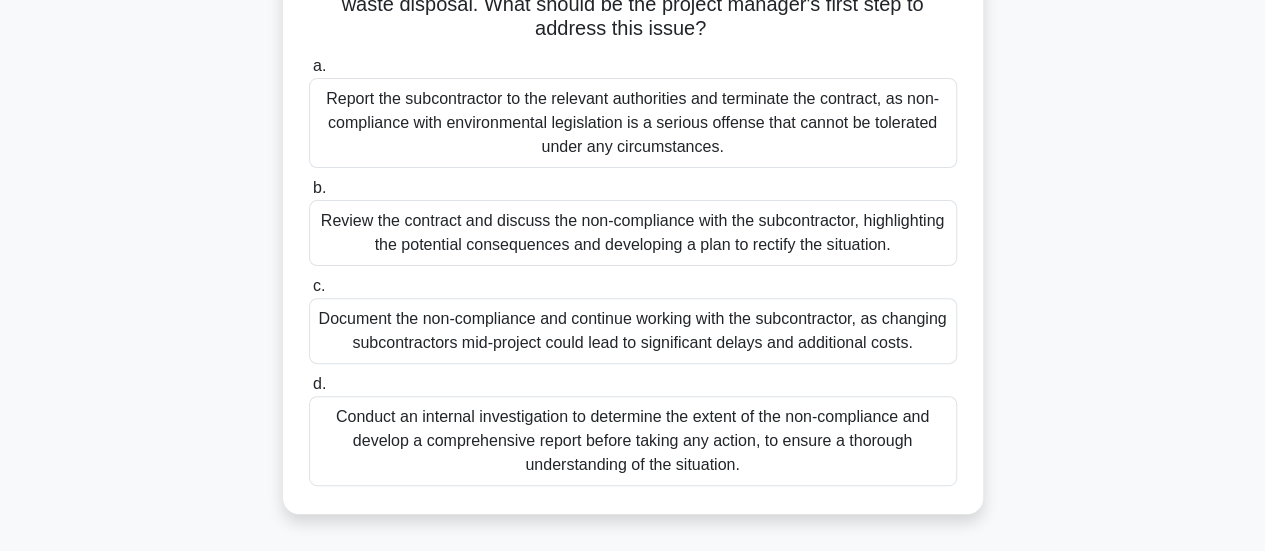 click on "Conduct an internal investigation to determine the extent of the non-compliance and develop a comprehensive report before taking any action, to ensure a thorough understanding of the situation." at bounding box center (633, 441) 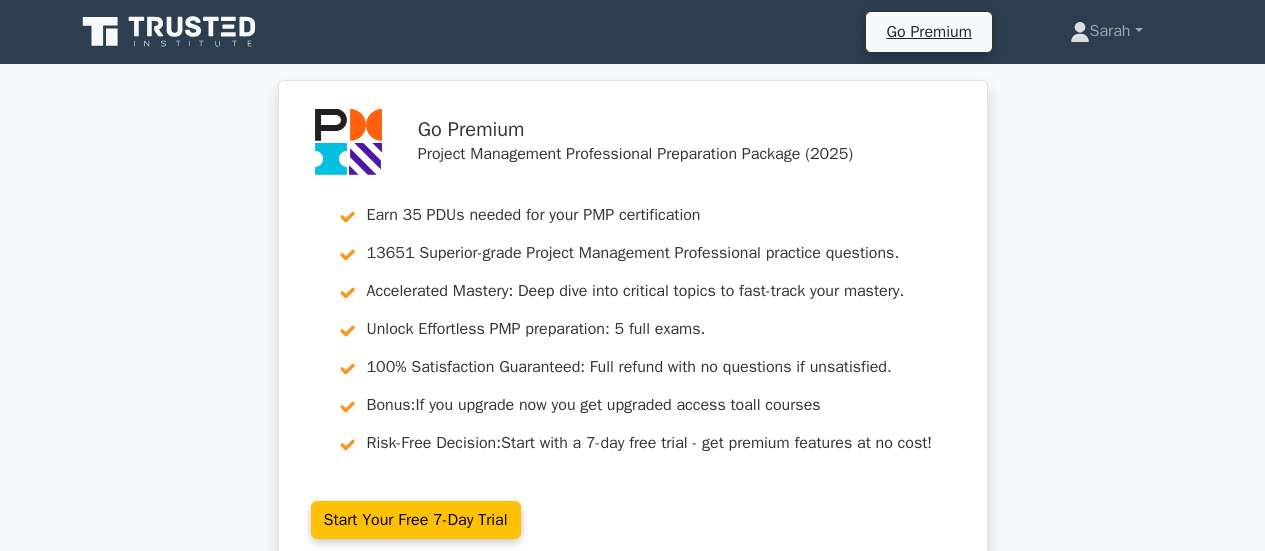 scroll, scrollTop: 0, scrollLeft: 0, axis: both 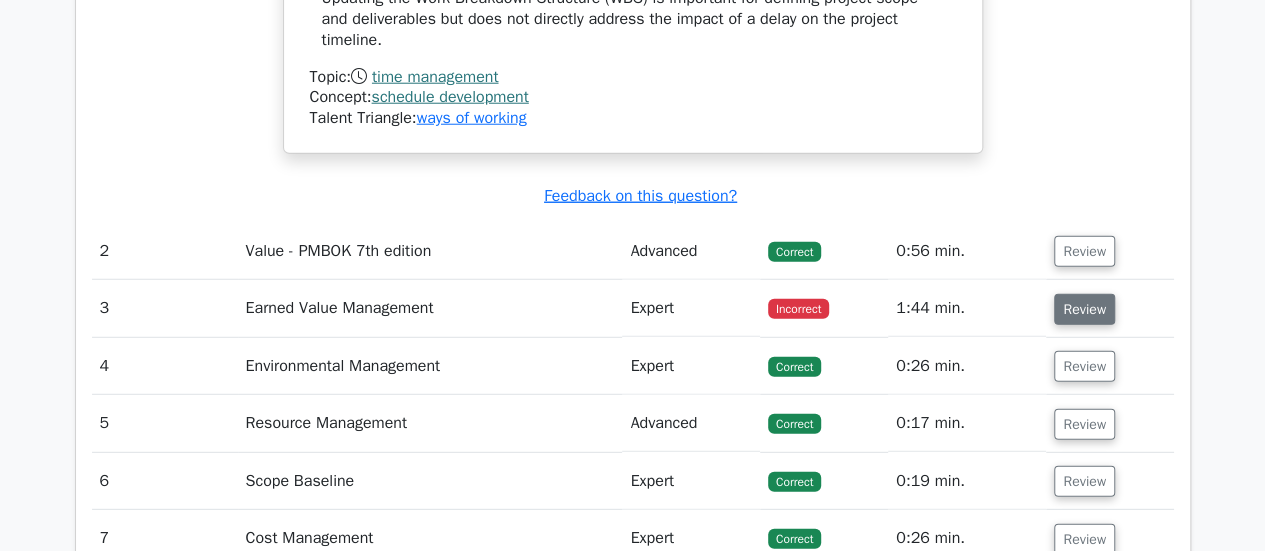 click on "Review" at bounding box center (1084, 309) 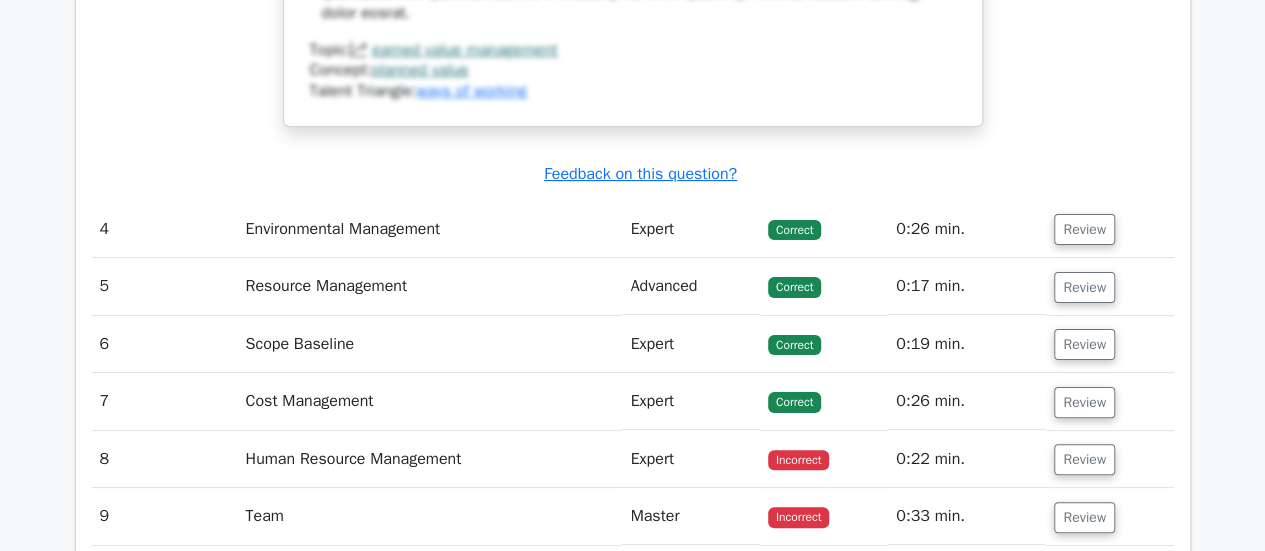 scroll, scrollTop: 3900, scrollLeft: 0, axis: vertical 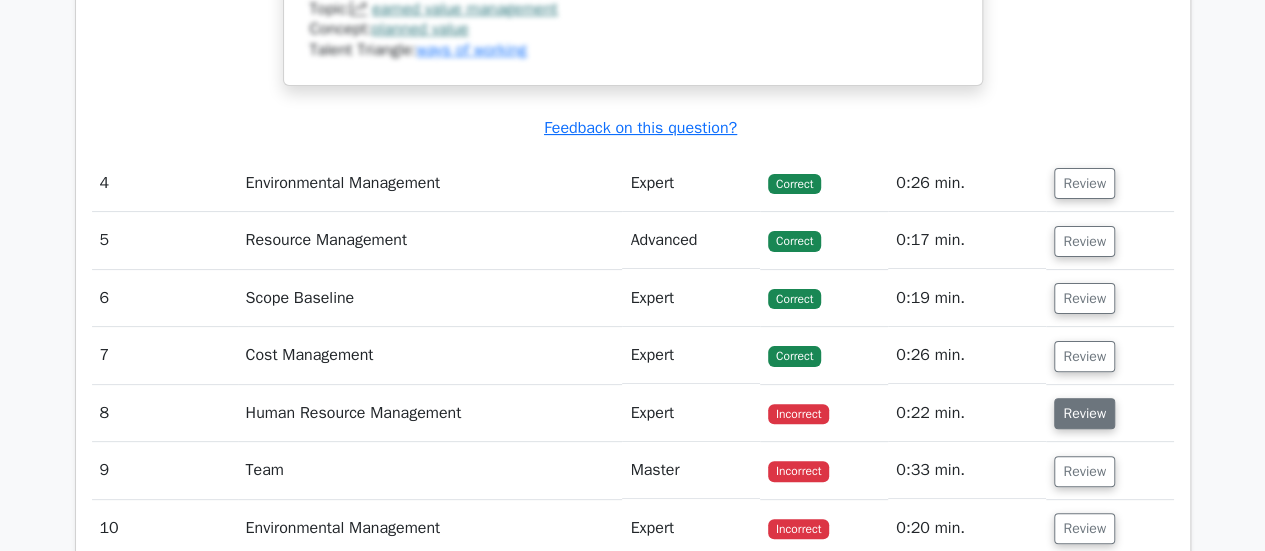 click on "Review" at bounding box center (1084, 413) 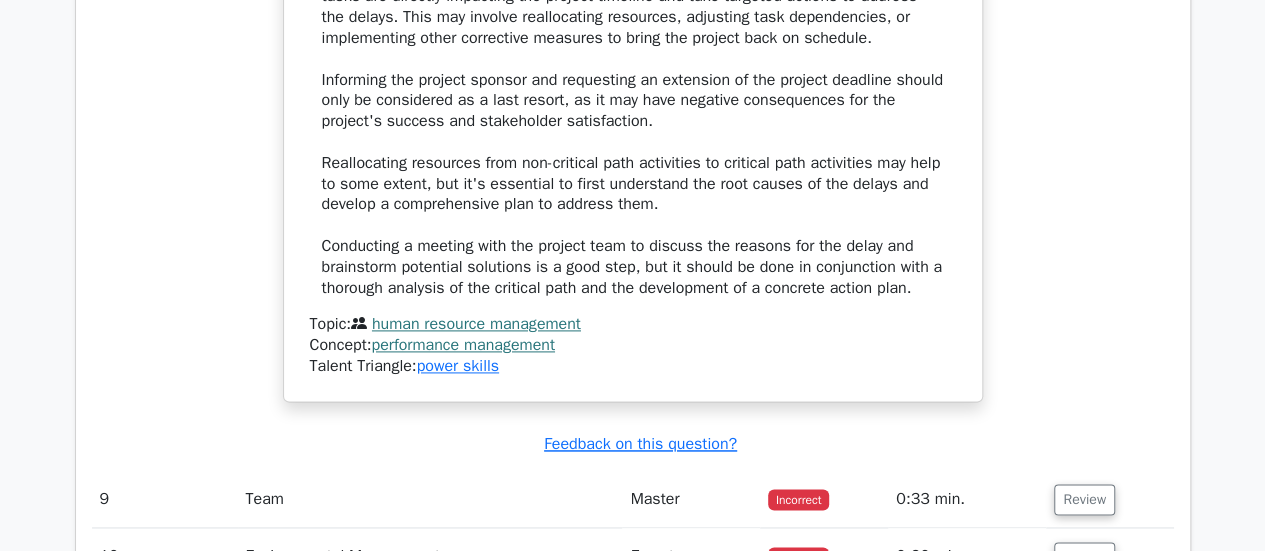scroll, scrollTop: 5200, scrollLeft: 0, axis: vertical 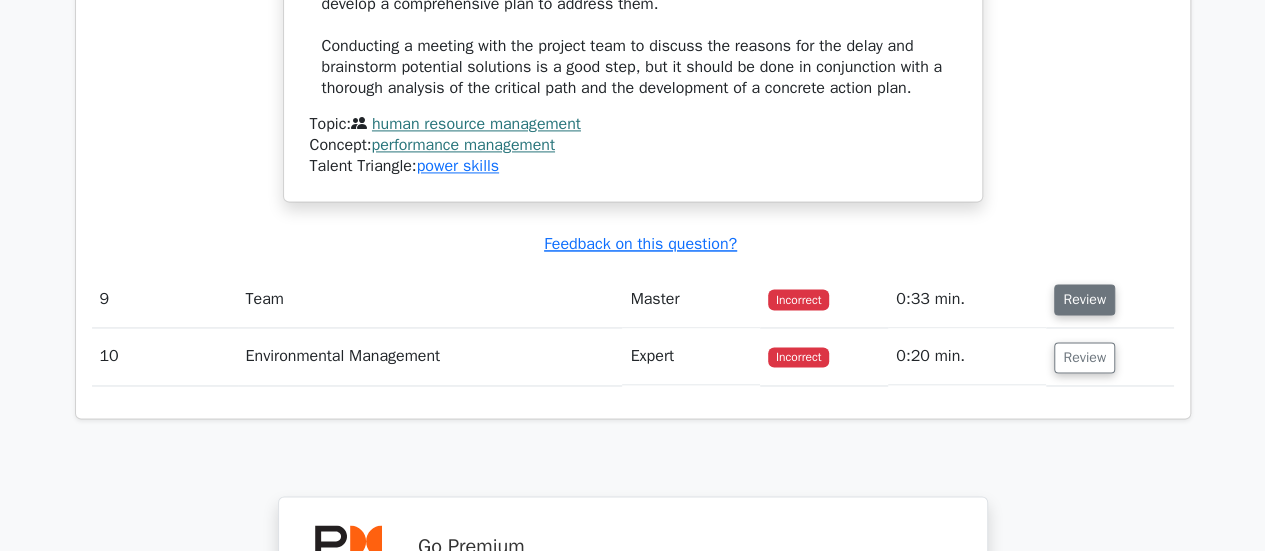 click on "Review" at bounding box center [1084, 299] 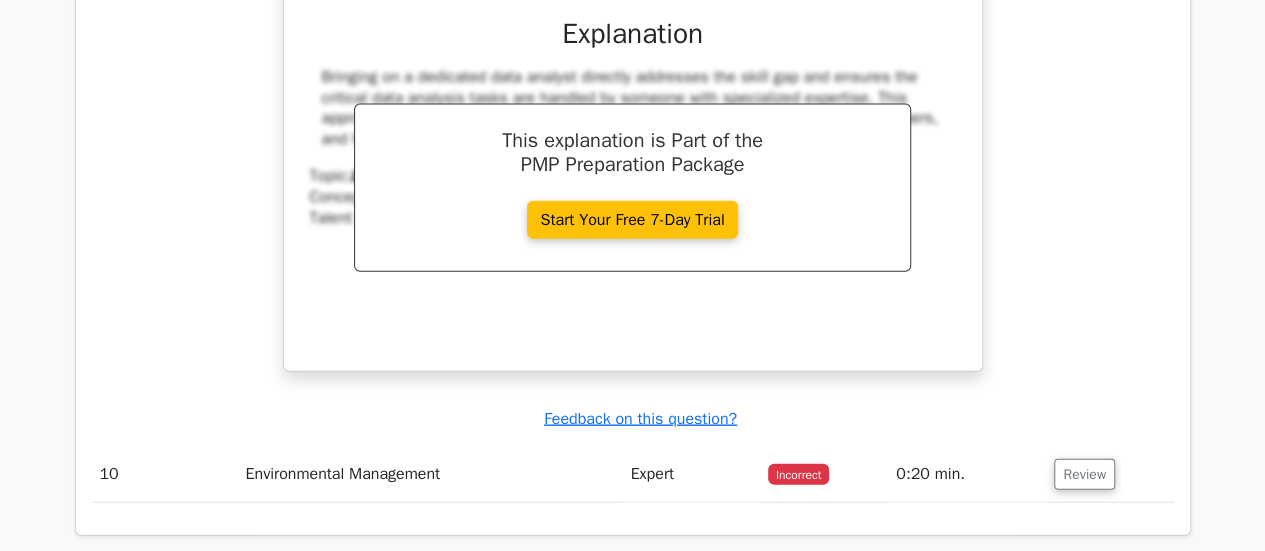 scroll, scrollTop: 6100, scrollLeft: 0, axis: vertical 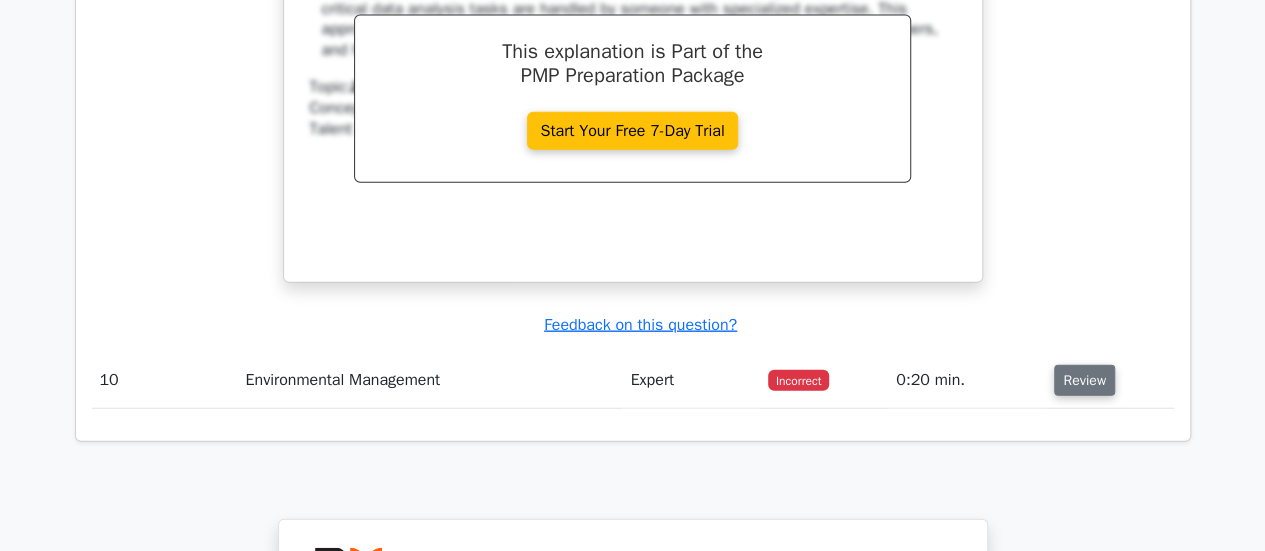click on "Review" at bounding box center [1084, 380] 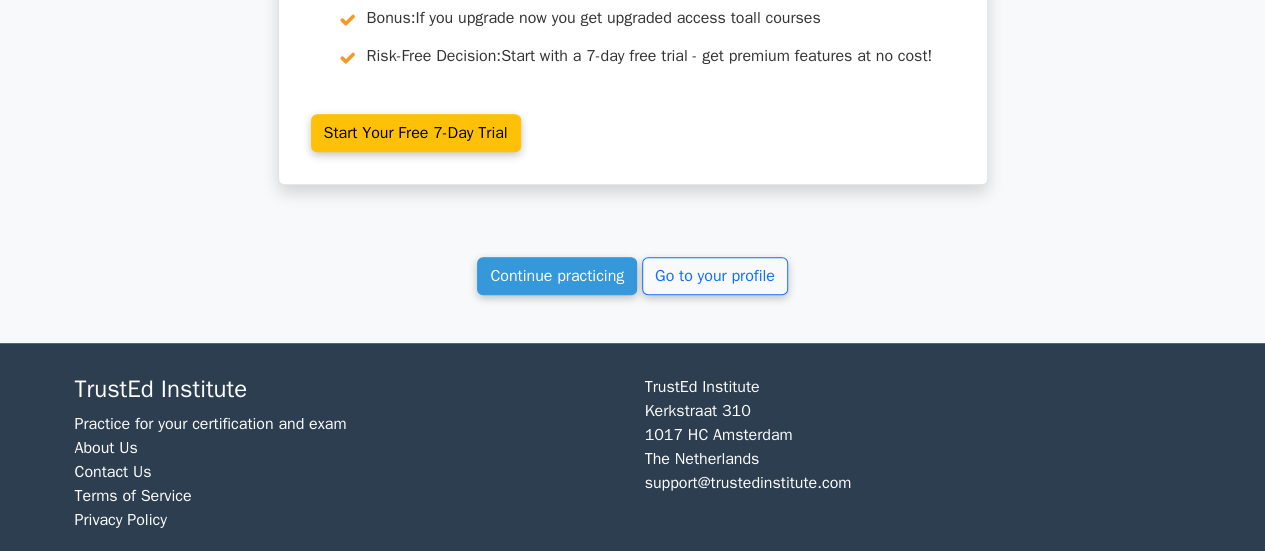 scroll, scrollTop: 8032, scrollLeft: 0, axis: vertical 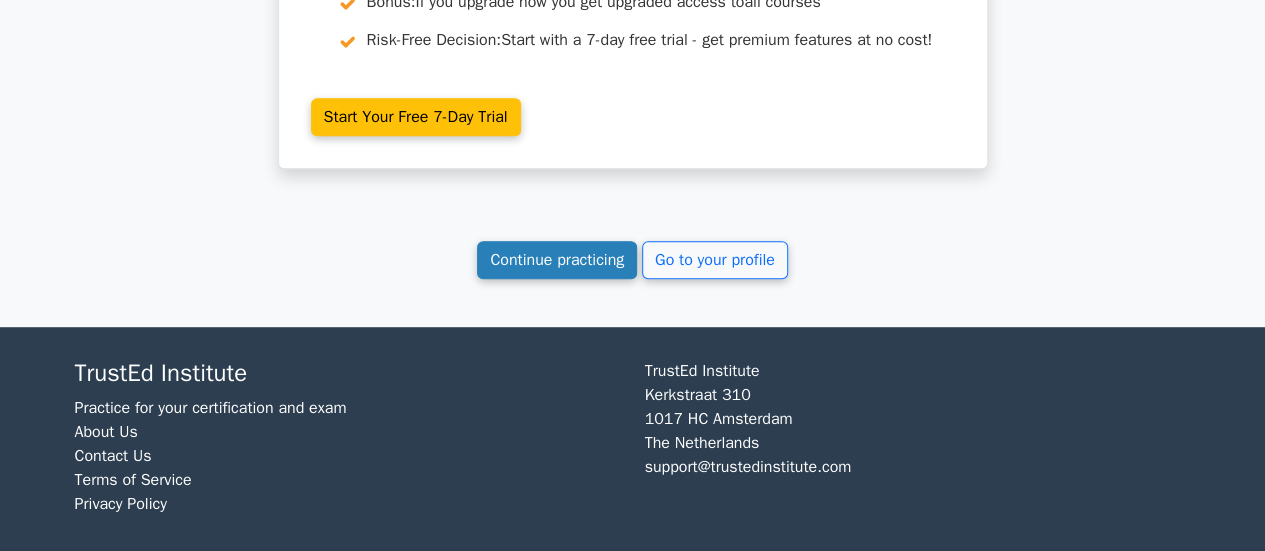 click on "Continue practicing" at bounding box center [557, 260] 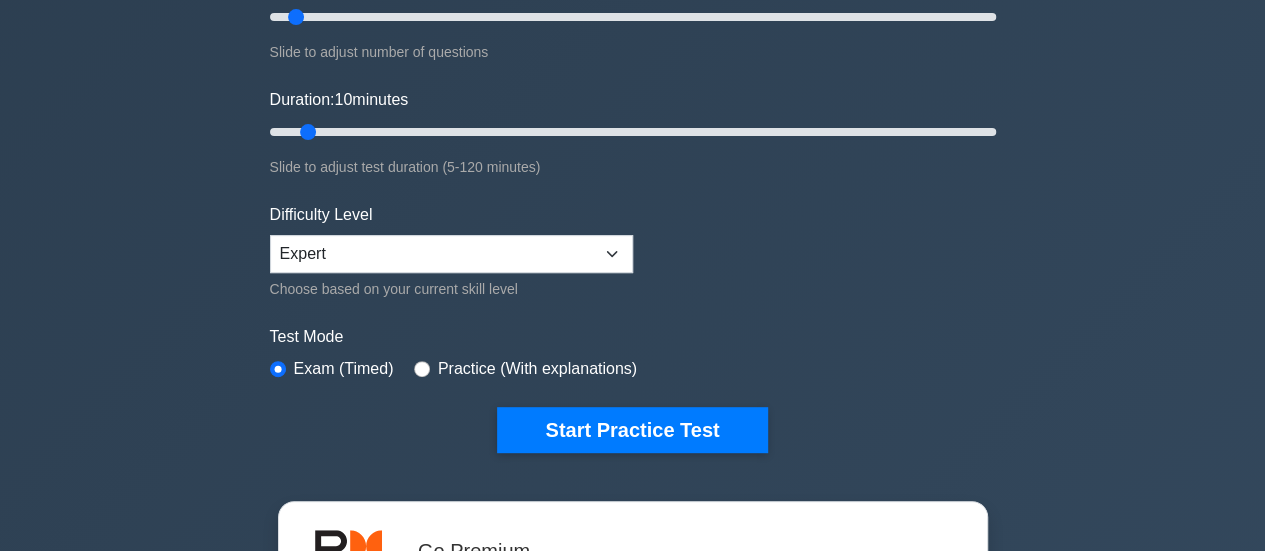 scroll, scrollTop: 400, scrollLeft: 0, axis: vertical 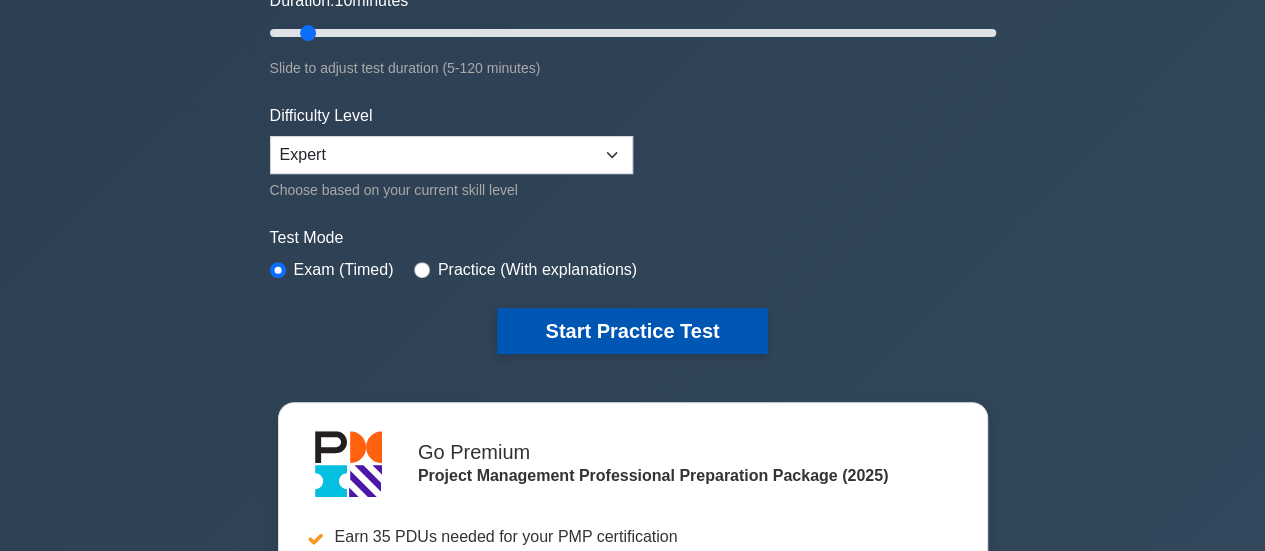 click on "Start Practice Test" at bounding box center (632, 331) 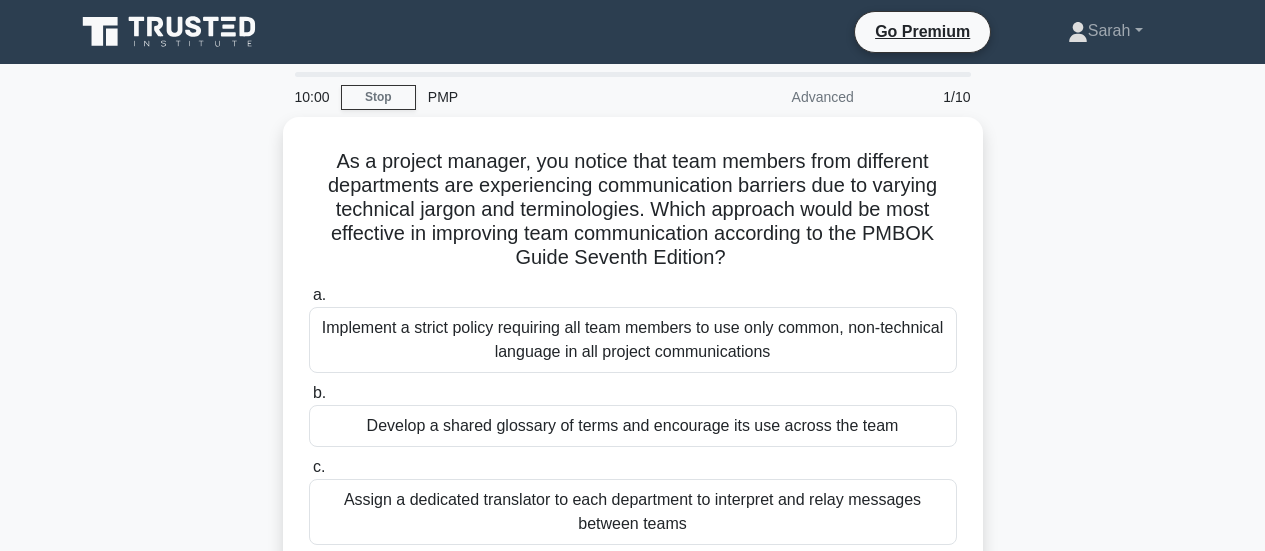 scroll, scrollTop: 0, scrollLeft: 0, axis: both 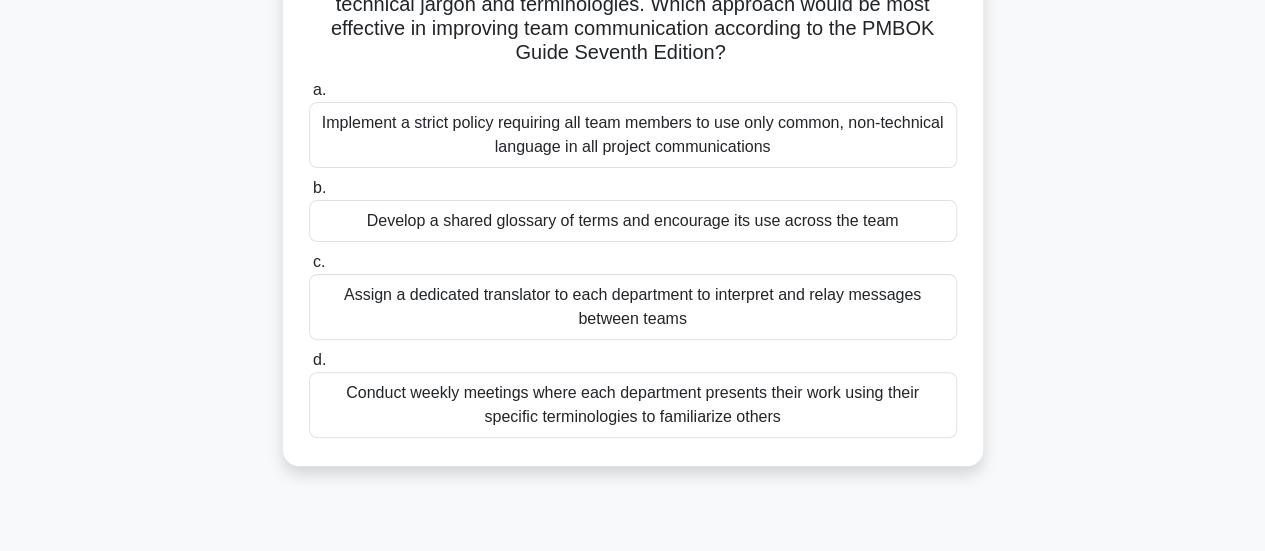 click on "Develop a shared glossary of terms and encourage its use across the team" at bounding box center [633, 221] 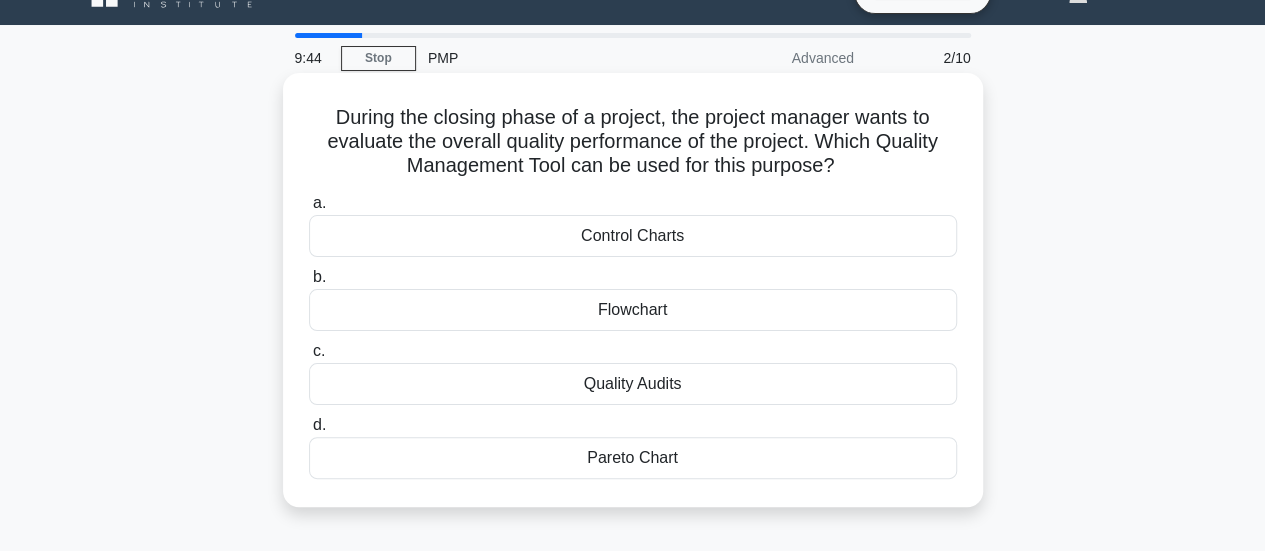 scroll, scrollTop: 0, scrollLeft: 0, axis: both 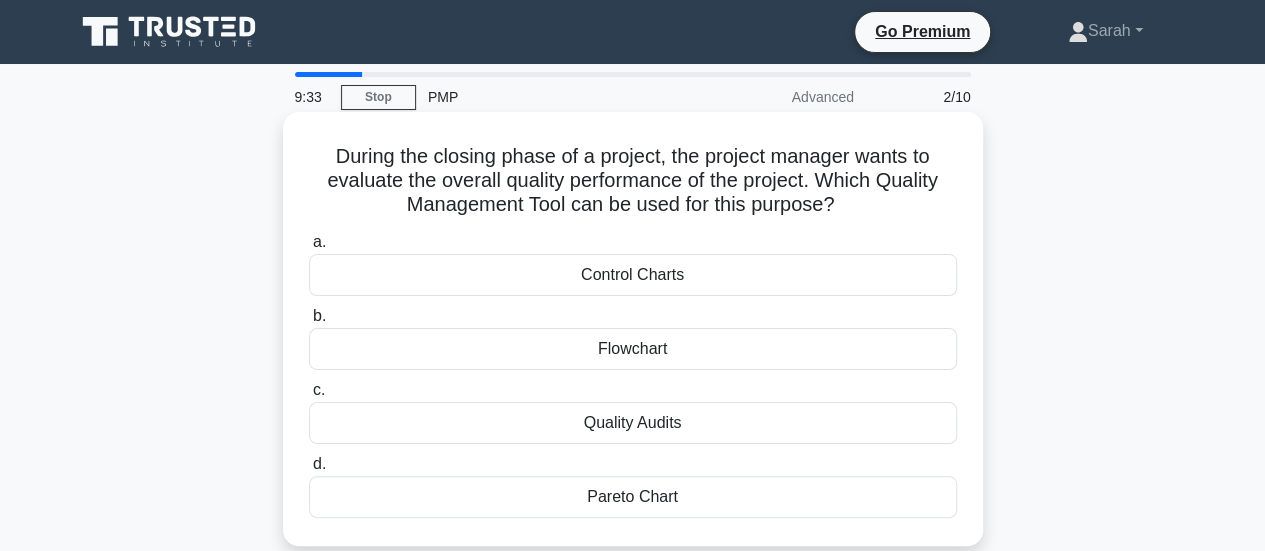 click on "Quality Audits" at bounding box center (633, 423) 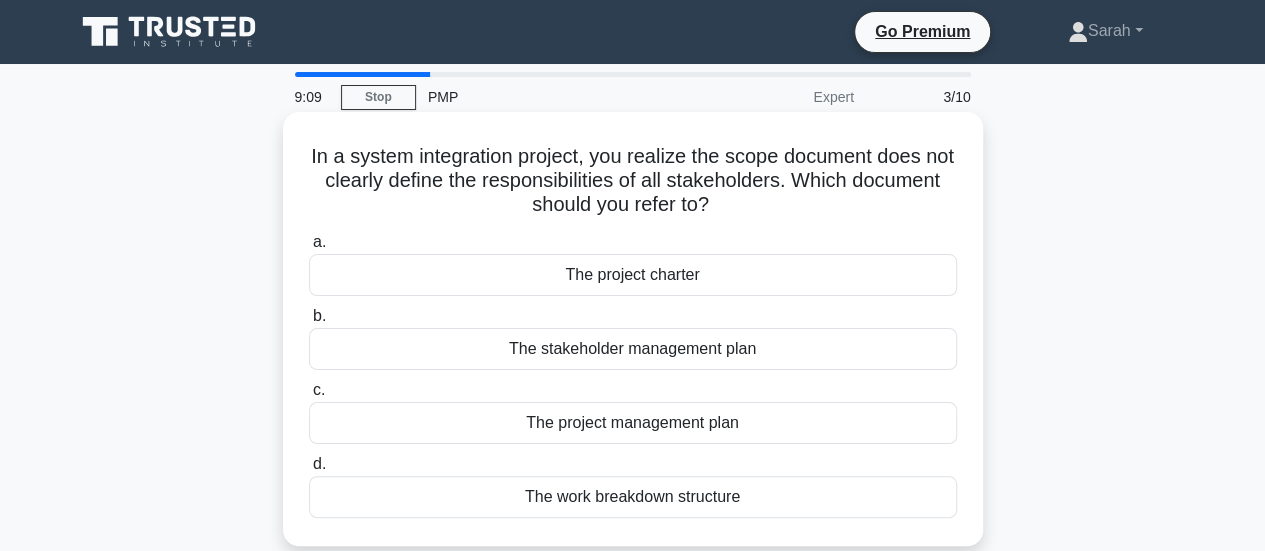 click on "The stakeholder management plan" at bounding box center [633, 349] 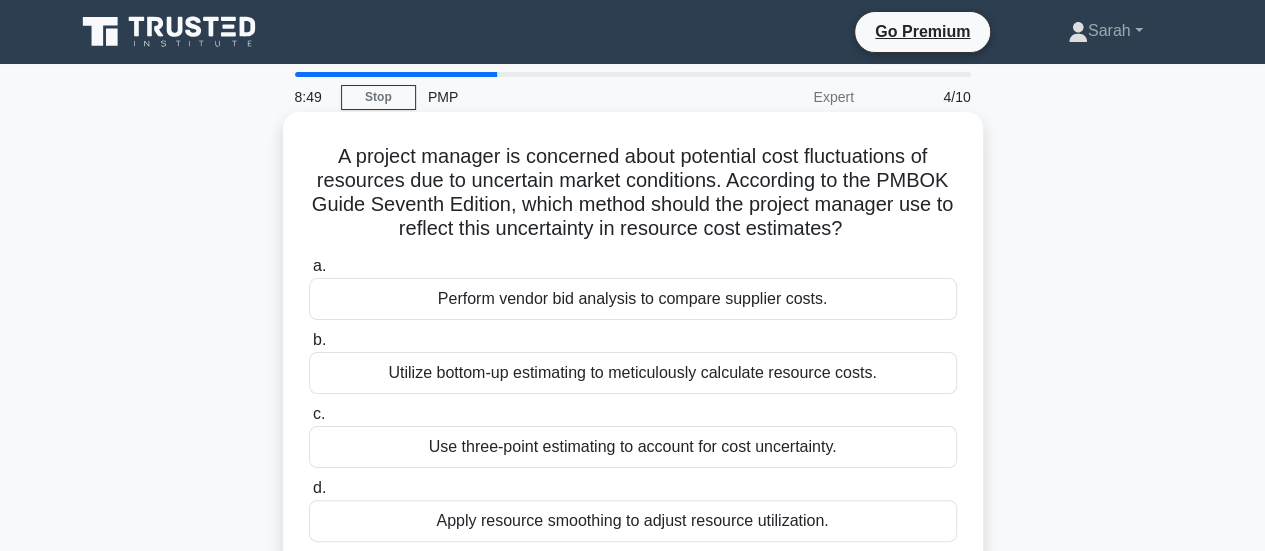 scroll, scrollTop: 100, scrollLeft: 0, axis: vertical 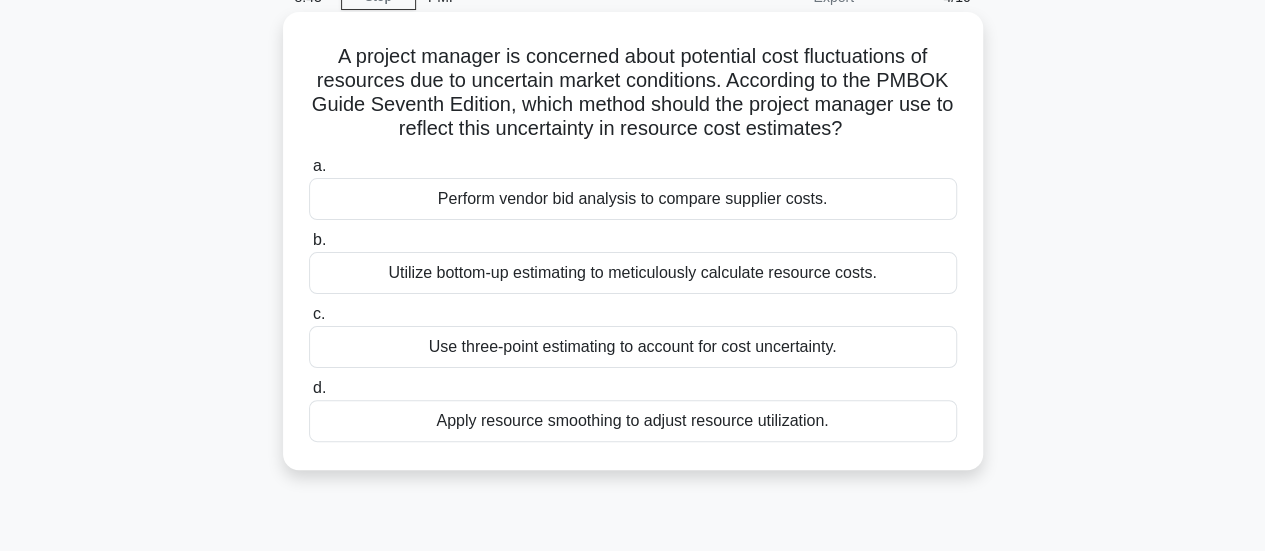 click on "Use three-point estimating to account for cost uncertainty." at bounding box center [633, 347] 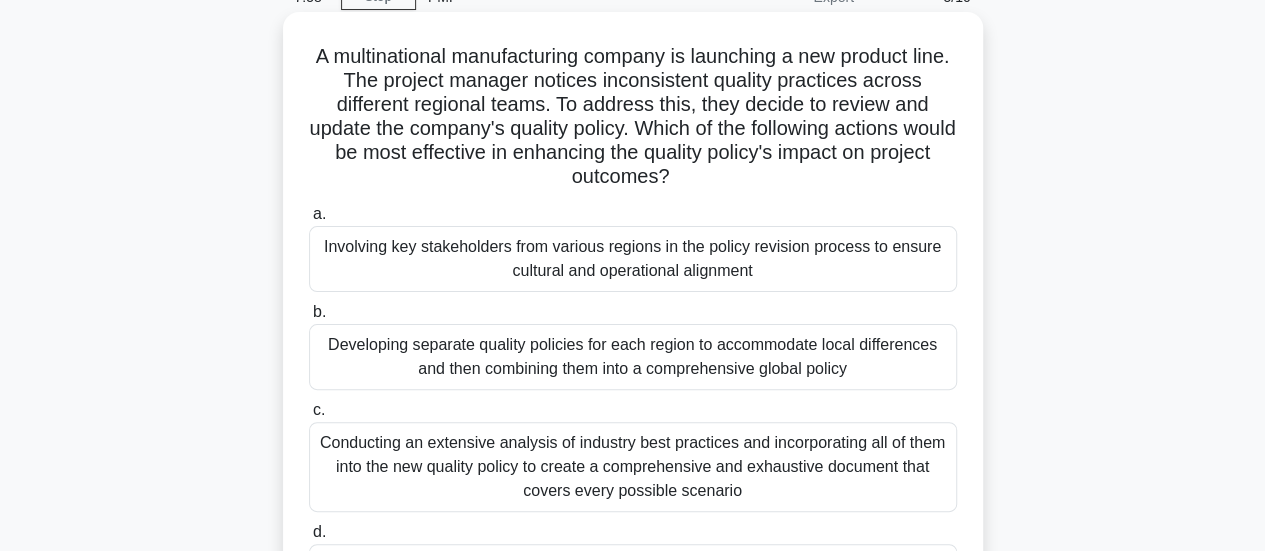 scroll, scrollTop: 200, scrollLeft: 0, axis: vertical 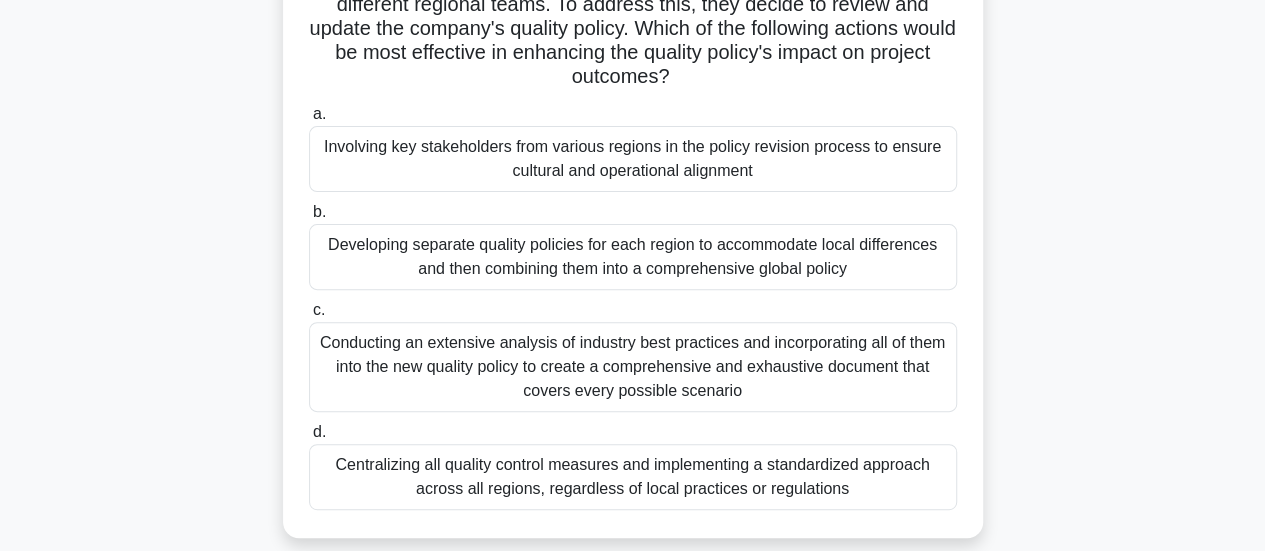 click on "Conducting an extensive analysis of industry best practices and incorporating all of them into the new quality policy to create a comprehensive and exhaustive document that covers every possible scenario" at bounding box center (633, 367) 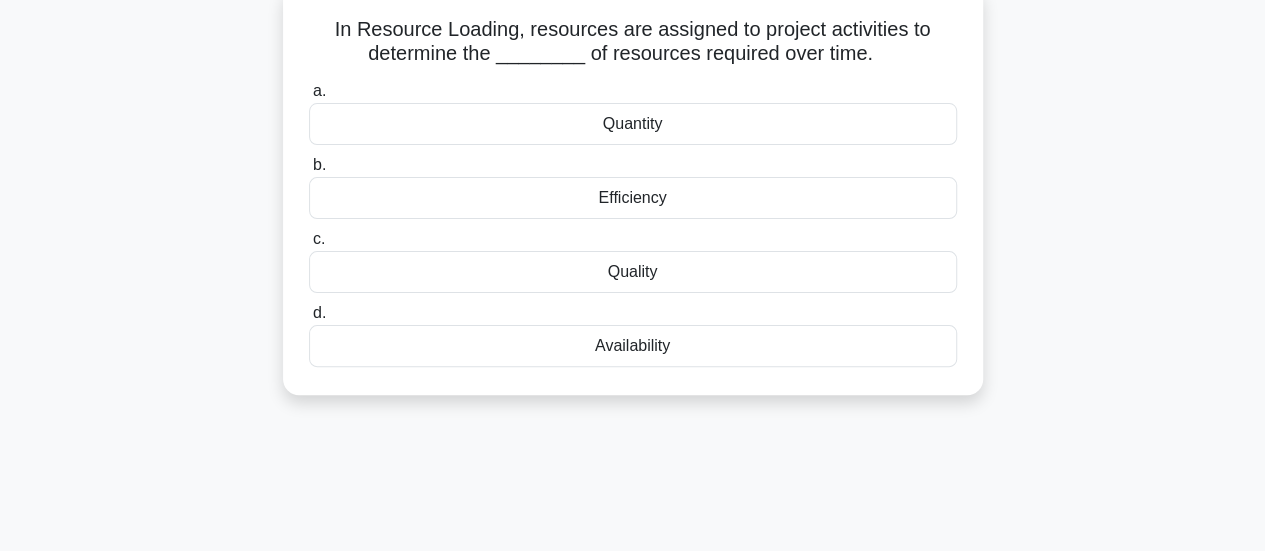 scroll, scrollTop: 0, scrollLeft: 0, axis: both 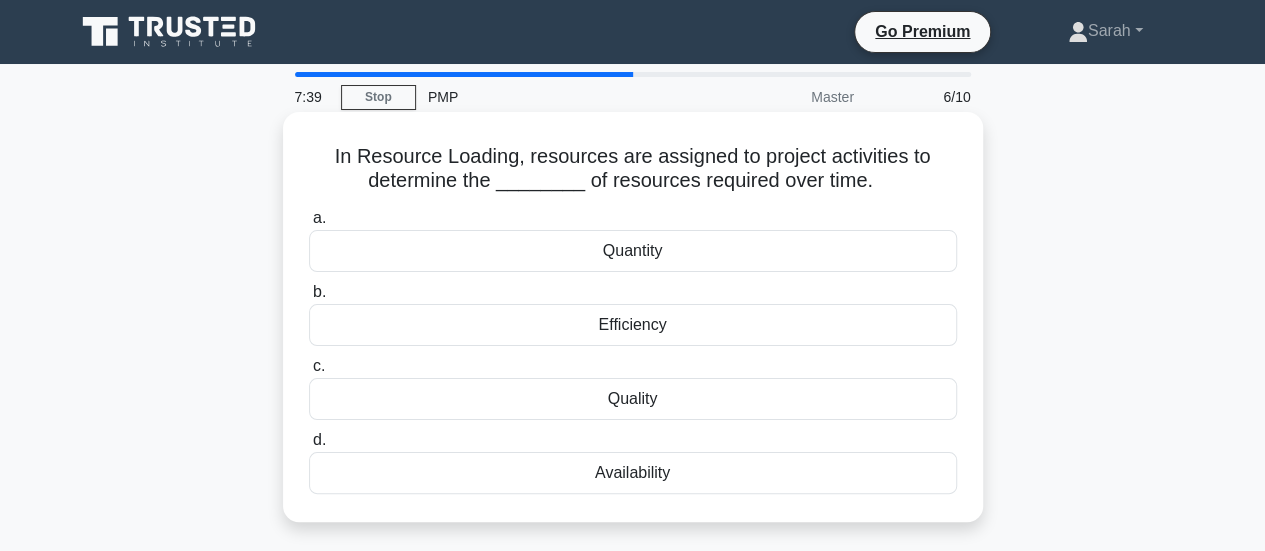 click on "Availability" at bounding box center [633, 473] 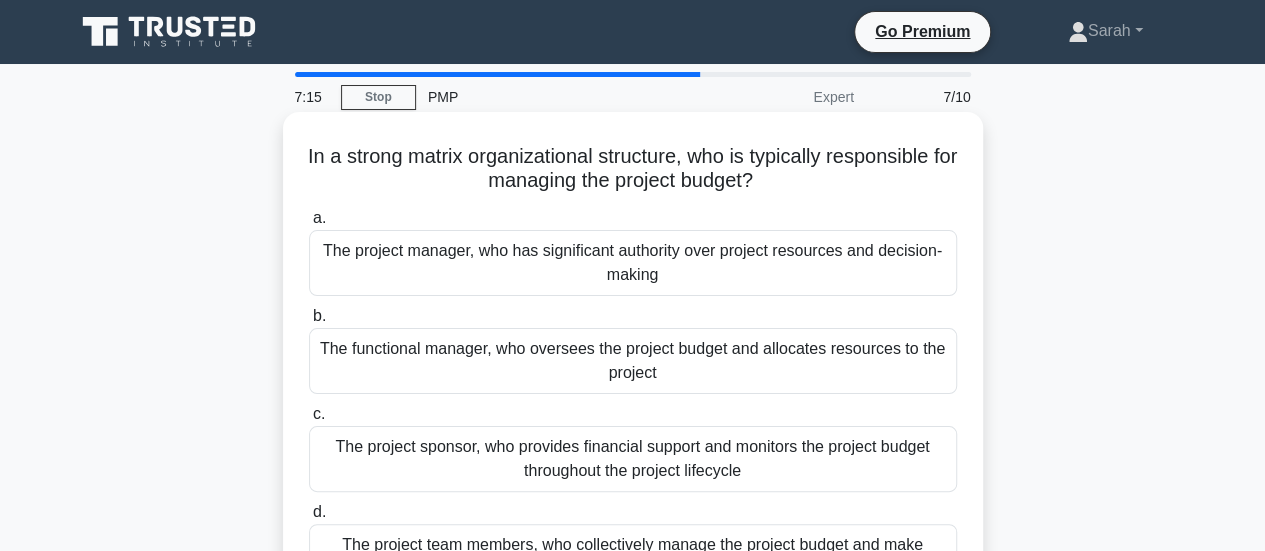 click on "The project manager, who has significant authority over project resources and decision-making" at bounding box center [633, 263] 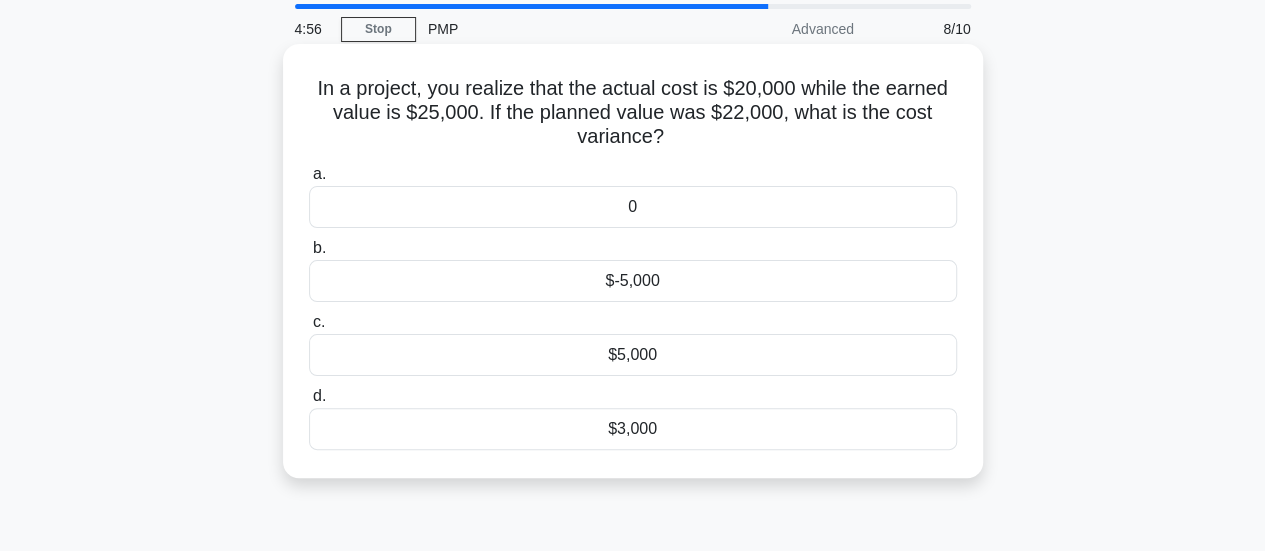 scroll, scrollTop: 100, scrollLeft: 0, axis: vertical 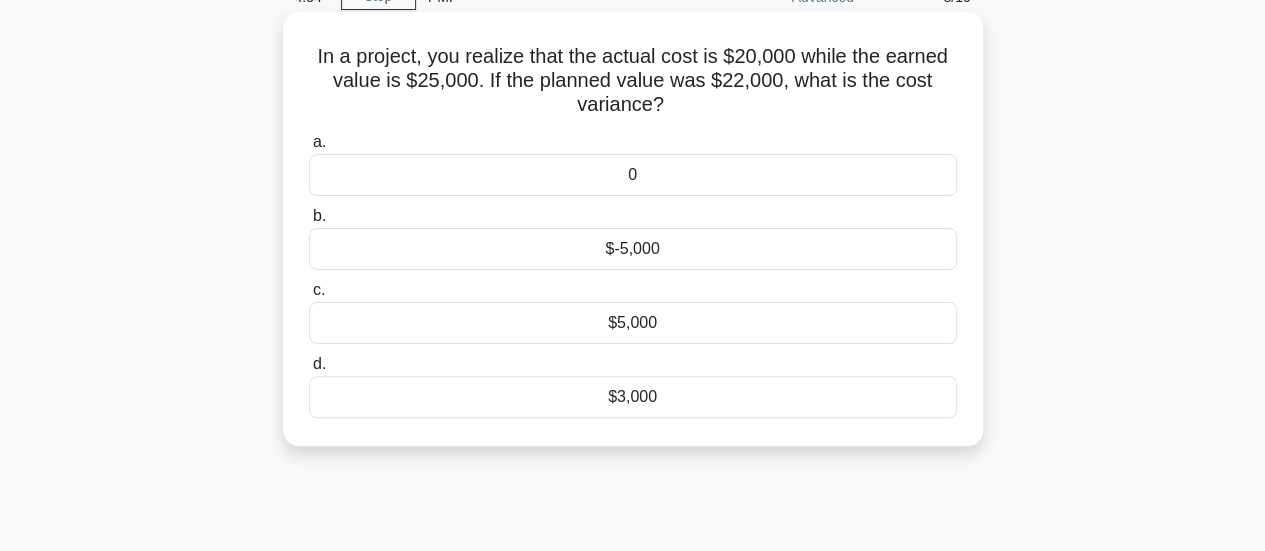 click on "$5,000" at bounding box center (633, 323) 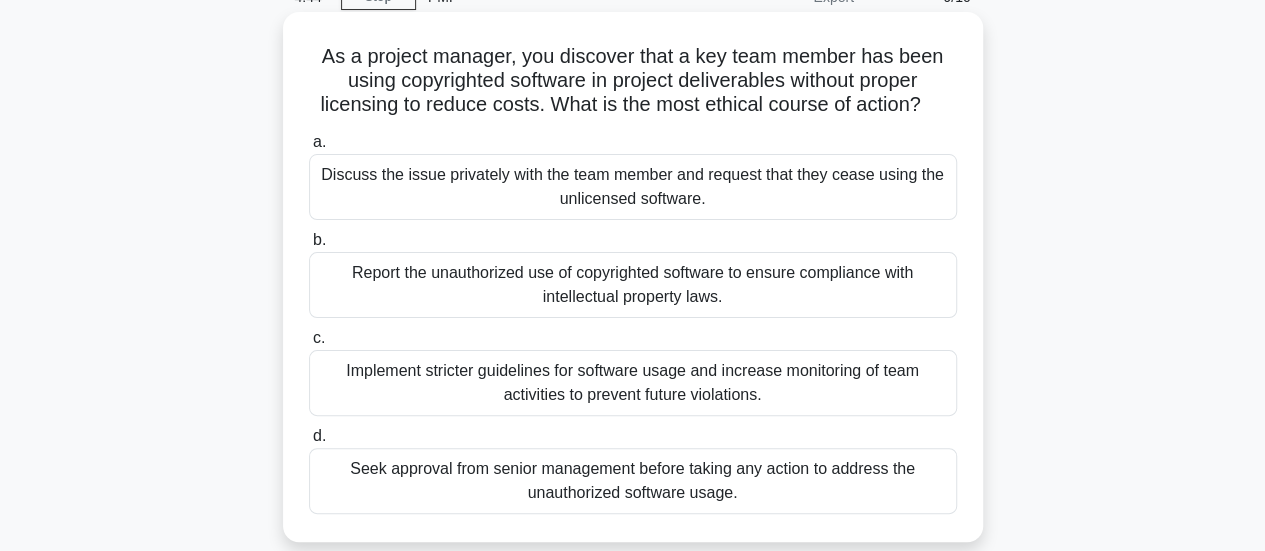 scroll, scrollTop: 200, scrollLeft: 0, axis: vertical 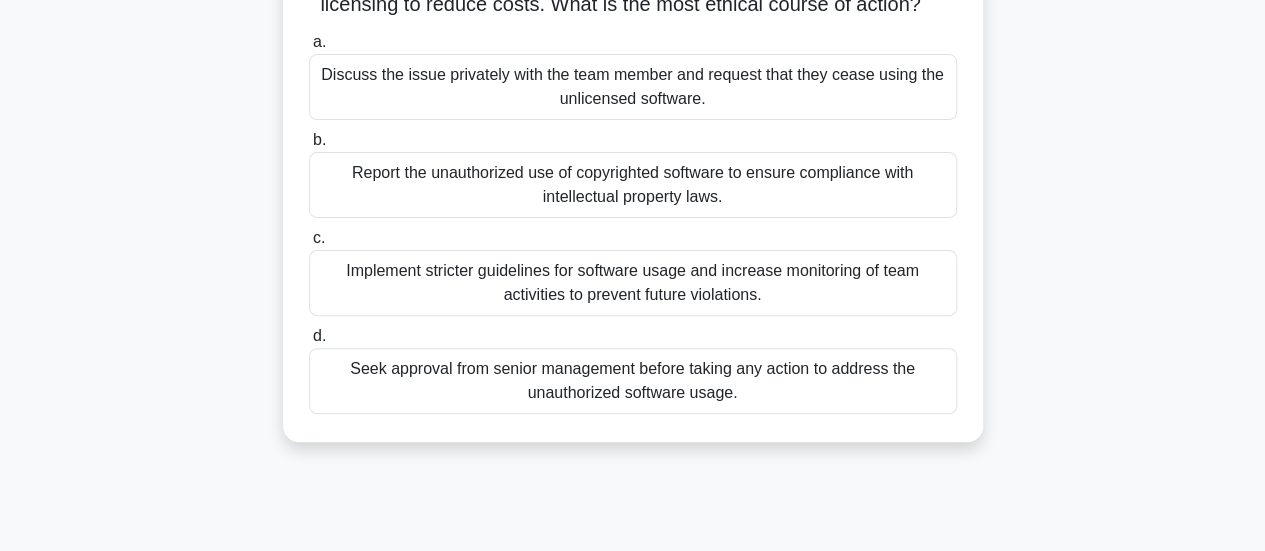 click on "Discuss the issue privately with the team member and request that they cease using the unlicensed software." at bounding box center [633, 87] 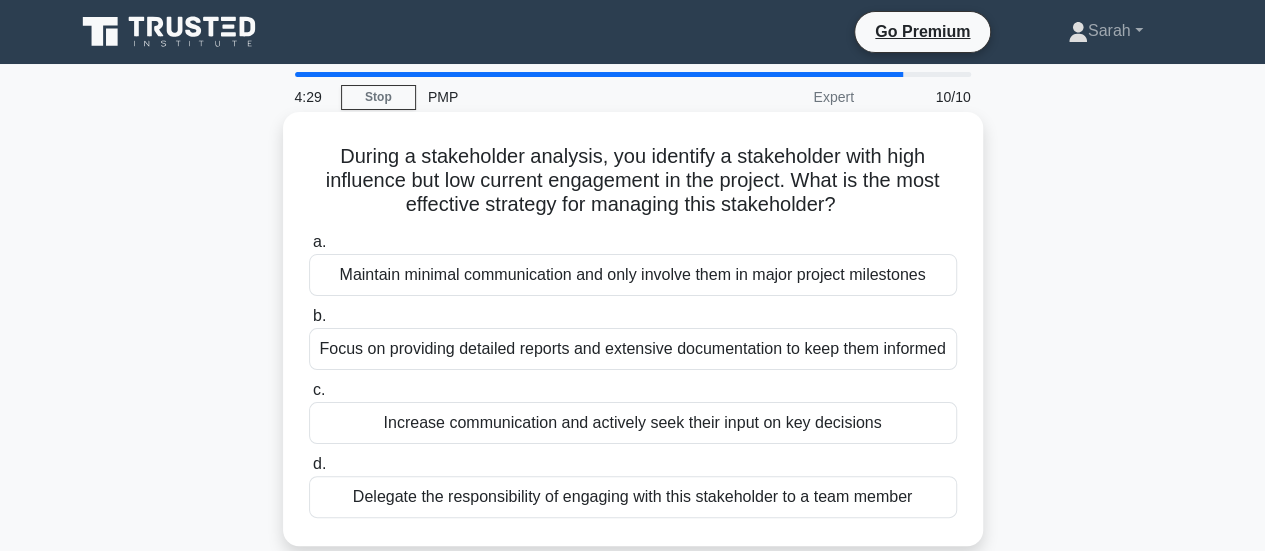 scroll, scrollTop: 100, scrollLeft: 0, axis: vertical 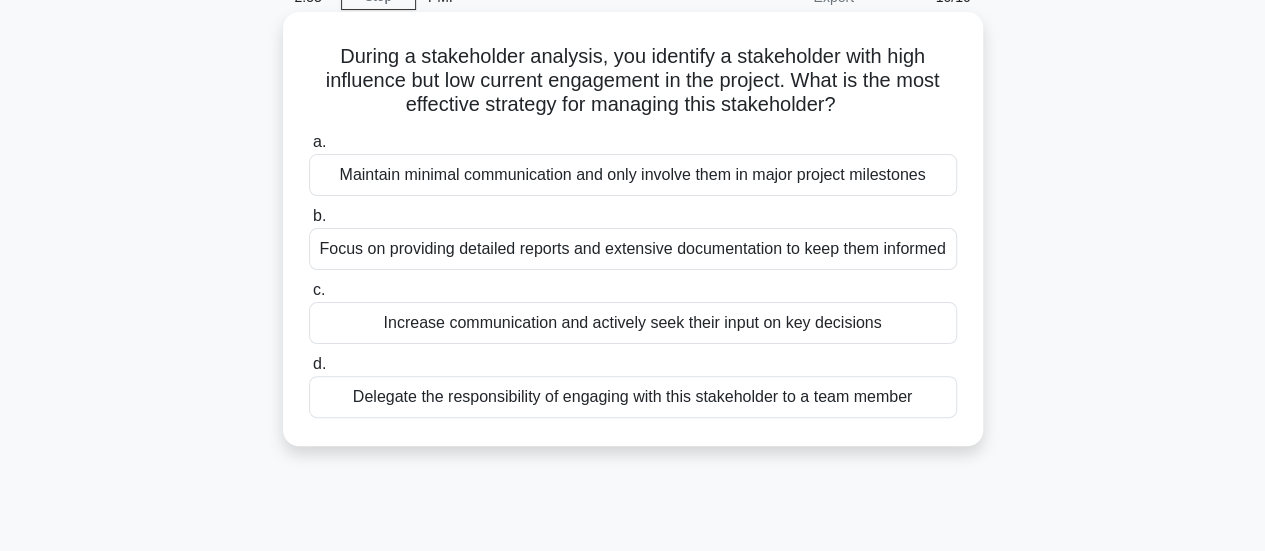 click on "Focus on providing detailed reports and extensive documentation to keep them informed" at bounding box center (633, 249) 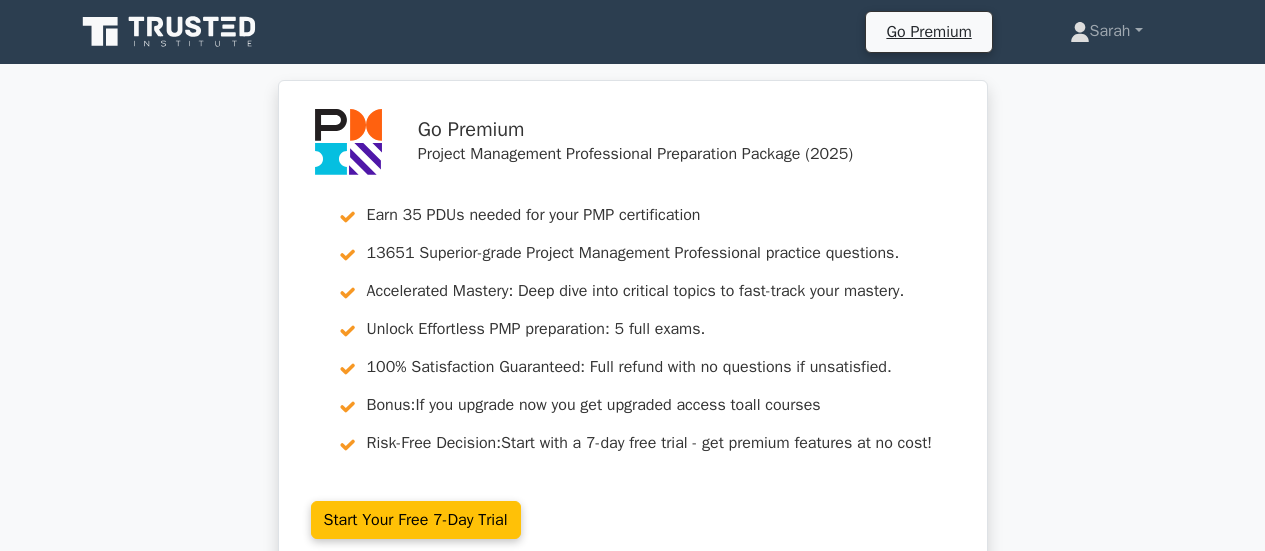 scroll, scrollTop: 84, scrollLeft: 0, axis: vertical 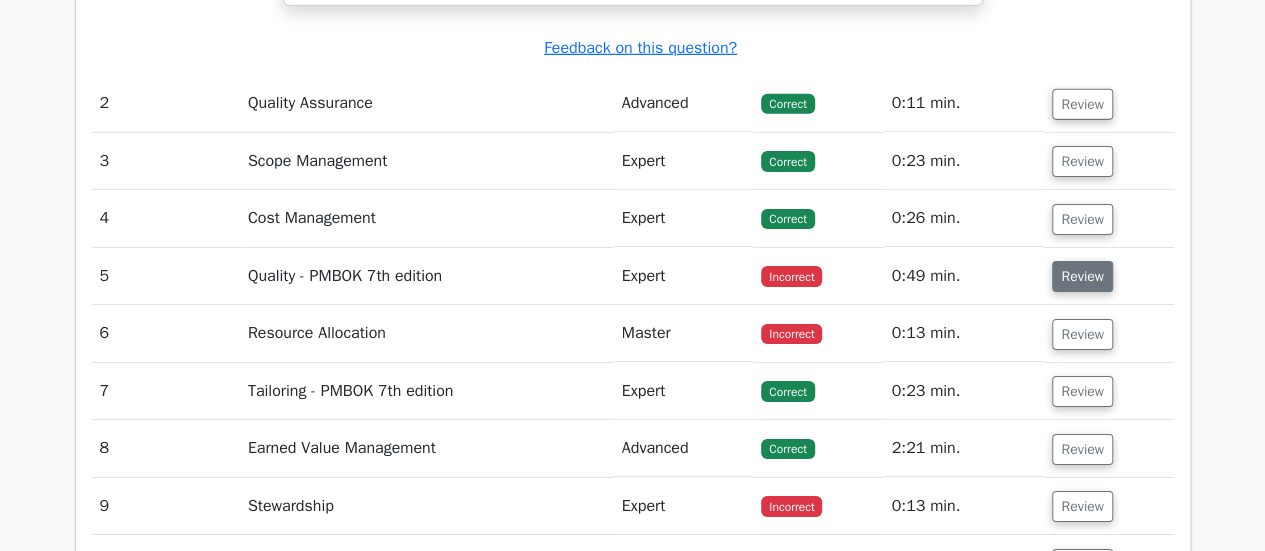 click on "Review" at bounding box center (1082, 276) 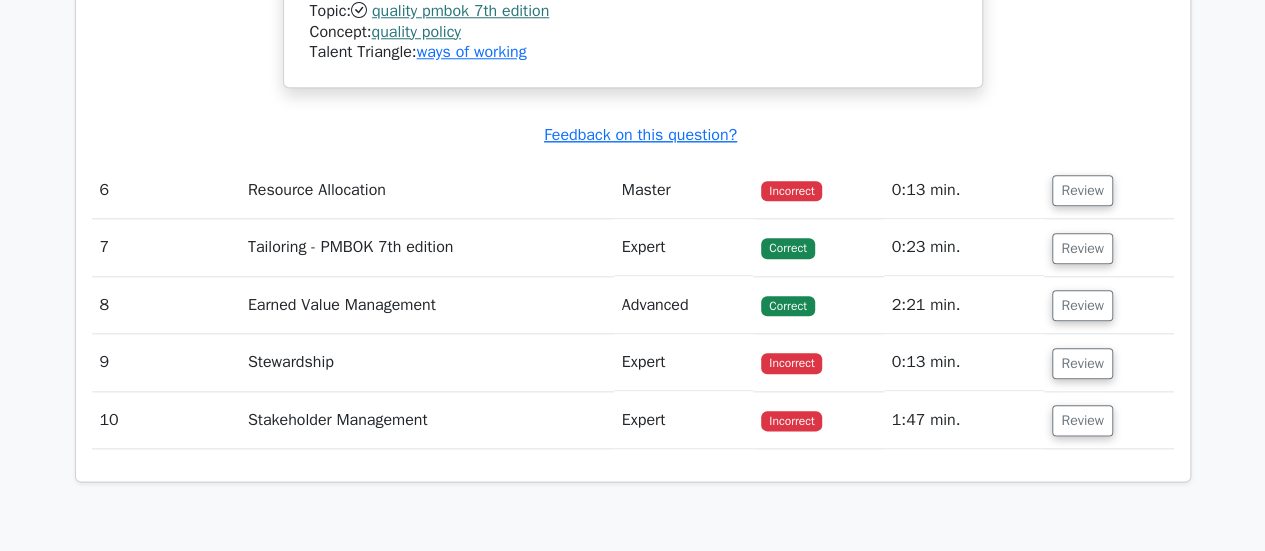 scroll, scrollTop: 4800, scrollLeft: 0, axis: vertical 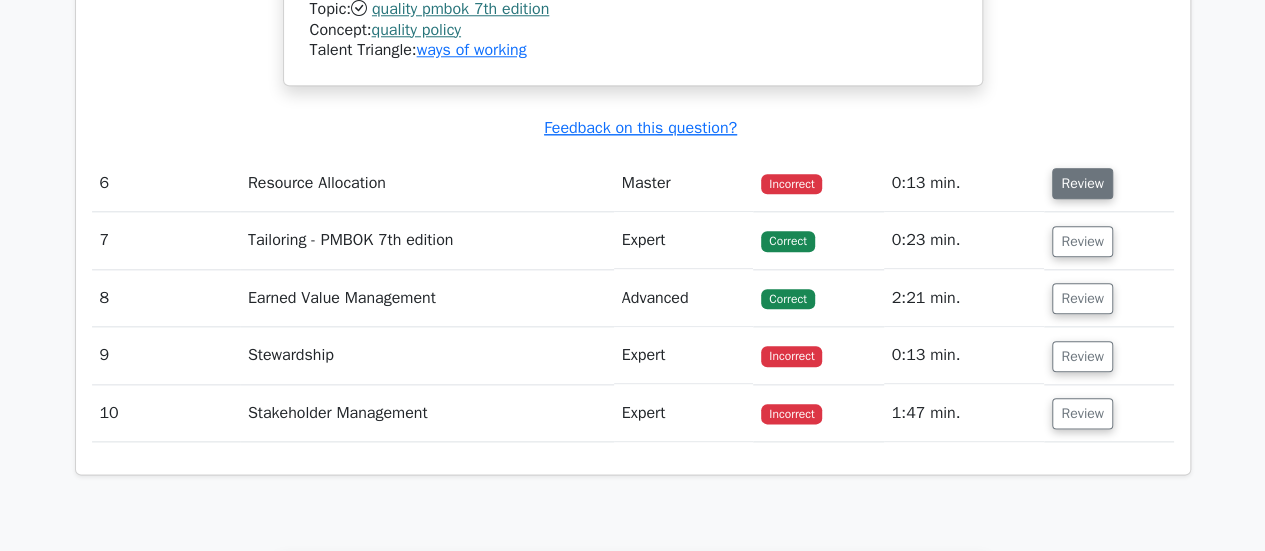click on "Review" at bounding box center (1082, 183) 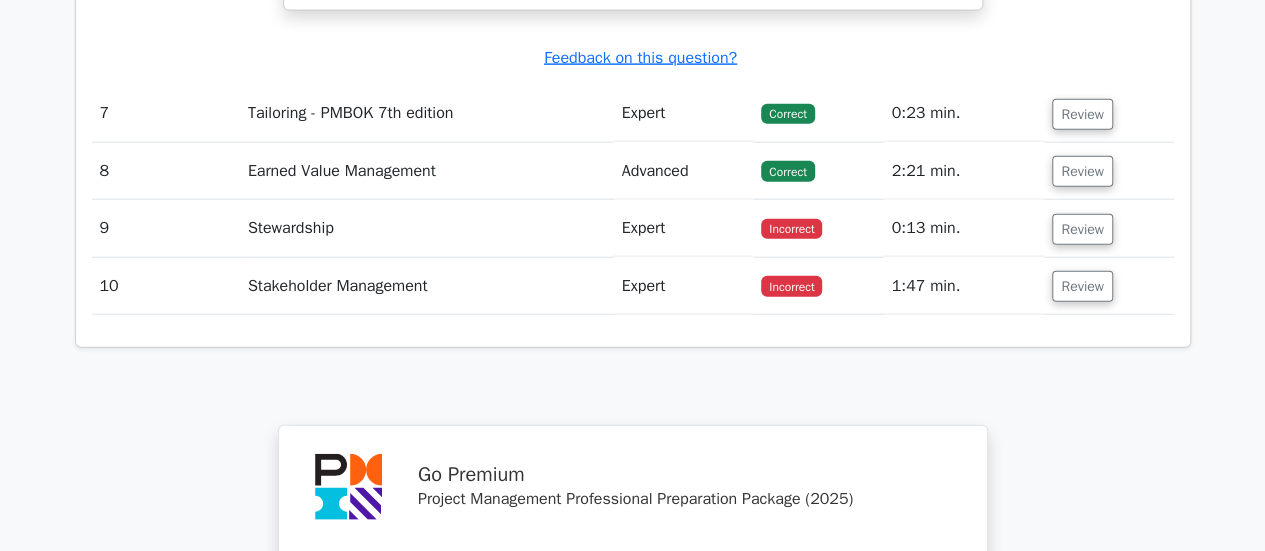 scroll, scrollTop: 6100, scrollLeft: 0, axis: vertical 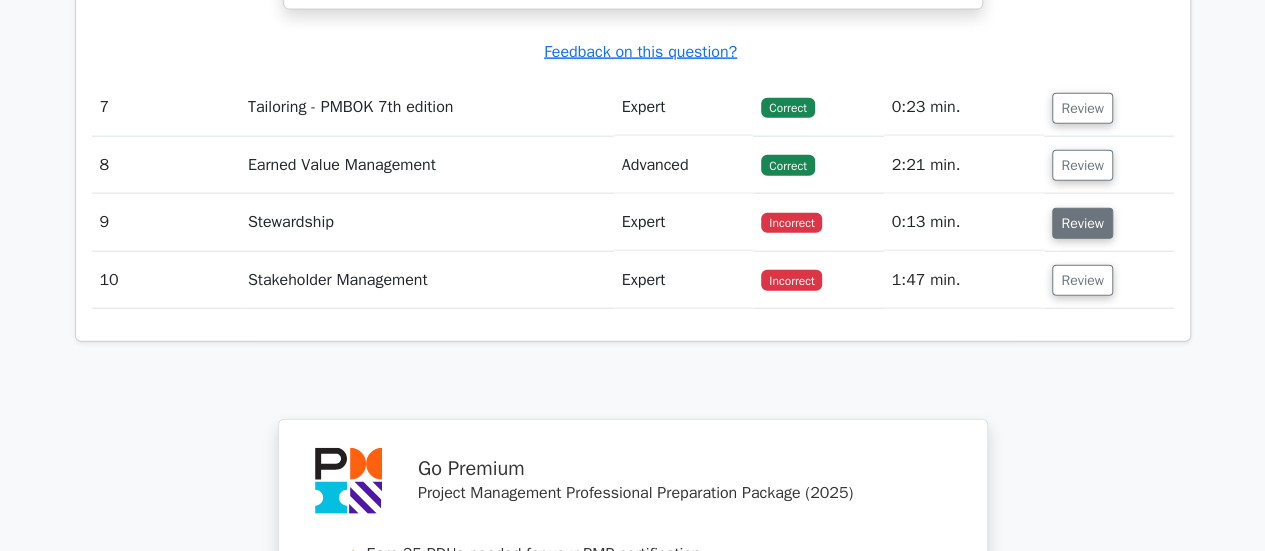 click on "Review" at bounding box center [1082, 223] 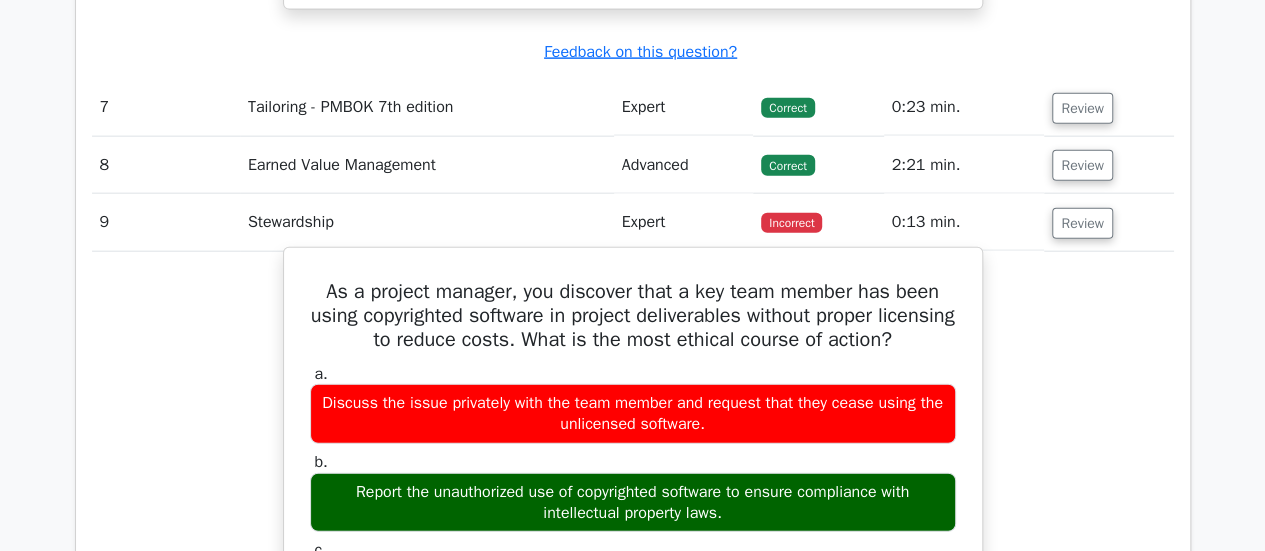 scroll, scrollTop: 6200, scrollLeft: 0, axis: vertical 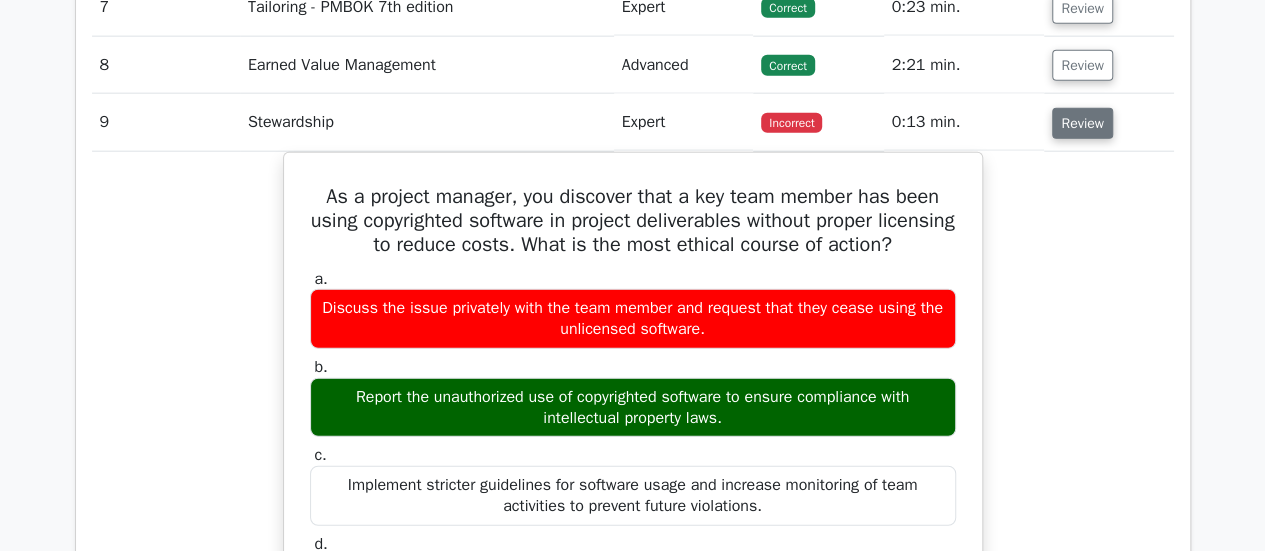 click on "Review" at bounding box center [1082, 123] 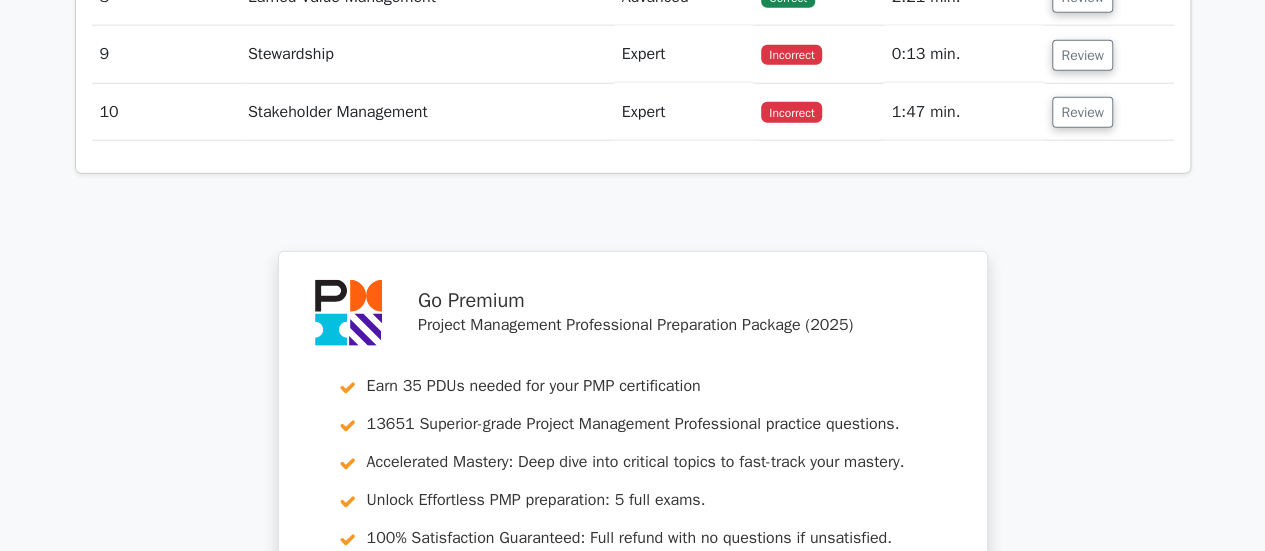 scroll, scrollTop: 6300, scrollLeft: 0, axis: vertical 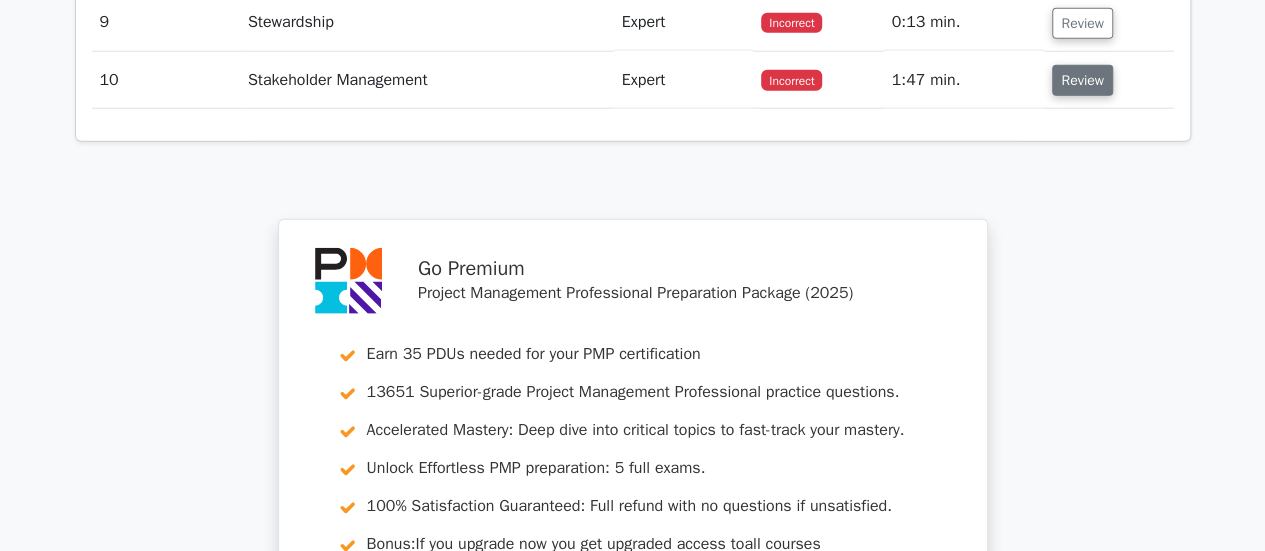 click on "Review" at bounding box center (1082, 80) 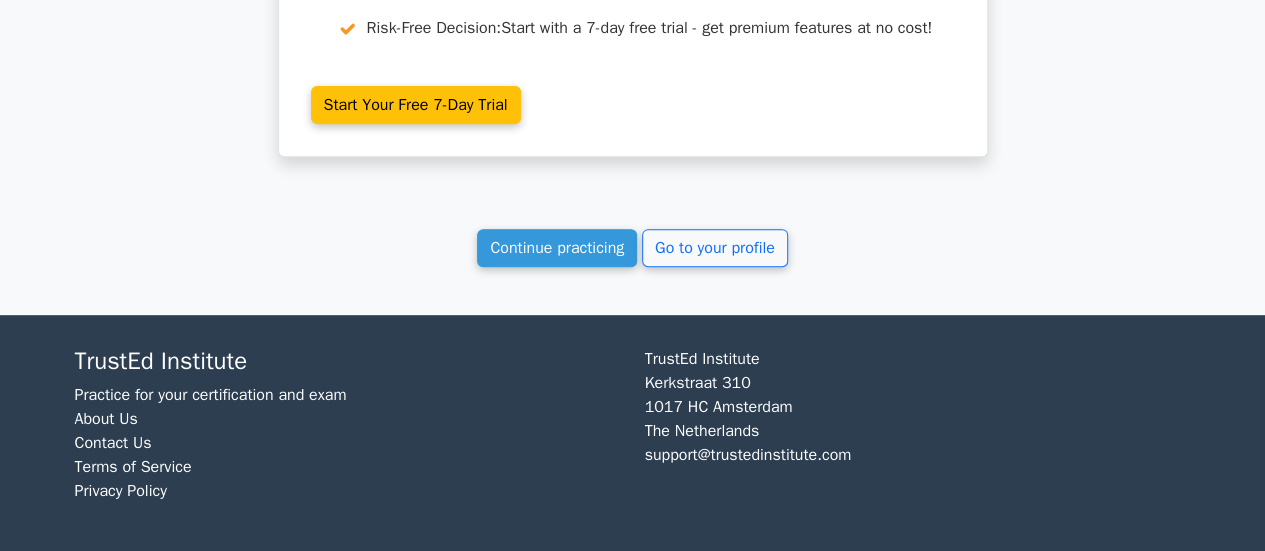 scroll, scrollTop: 7974, scrollLeft: 0, axis: vertical 